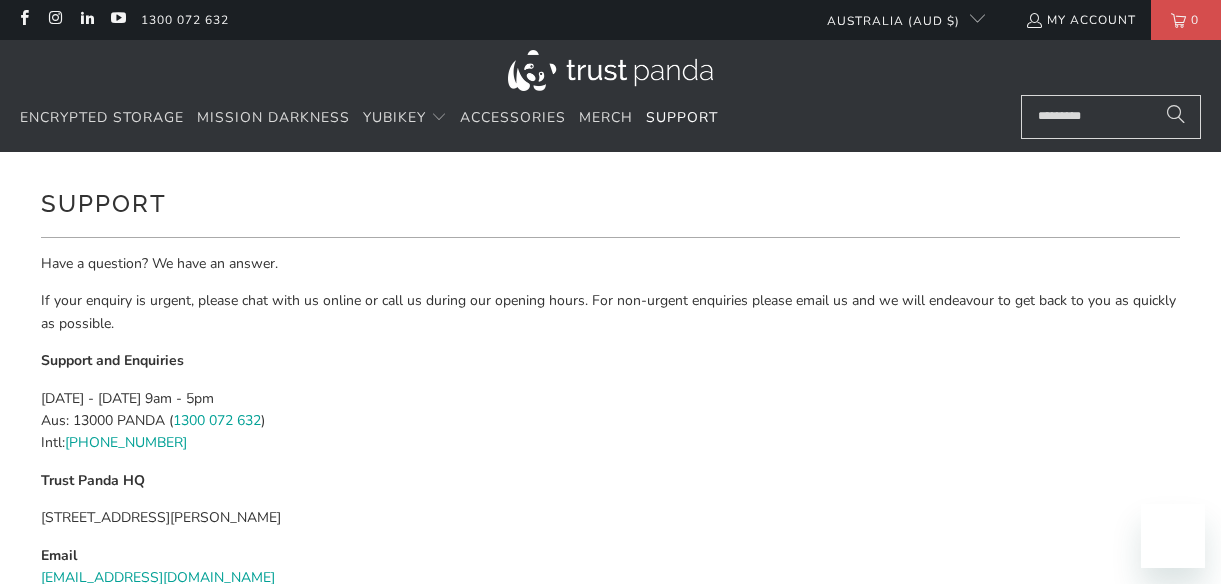 scroll, scrollTop: 267, scrollLeft: 0, axis: vertical 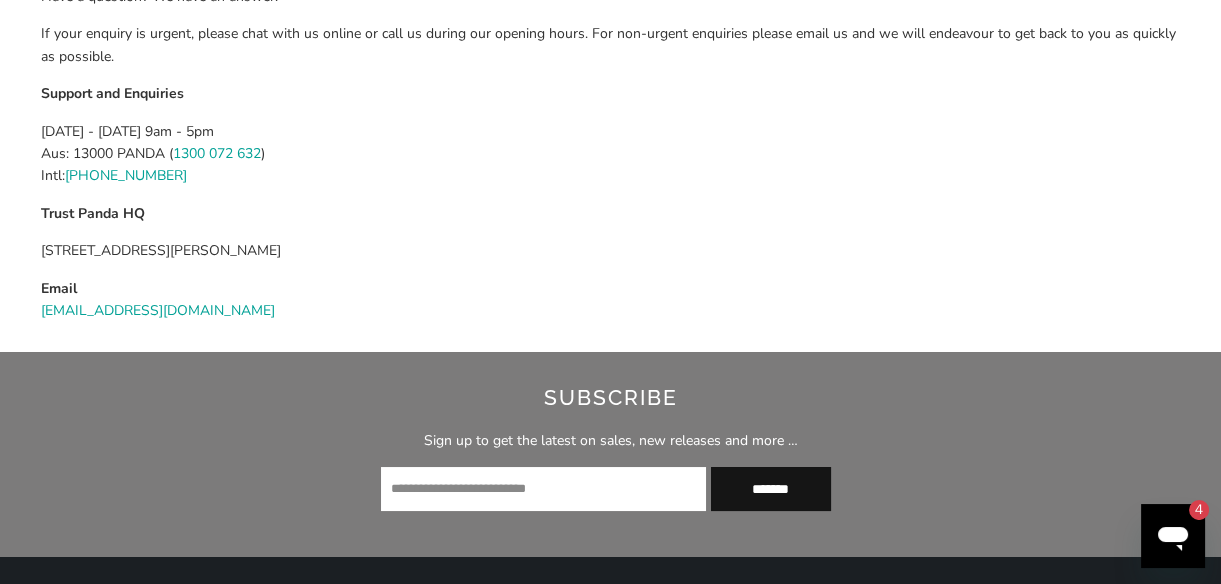 drag, startPoint x: 2316, startPoint y: 1042, endPoint x: 1175, endPoint y: 542, distance: 1245.7451 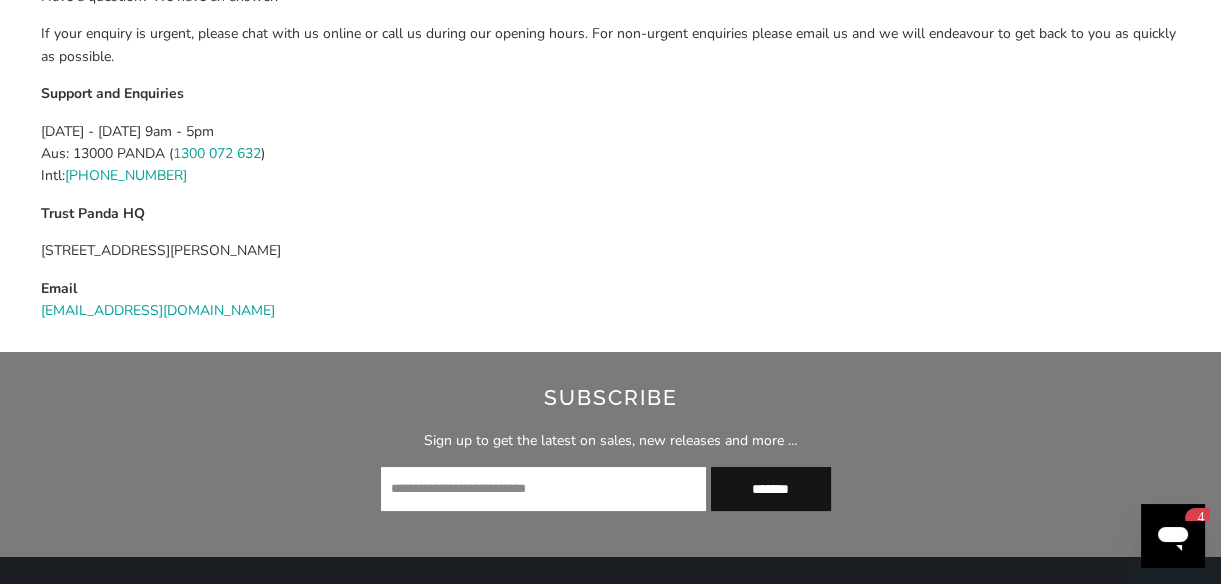 click on "Subscribe
Sign up to get the latest on sales, new releases and more …
*******" at bounding box center (610, 454) 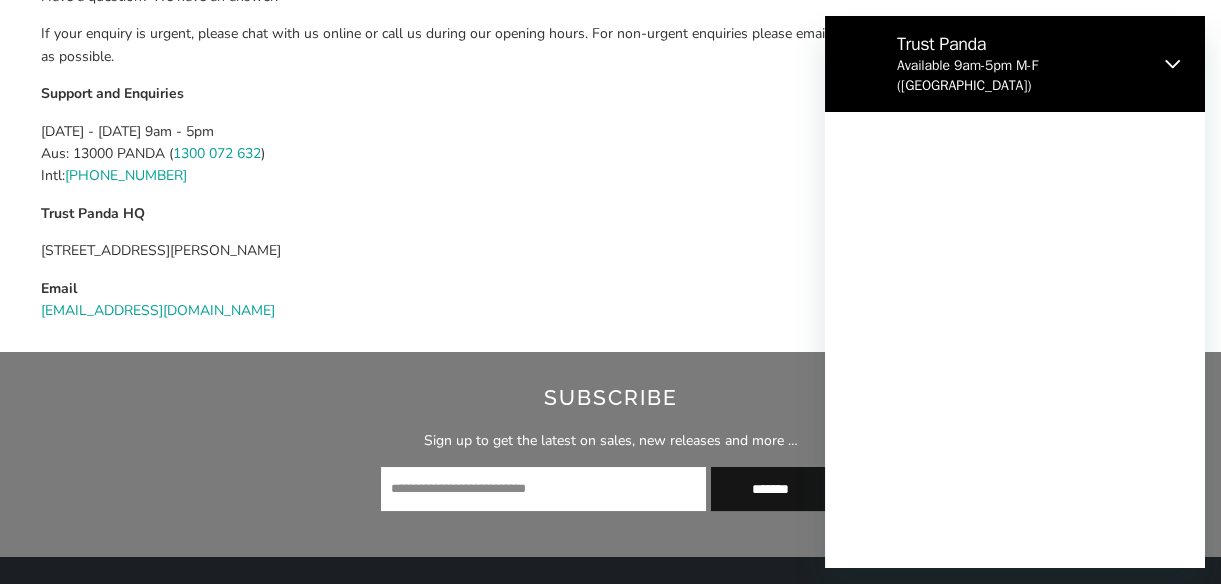 scroll, scrollTop: 0, scrollLeft: 0, axis: both 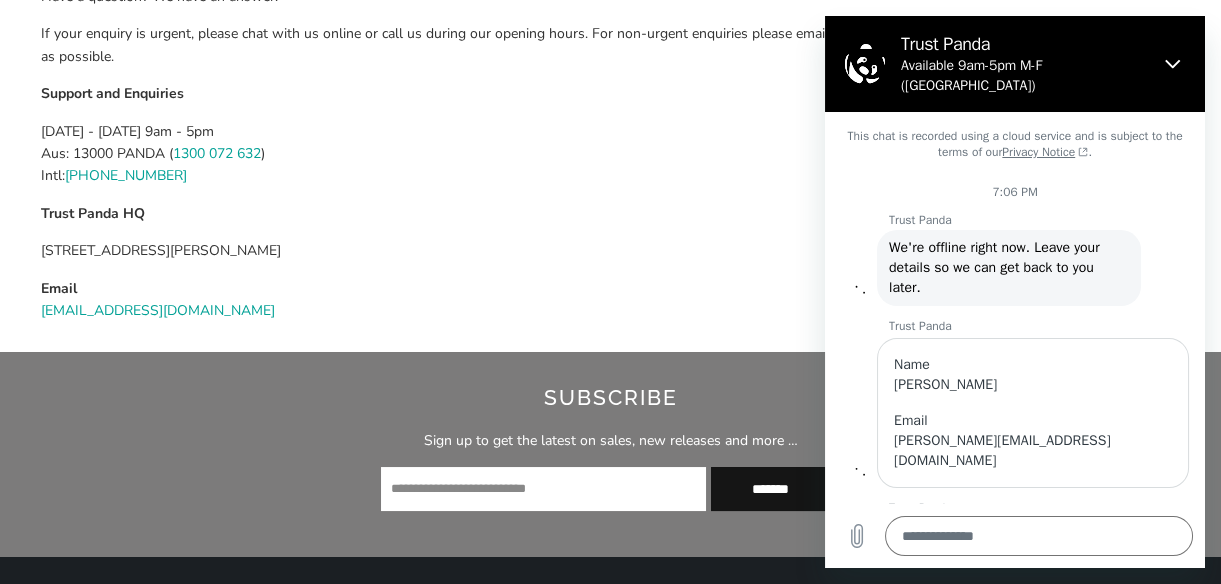 type on "*" 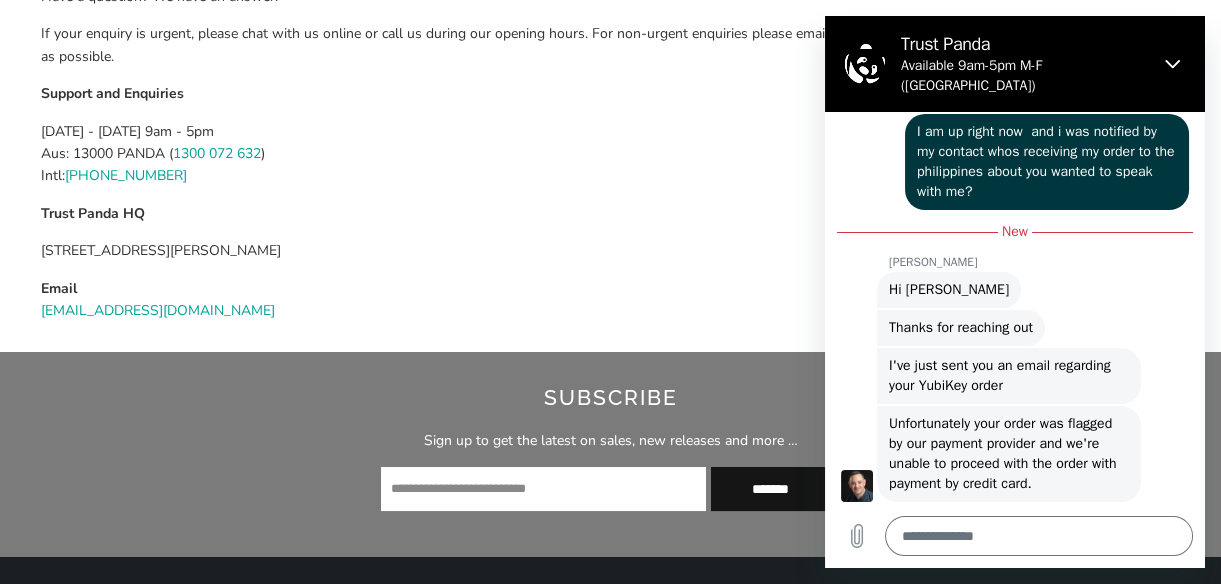 click on "7:15 PM" 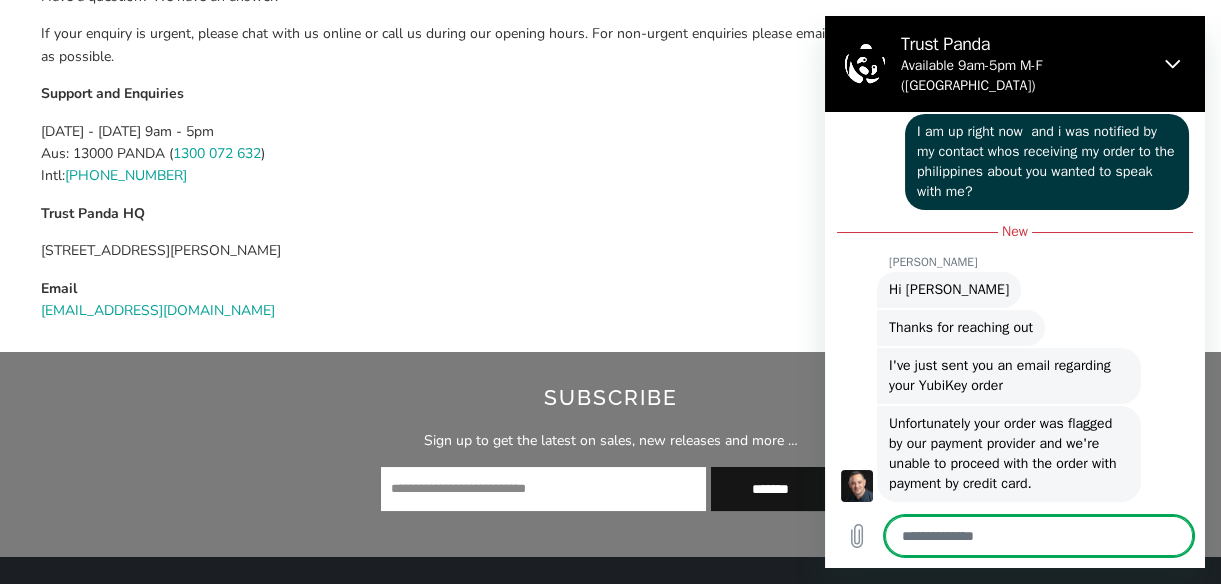 drag, startPoint x: 1052, startPoint y: 521, endPoint x: 1054, endPoint y: 534, distance: 13.152946 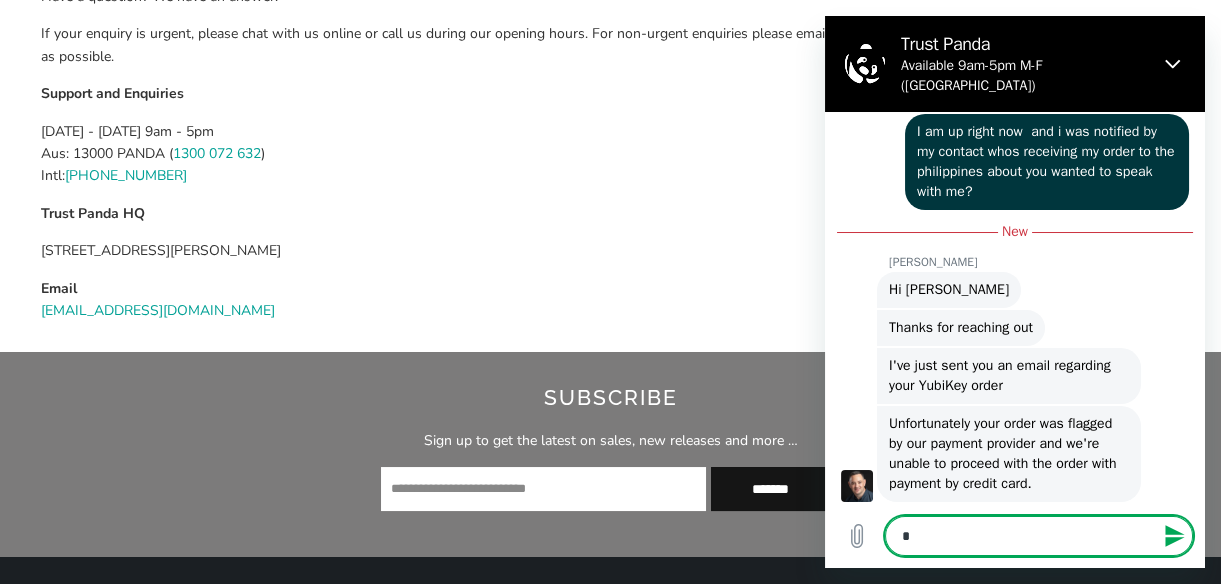 type on "**" 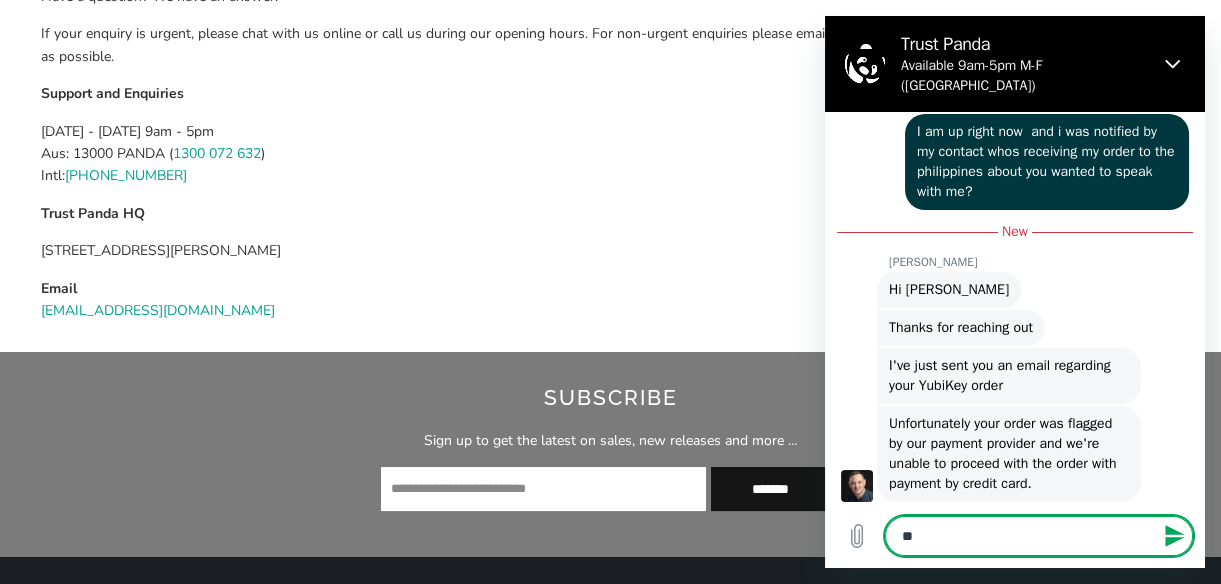 type on "***" 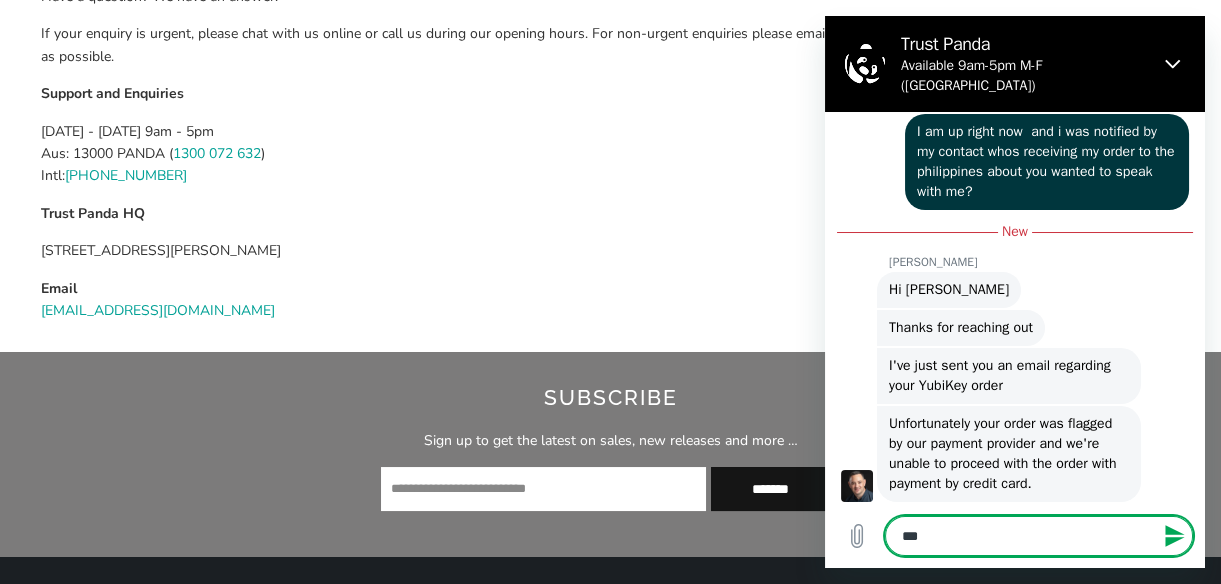 type on "*" 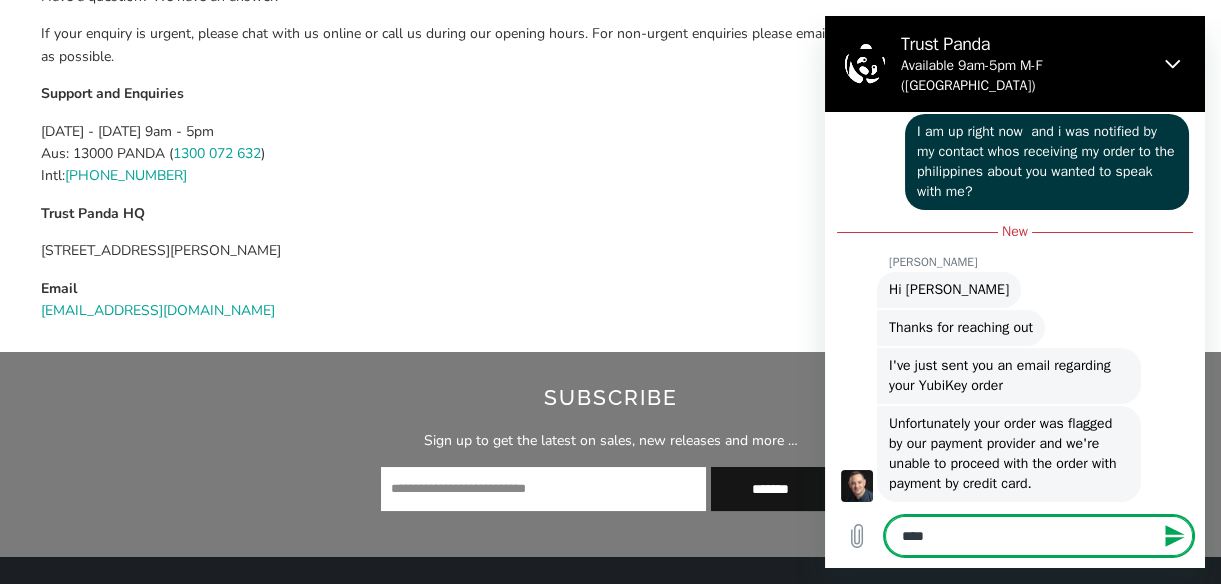 type on "***" 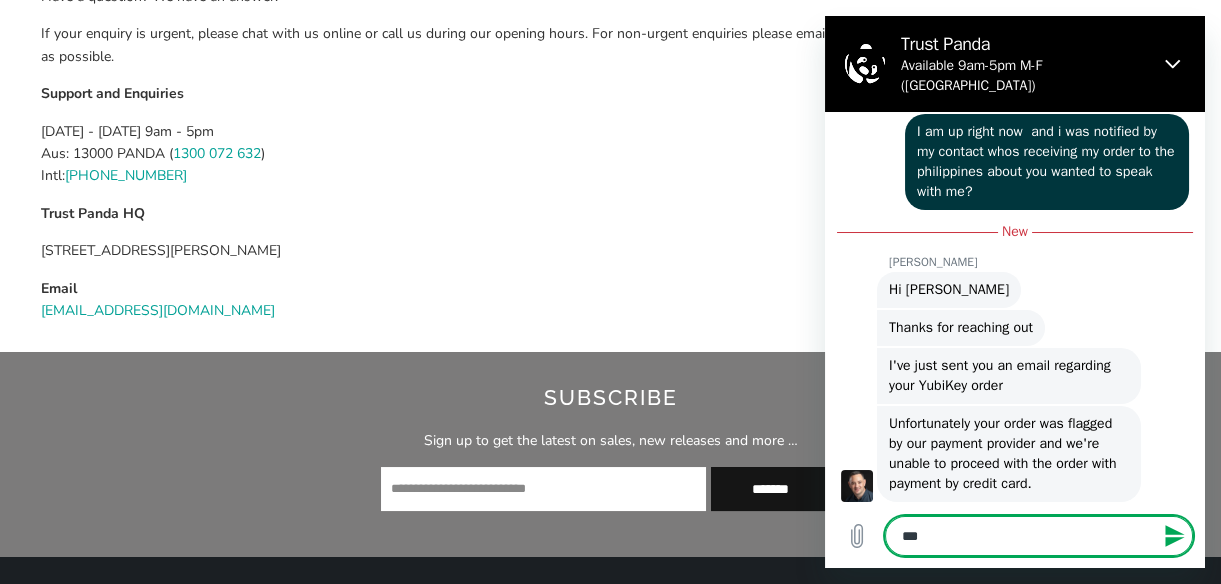 type on "*" 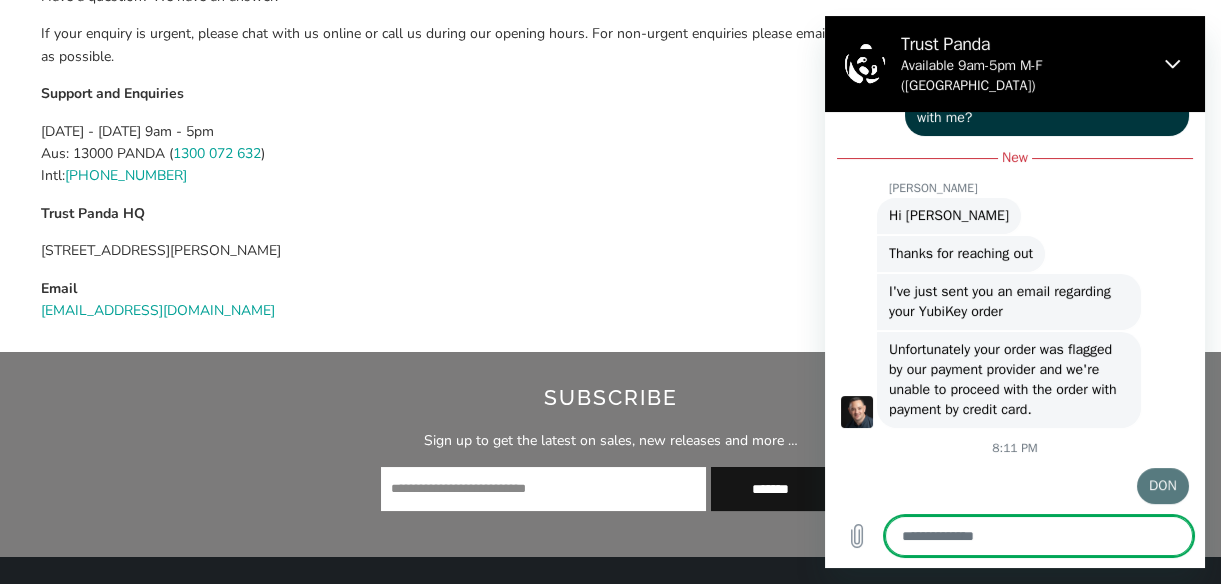 type on "*" 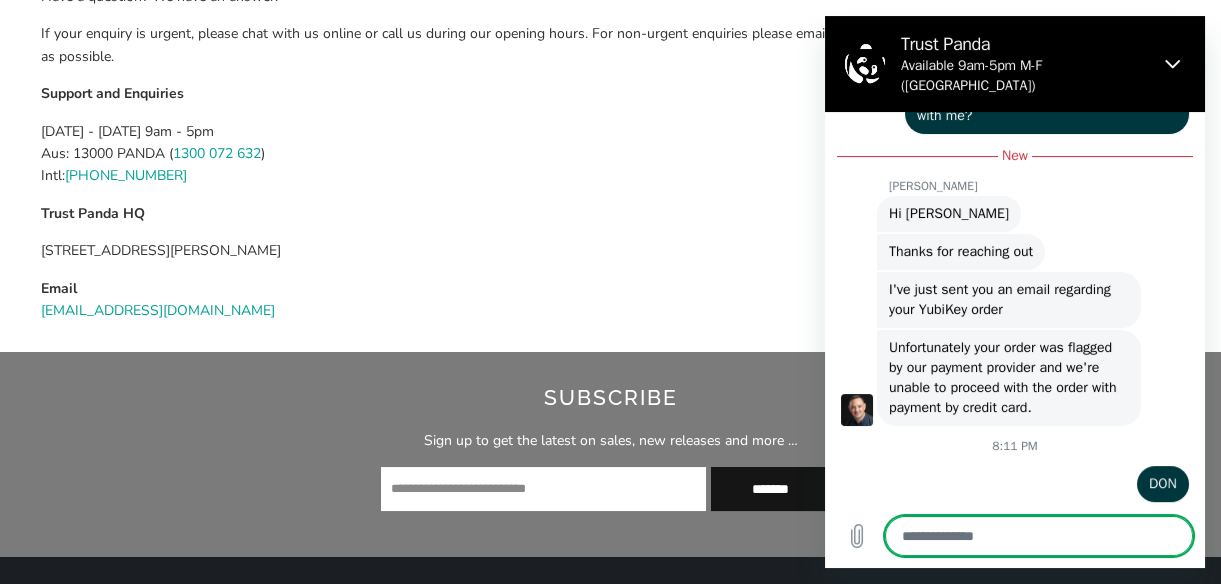 type on "*" 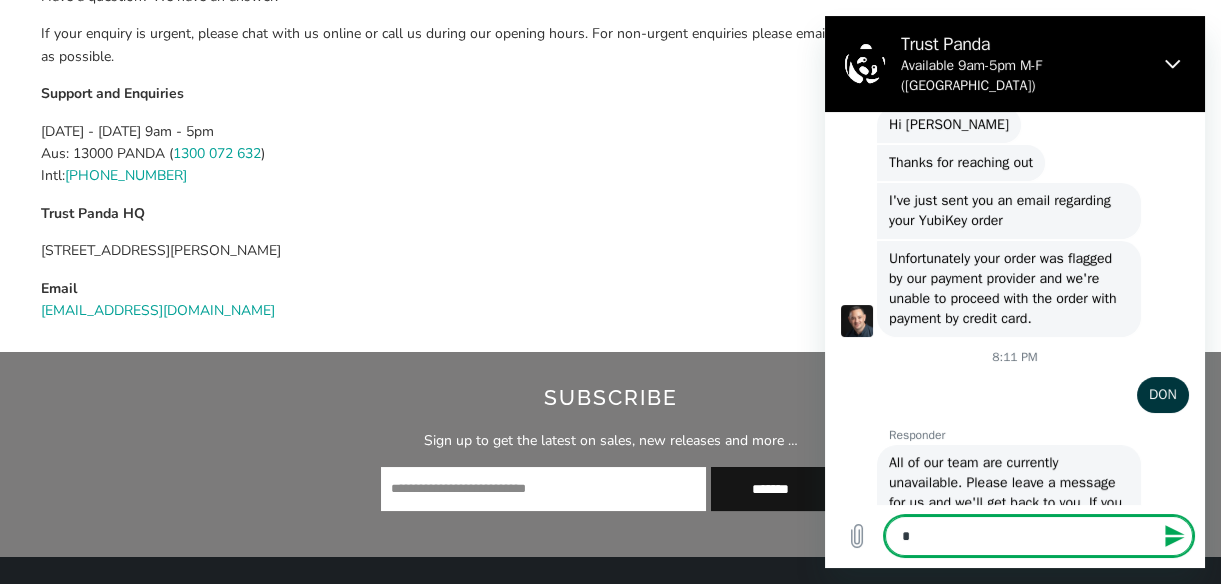 type on "*" 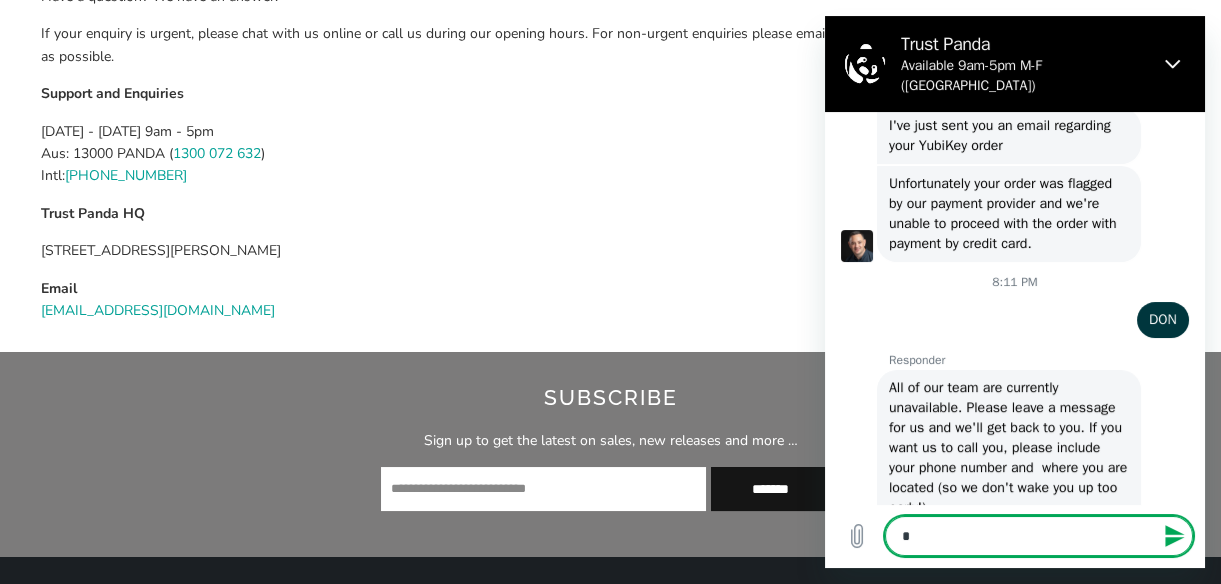 type 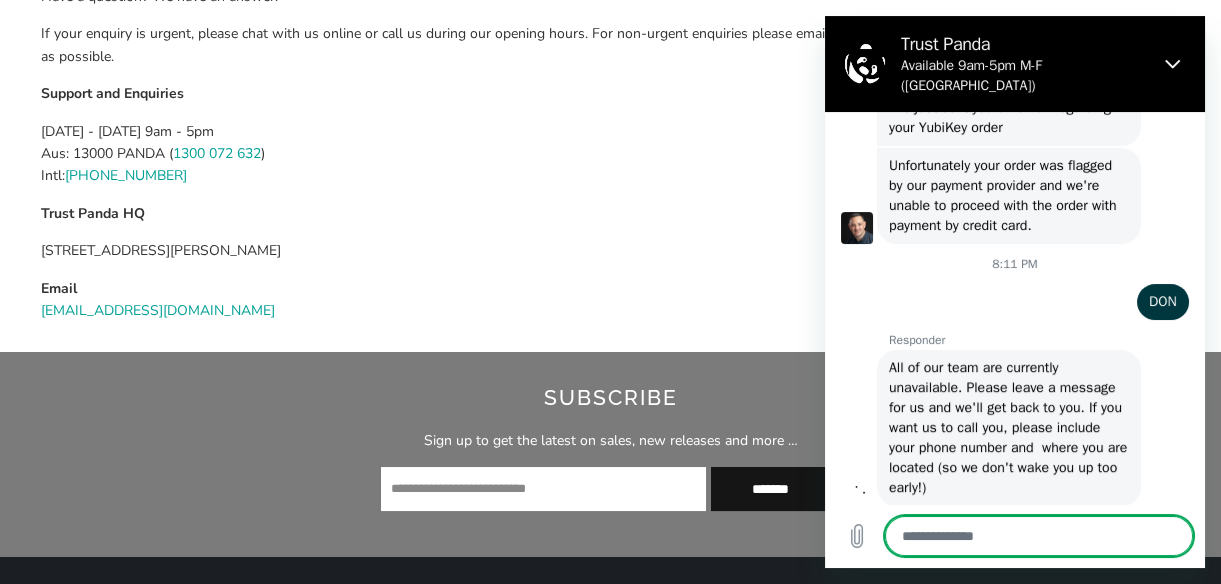 scroll, scrollTop: 900, scrollLeft: 0, axis: vertical 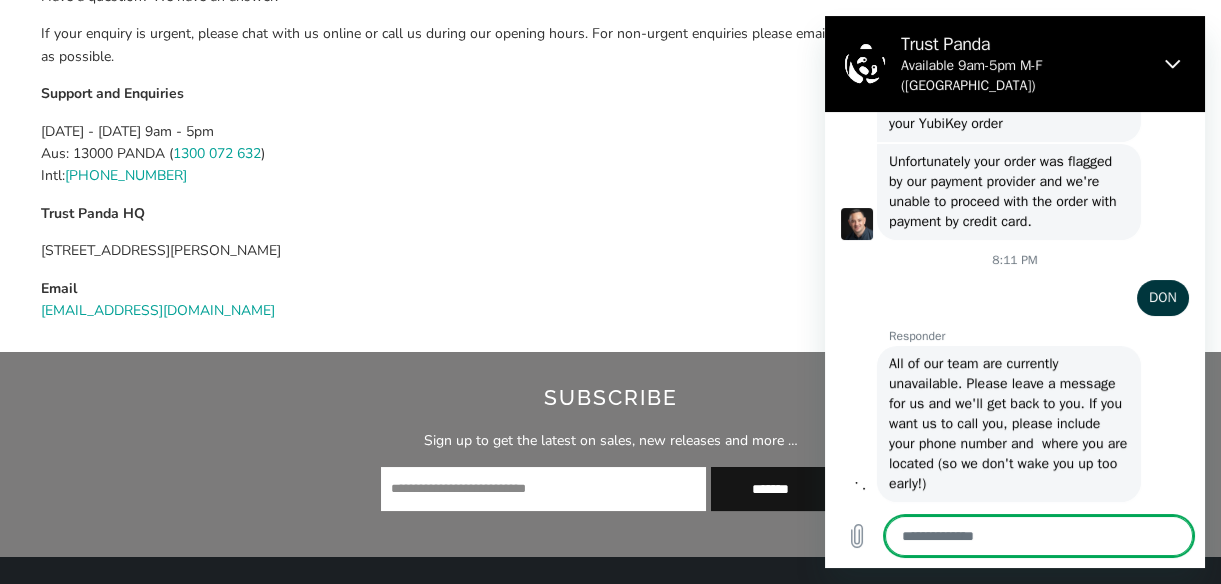 type on "*" 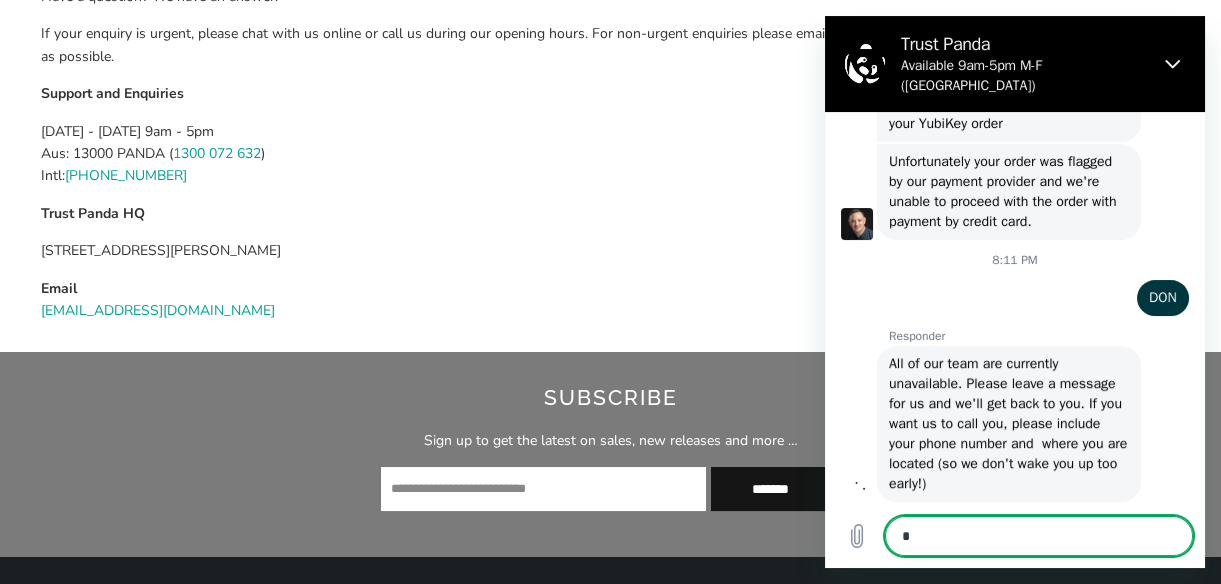 type on "**" 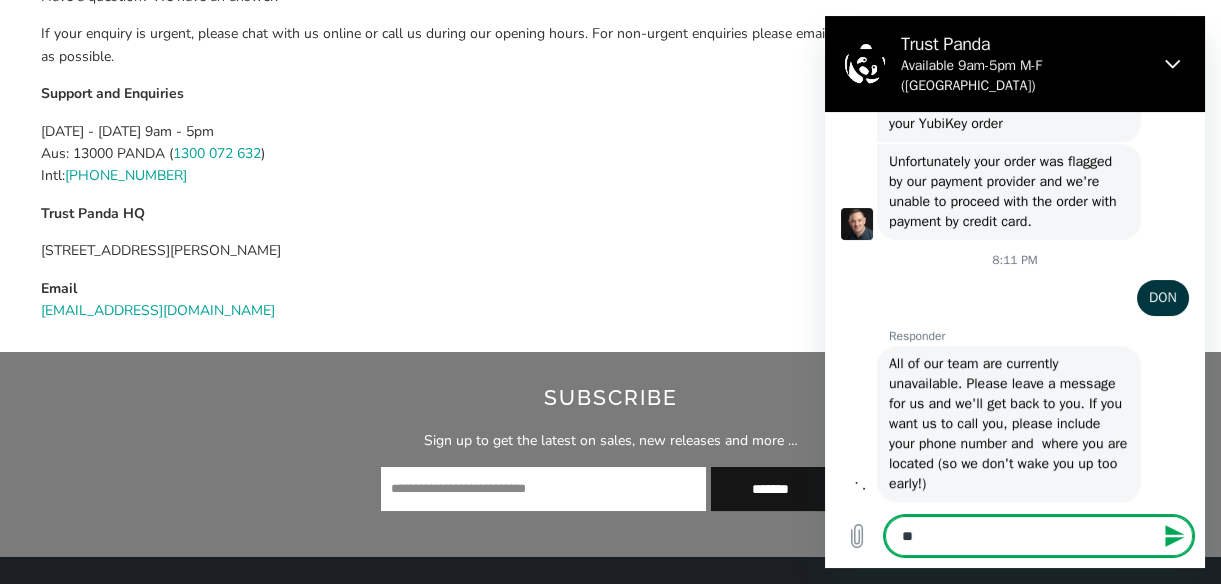 type on "*" 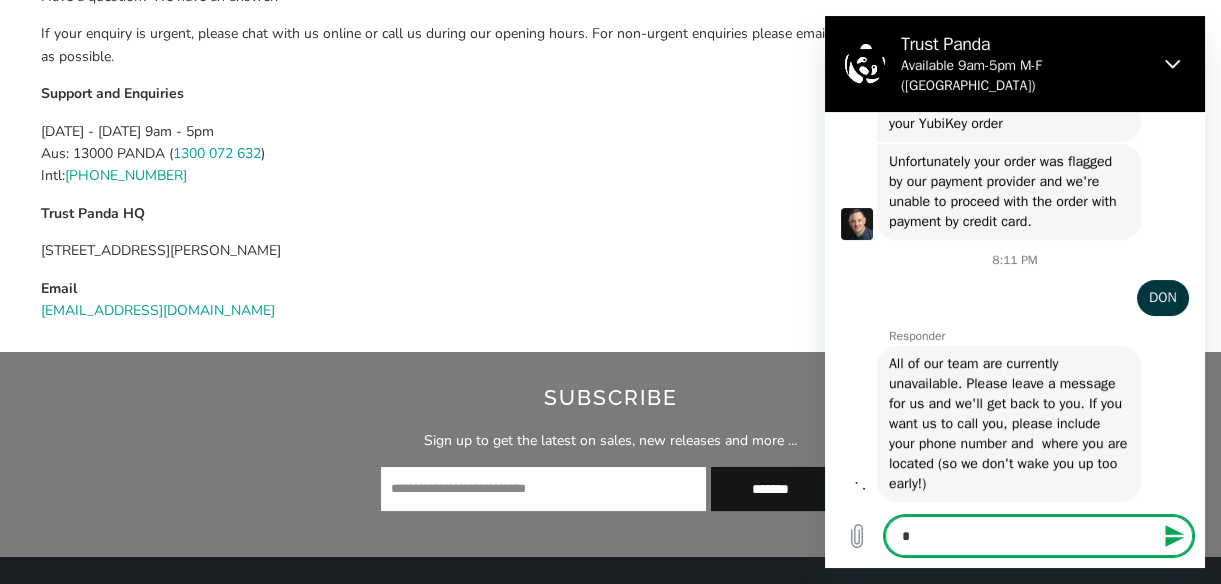 type 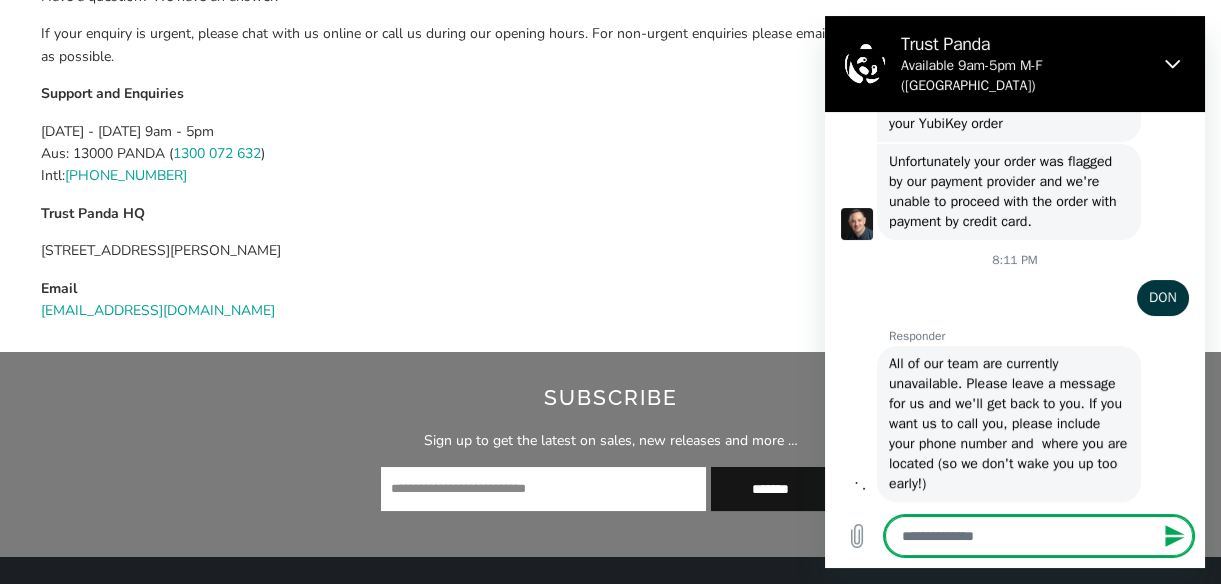 type on "*" 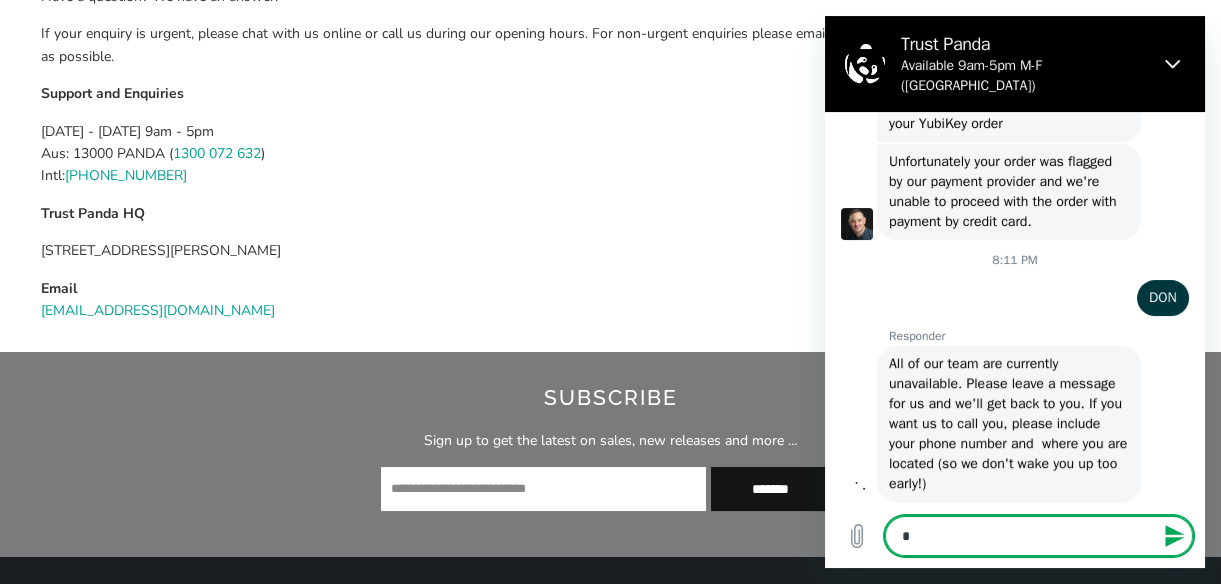 type on "**" 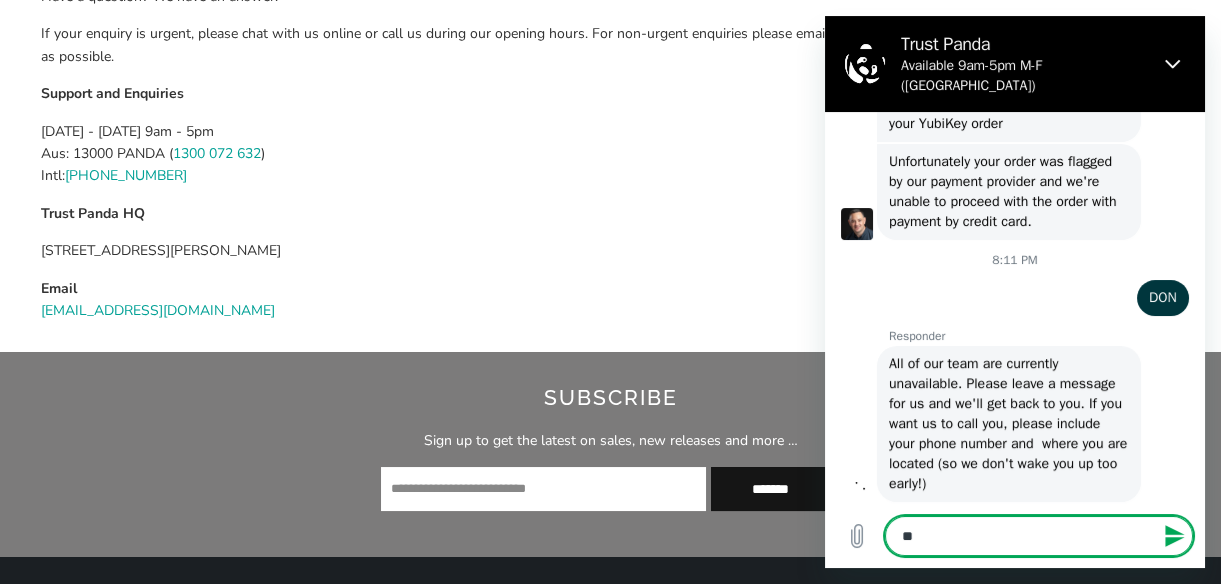 type on "***" 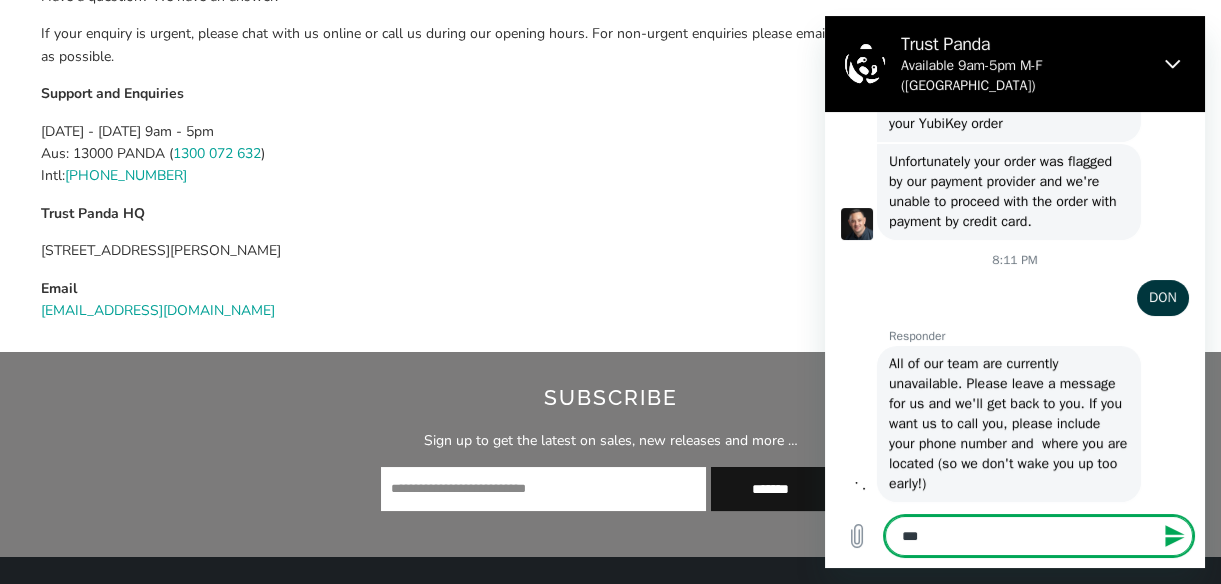 type on "****" 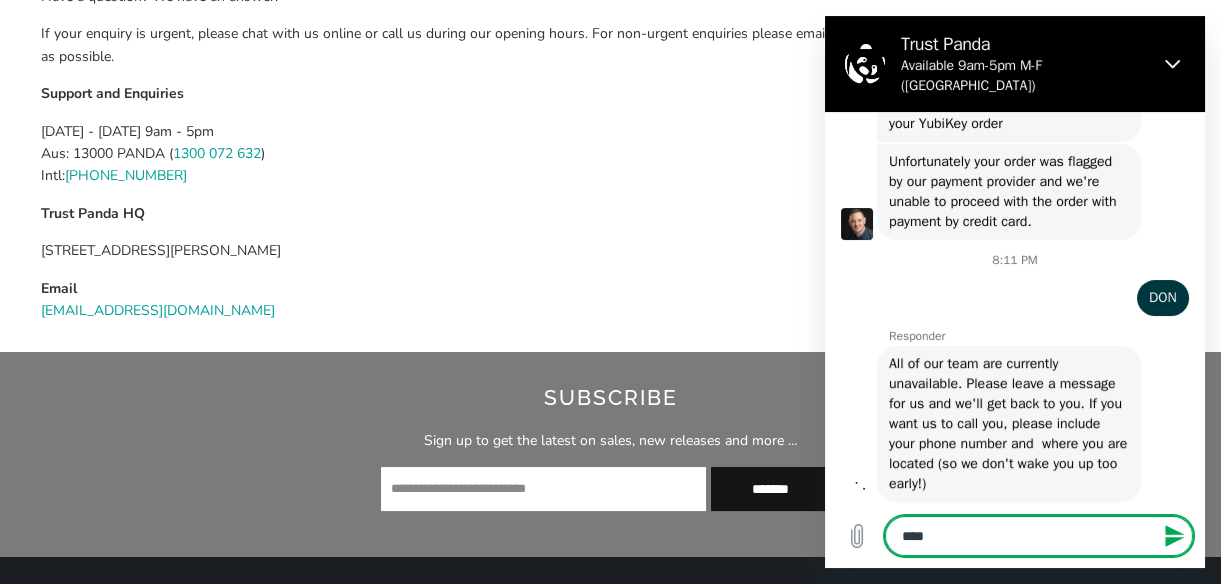 type 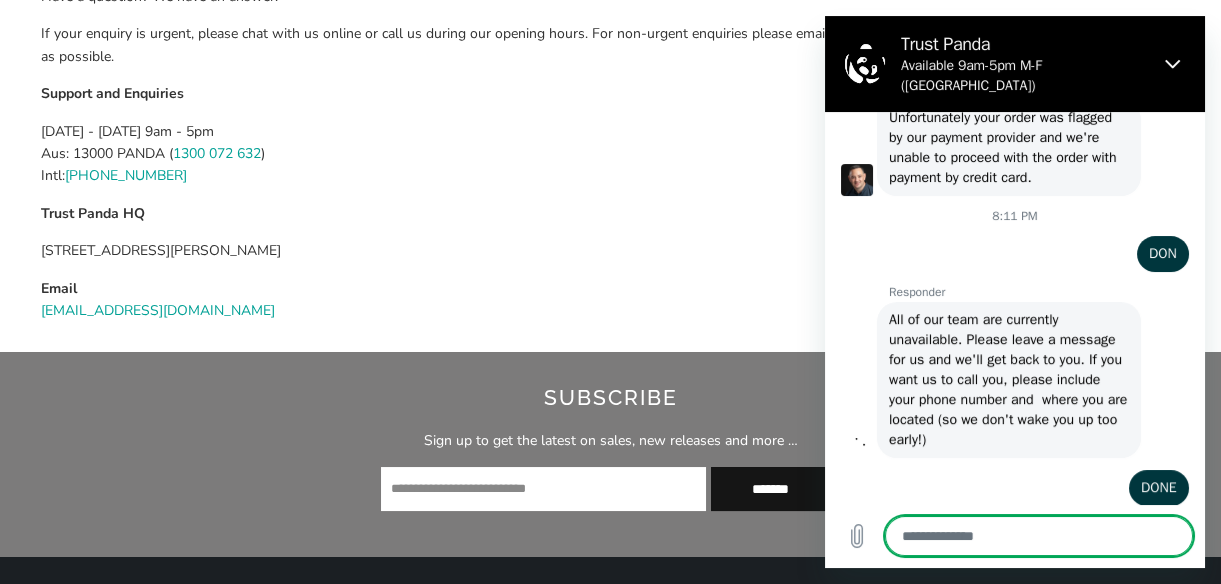 scroll, scrollTop: 948, scrollLeft: 0, axis: vertical 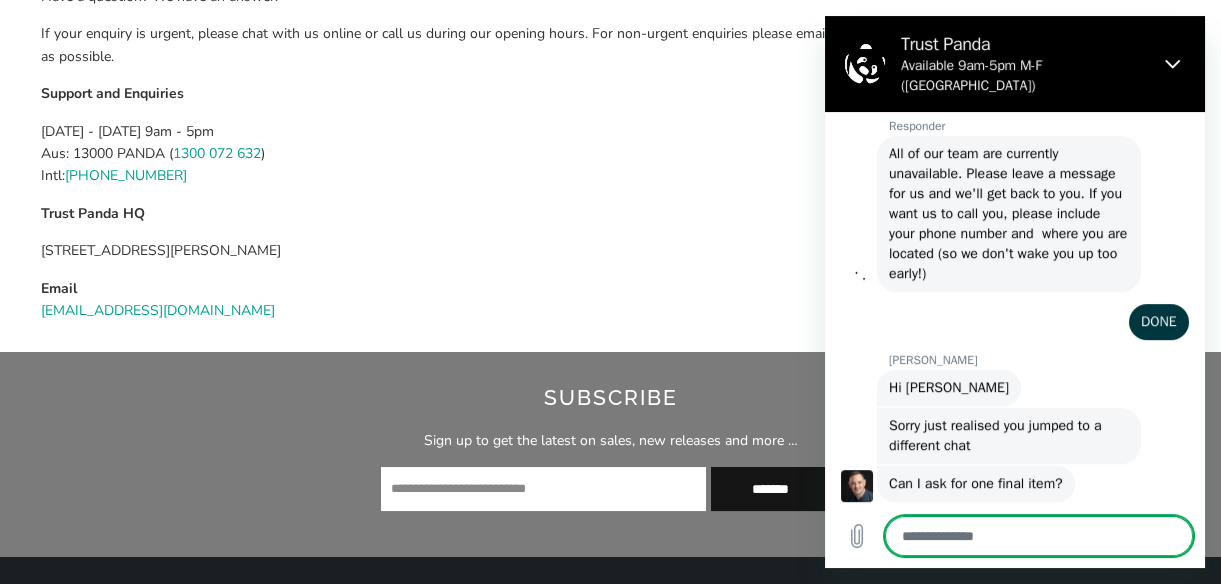 type on "*" 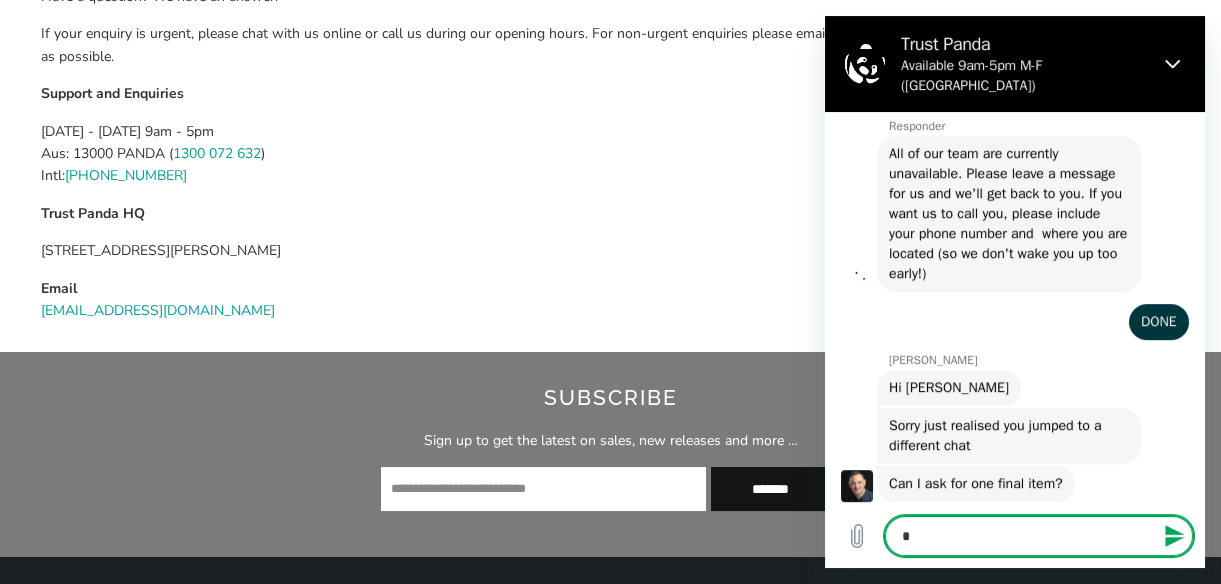 type on "**" 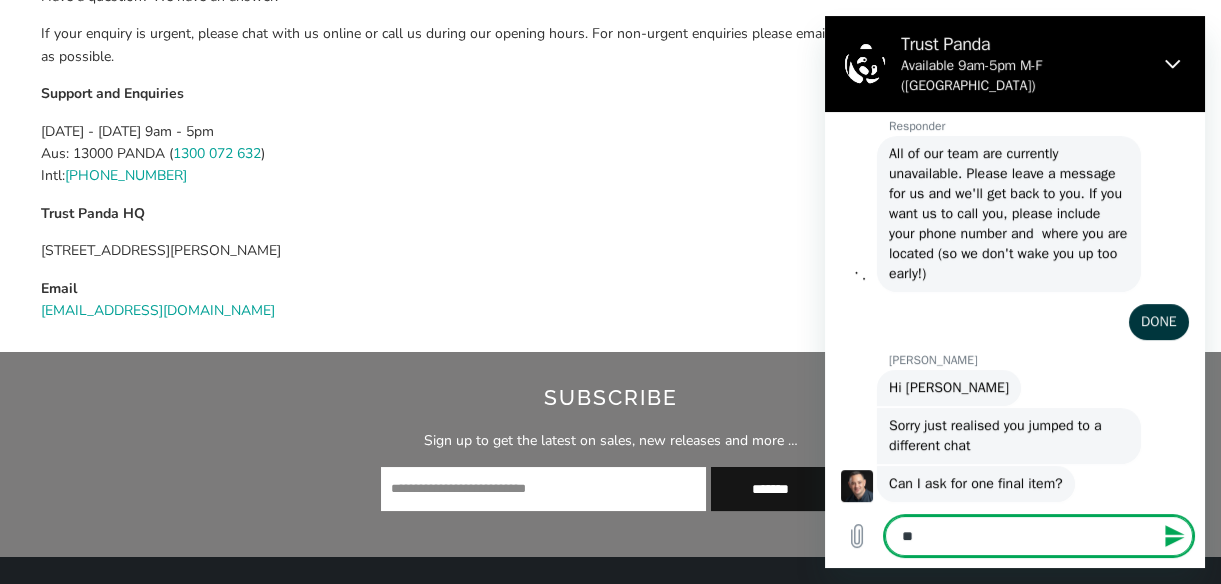 type on "***" 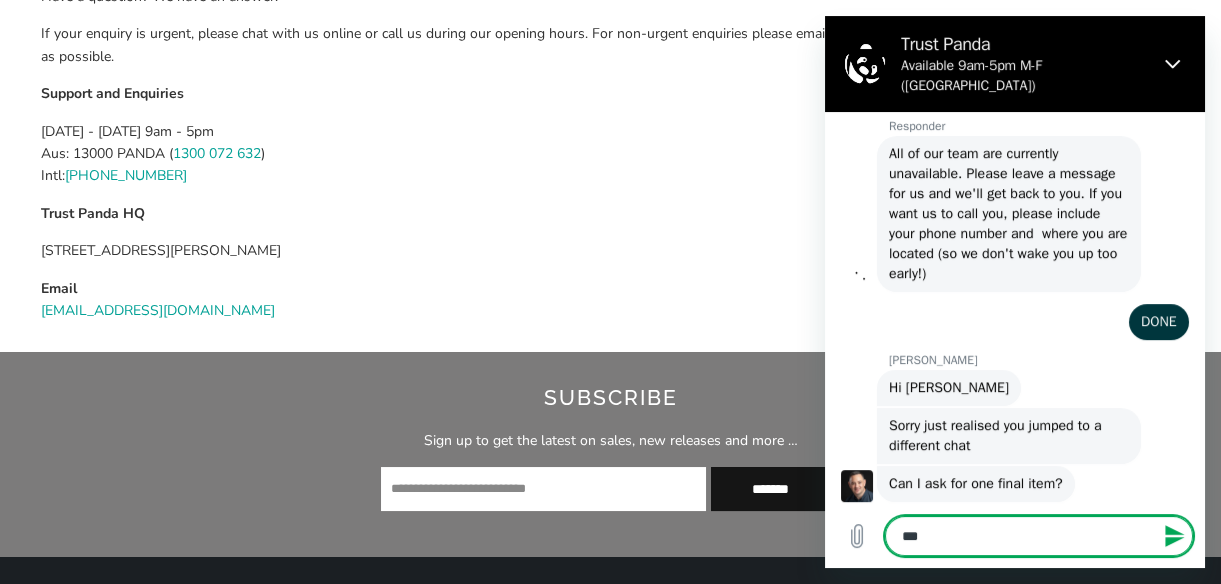 type 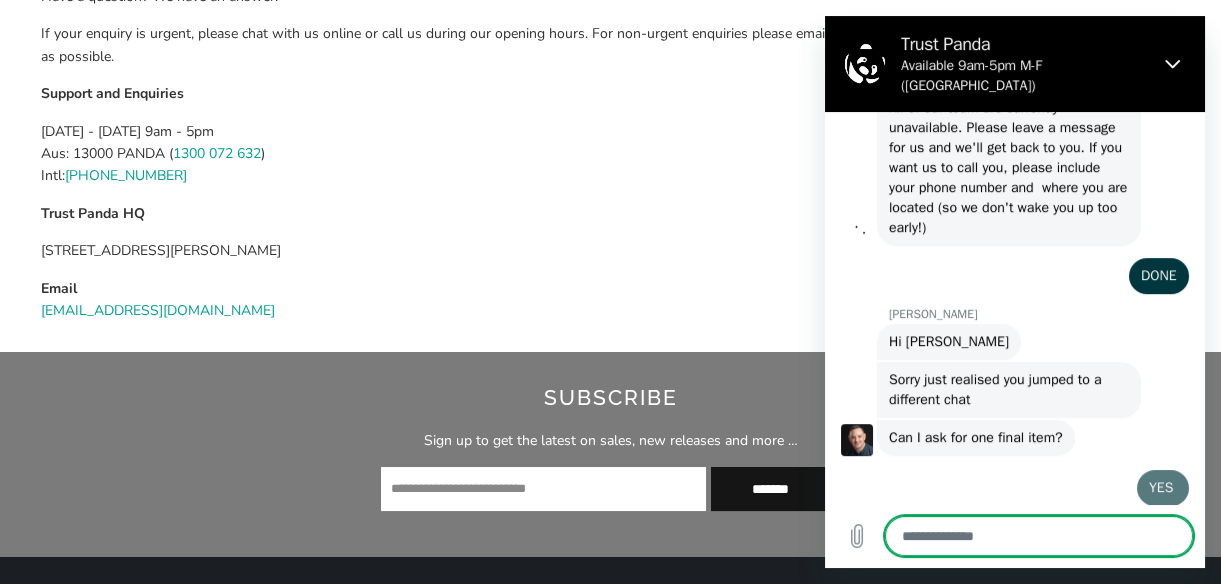type on "*" 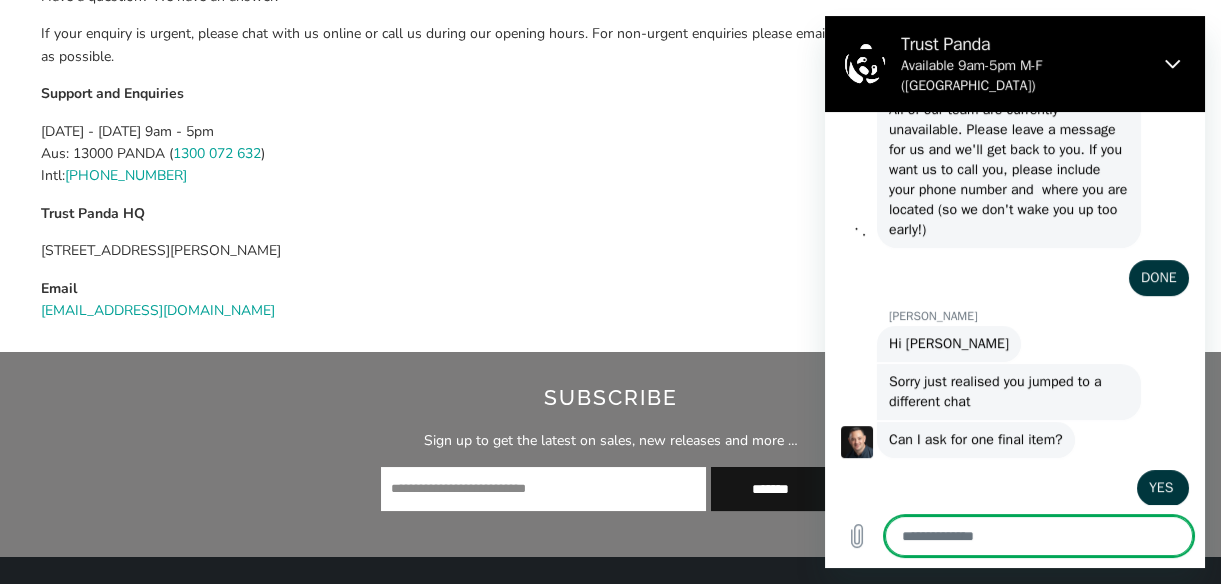 scroll, scrollTop: 1158, scrollLeft: 0, axis: vertical 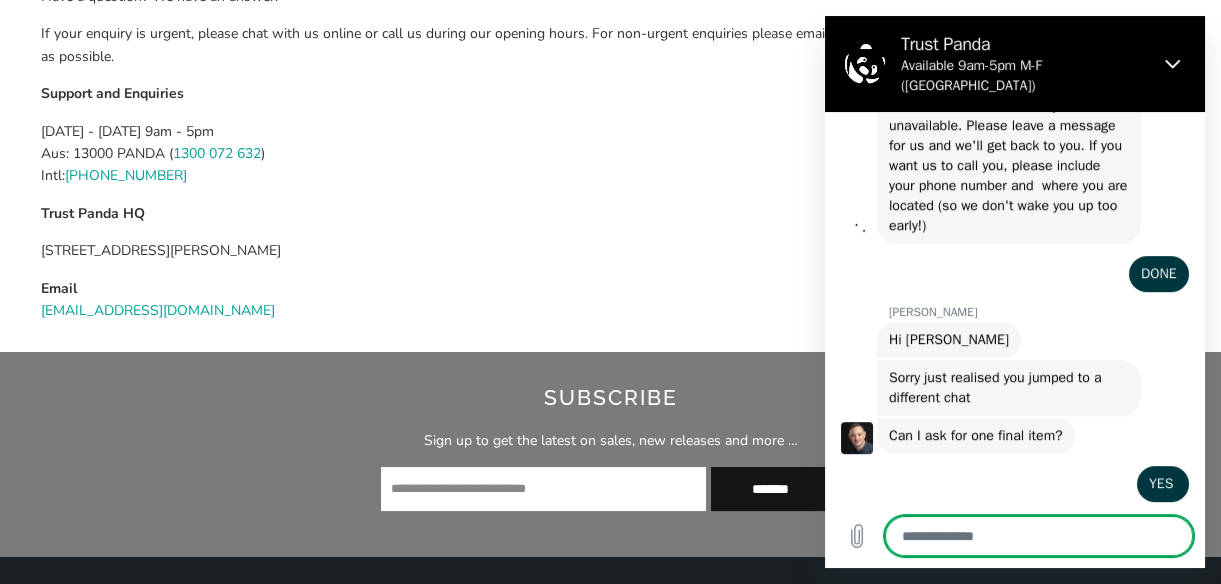click at bounding box center (1039, 536) 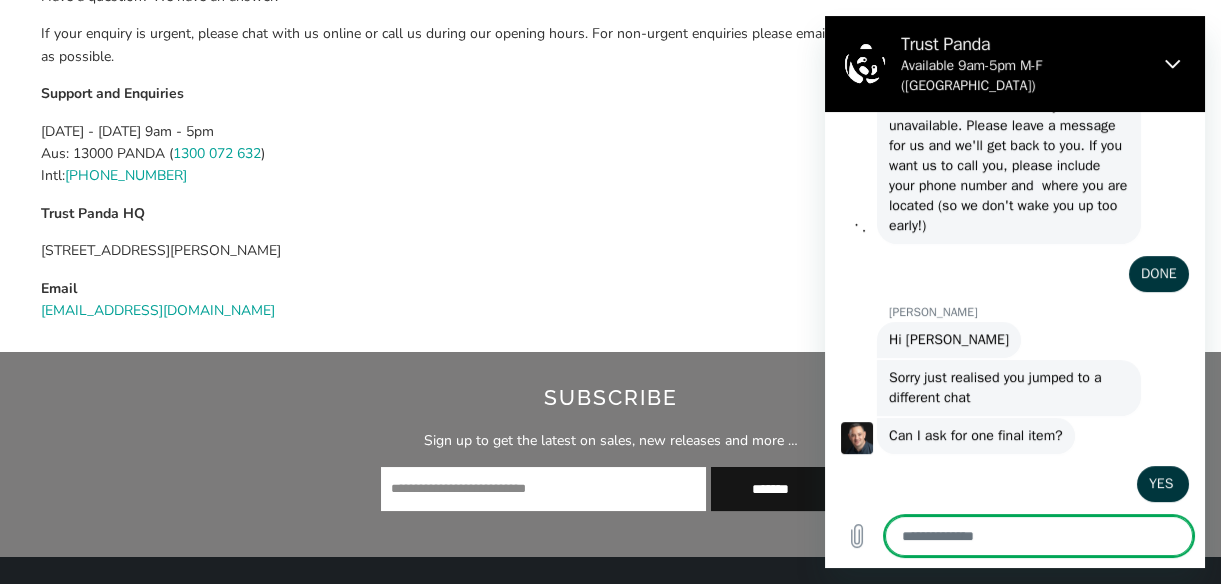 type on "*" 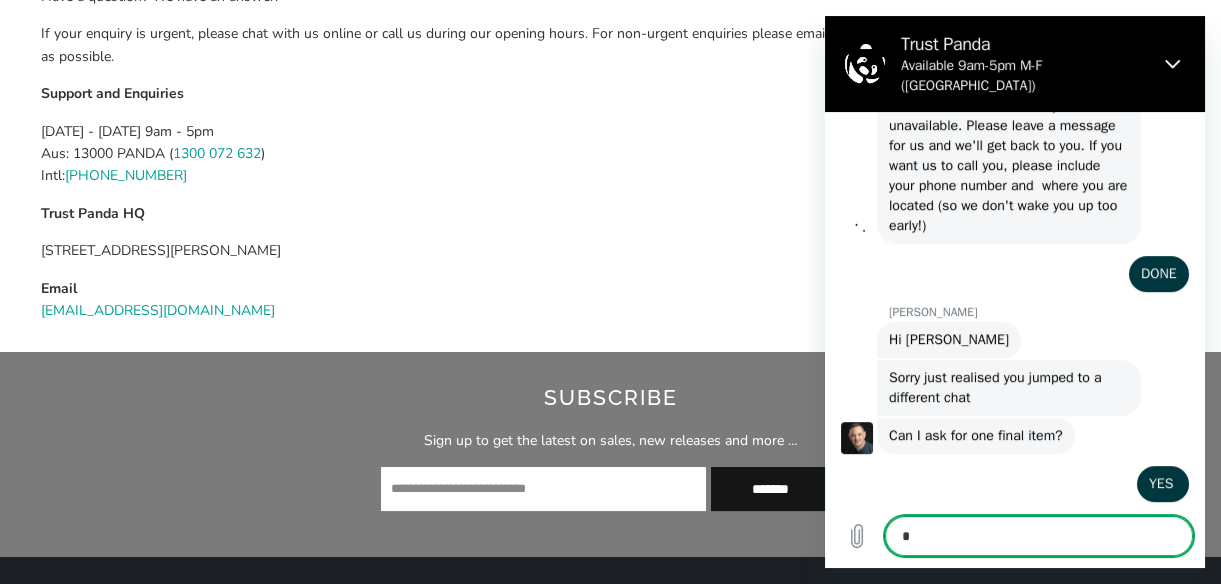 type on "**" 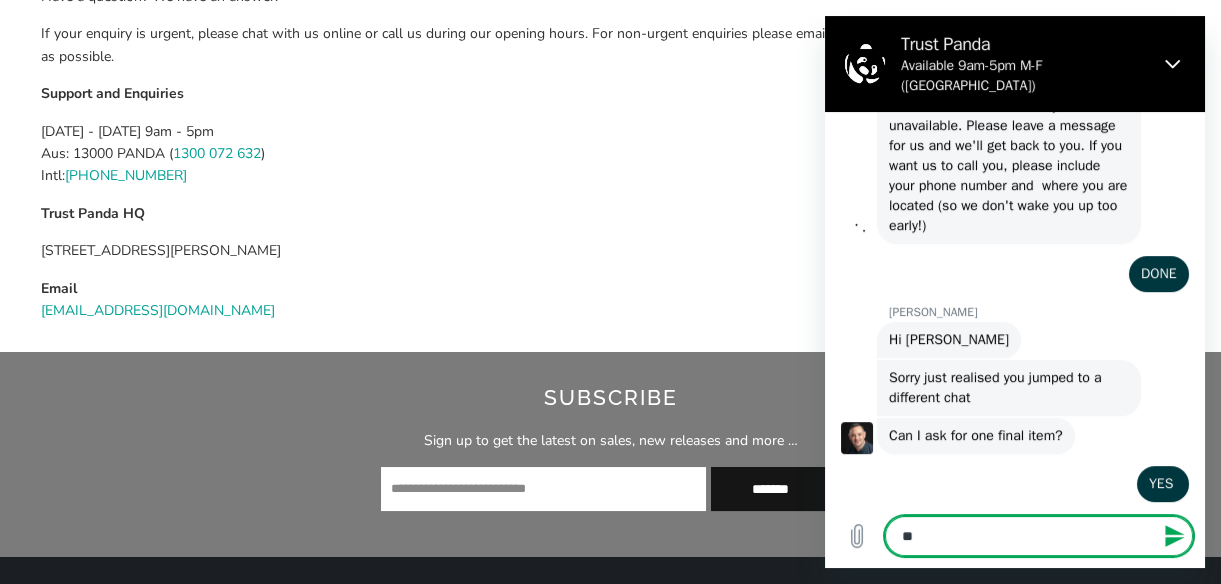 type on "***" 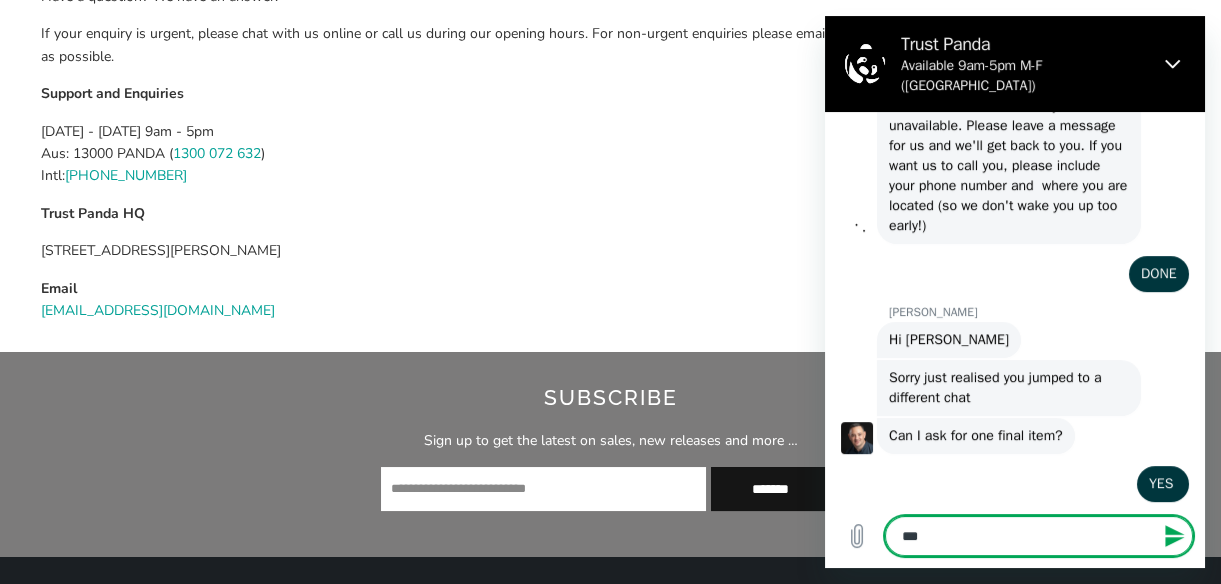 type on "*" 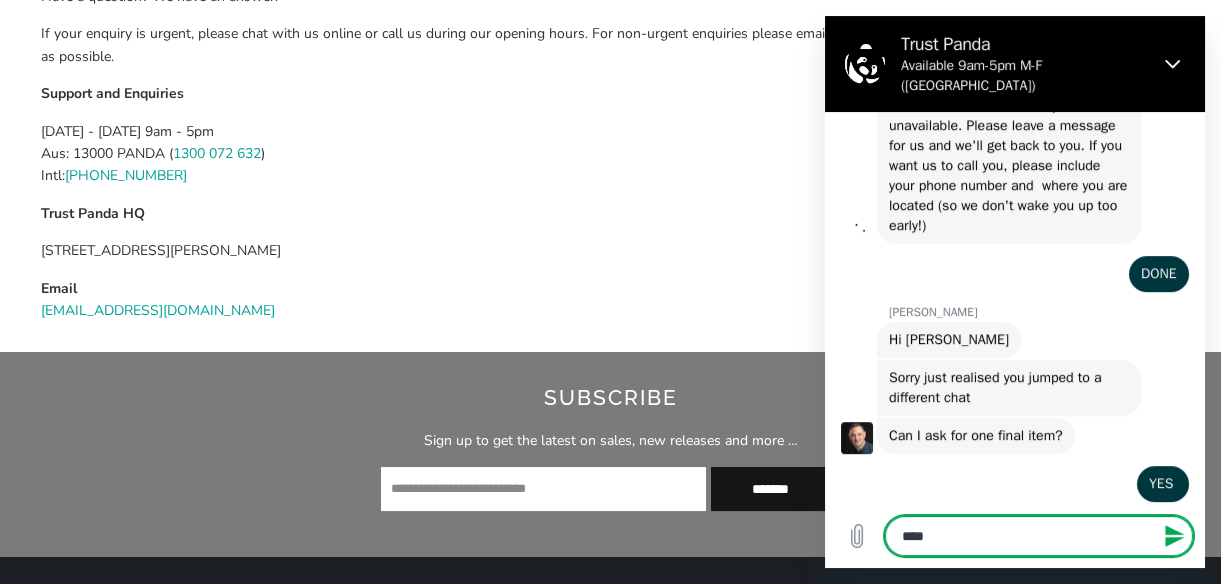 type on "*****" 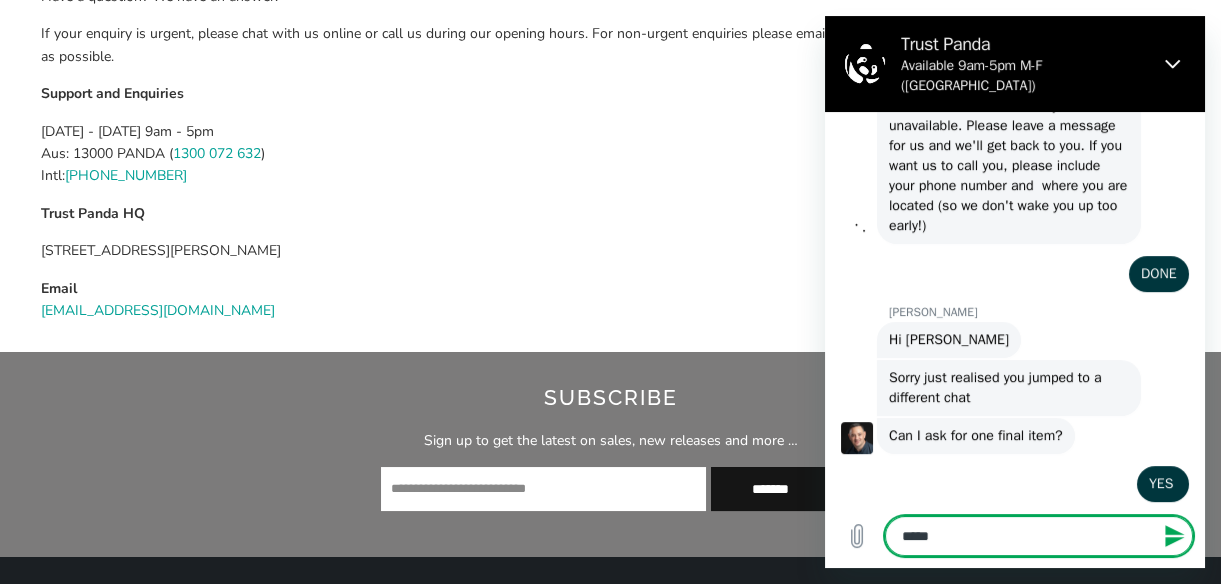 type on "******" 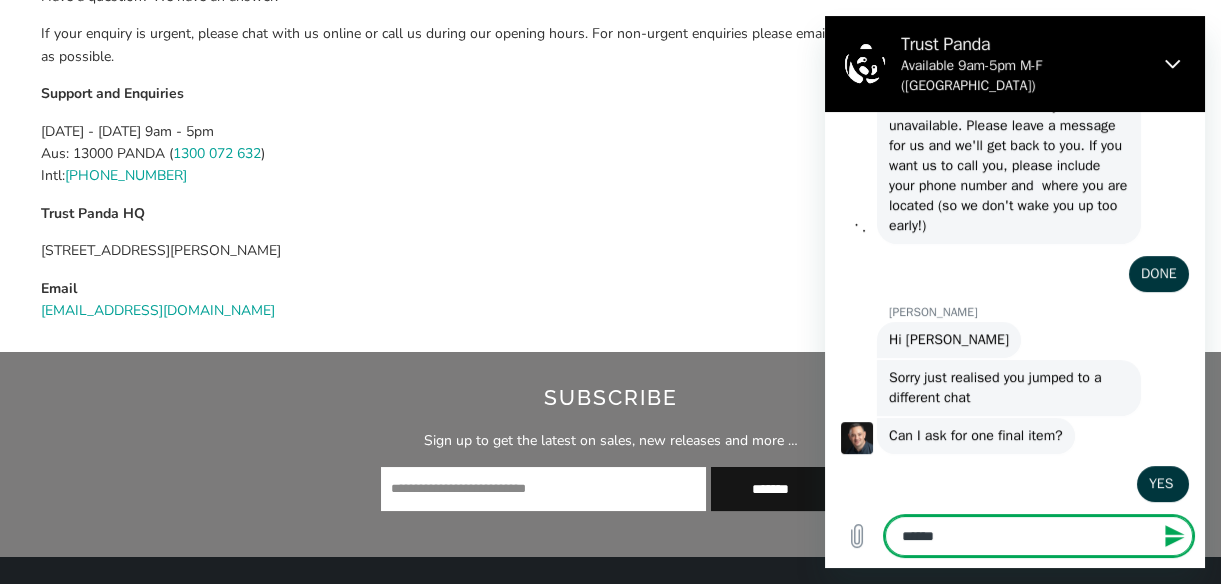 type on "*******" 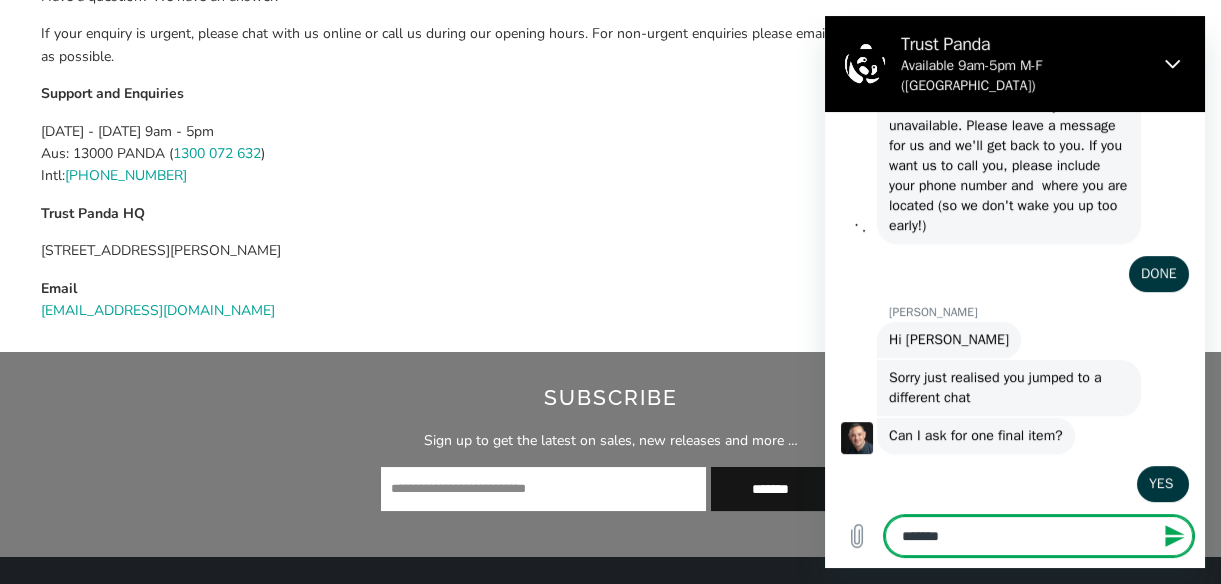 type on "********" 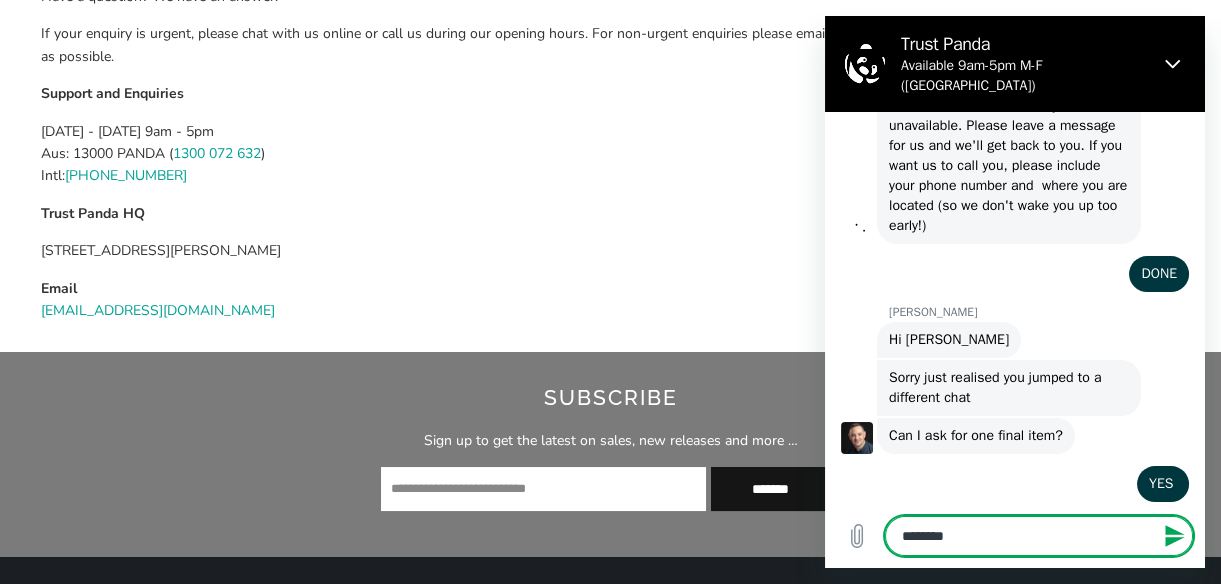 type 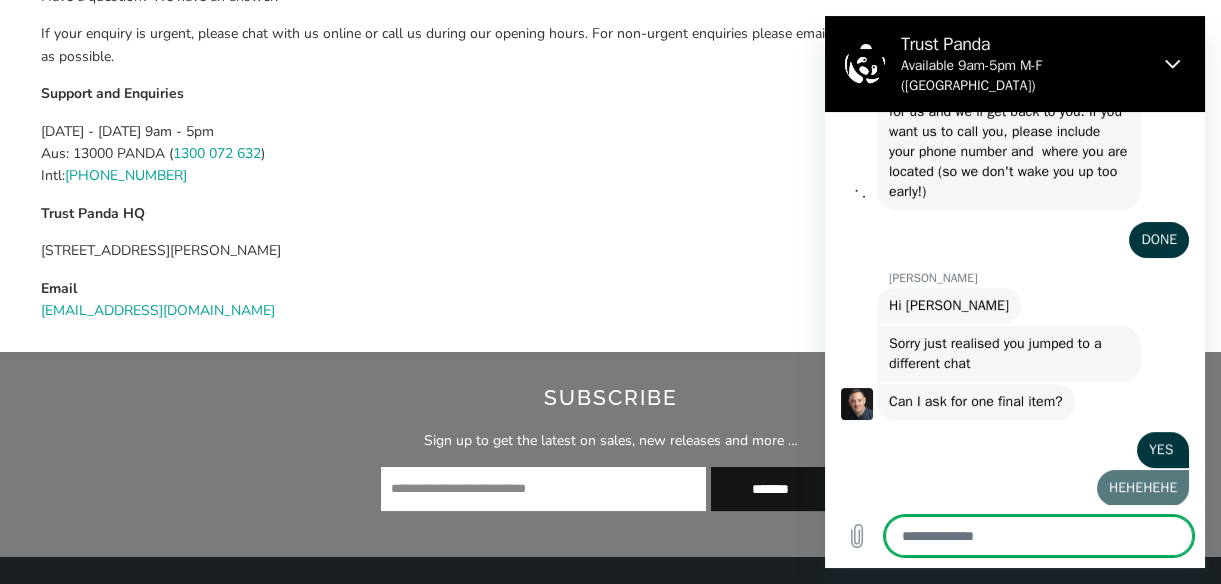 type on "*" 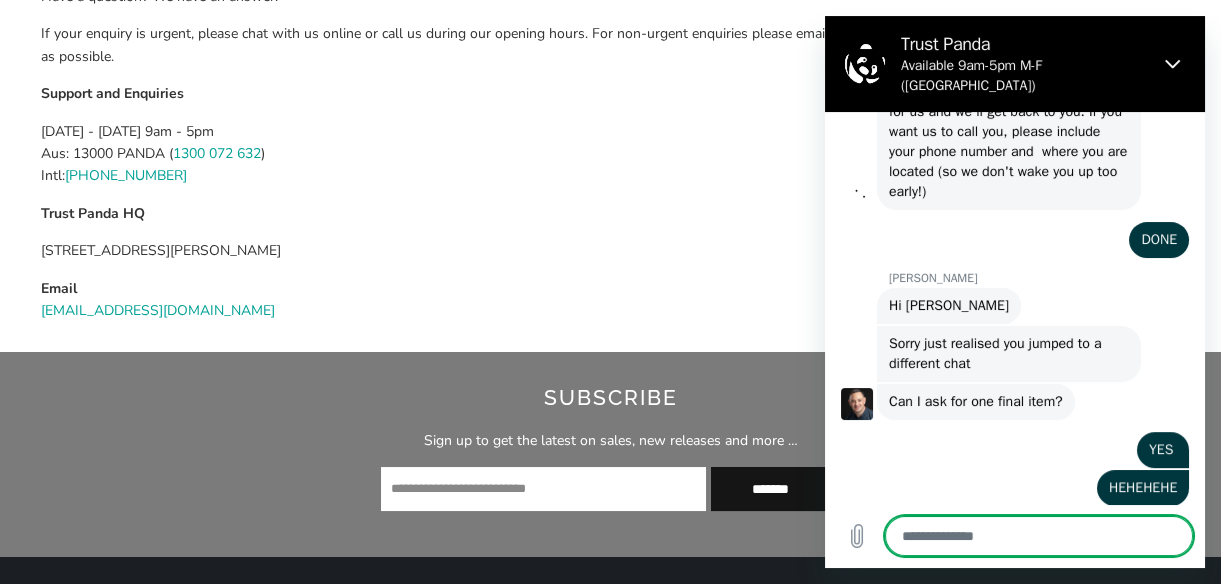 scroll, scrollTop: 1196, scrollLeft: 0, axis: vertical 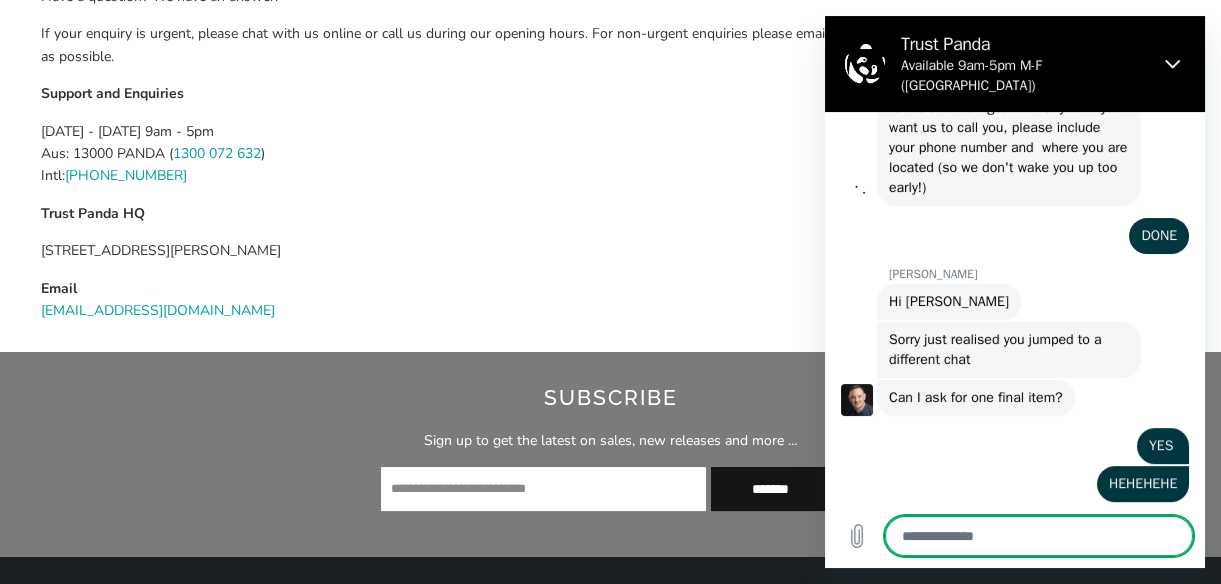type on "*" 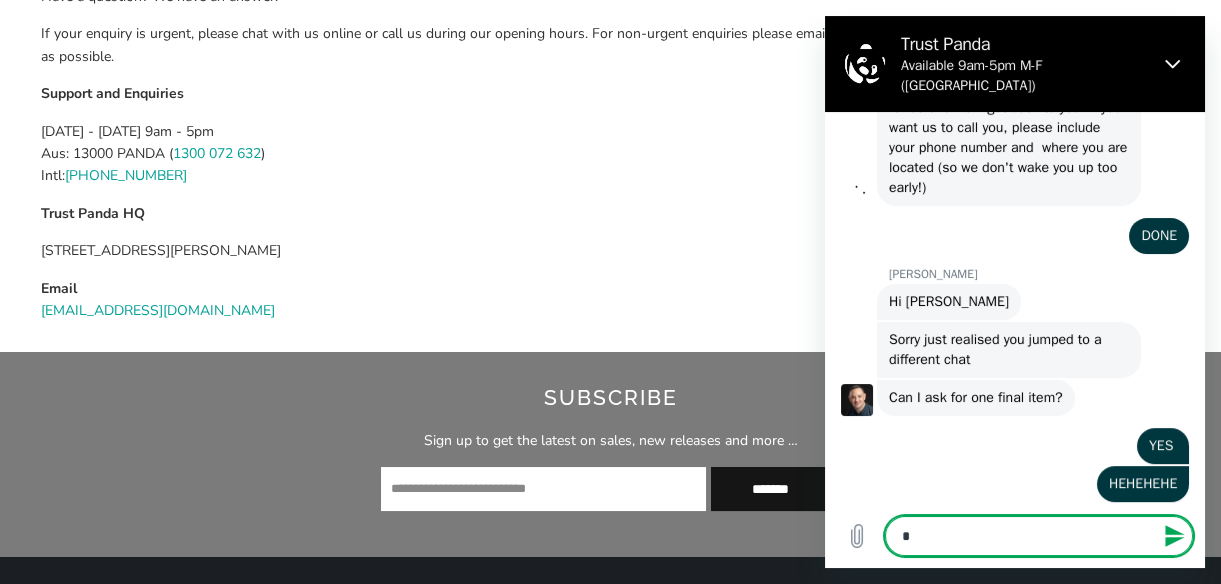 type on "*" 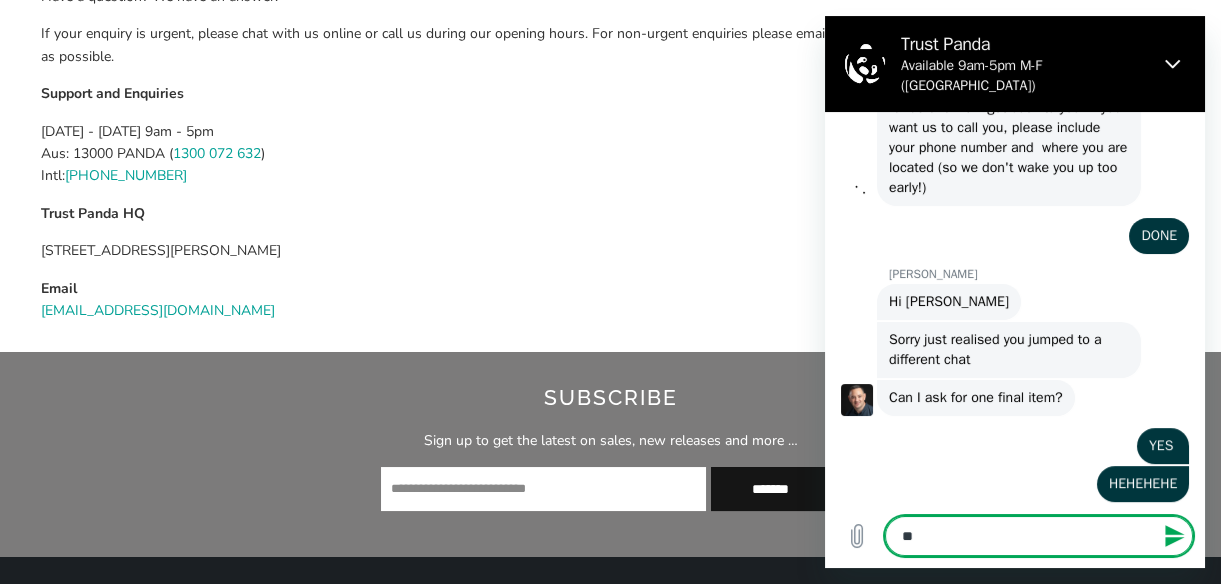 type on "***" 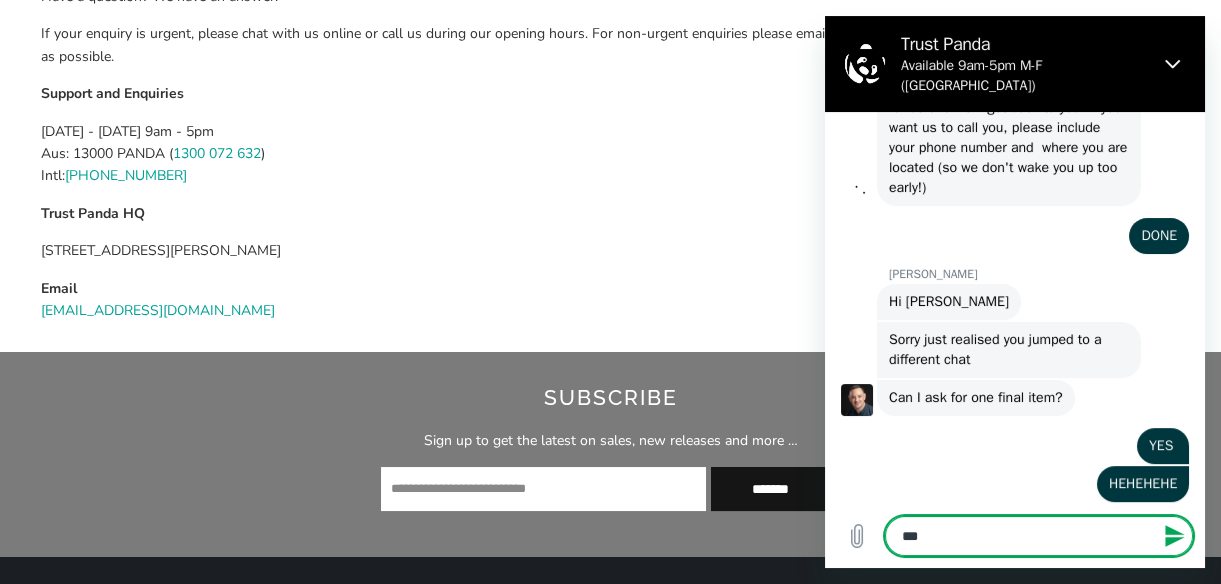 type on "****" 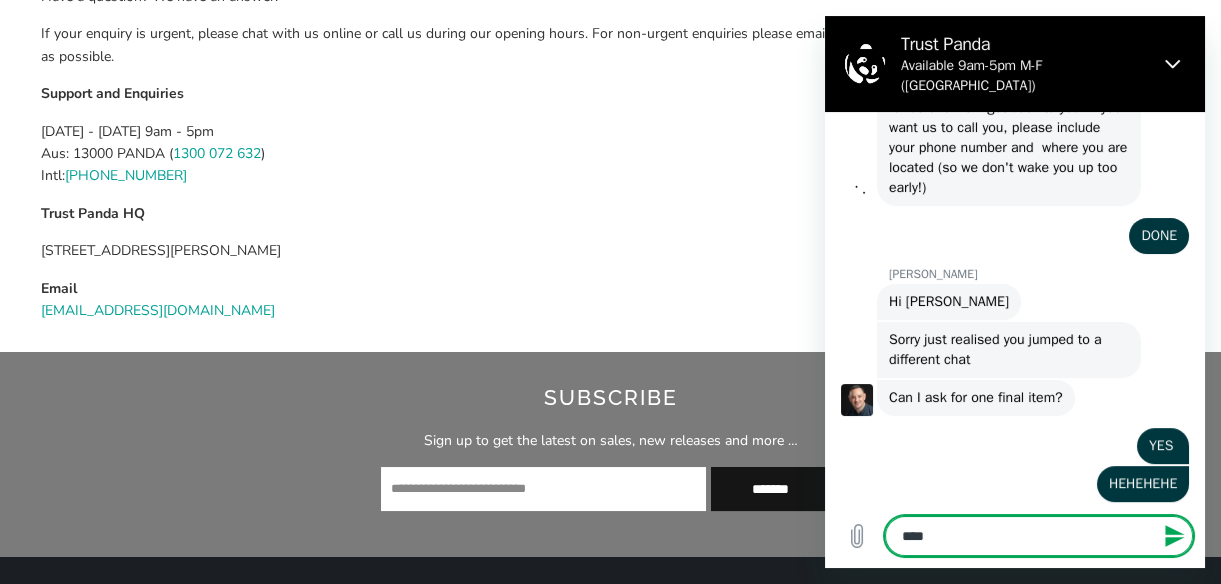type on "*****" 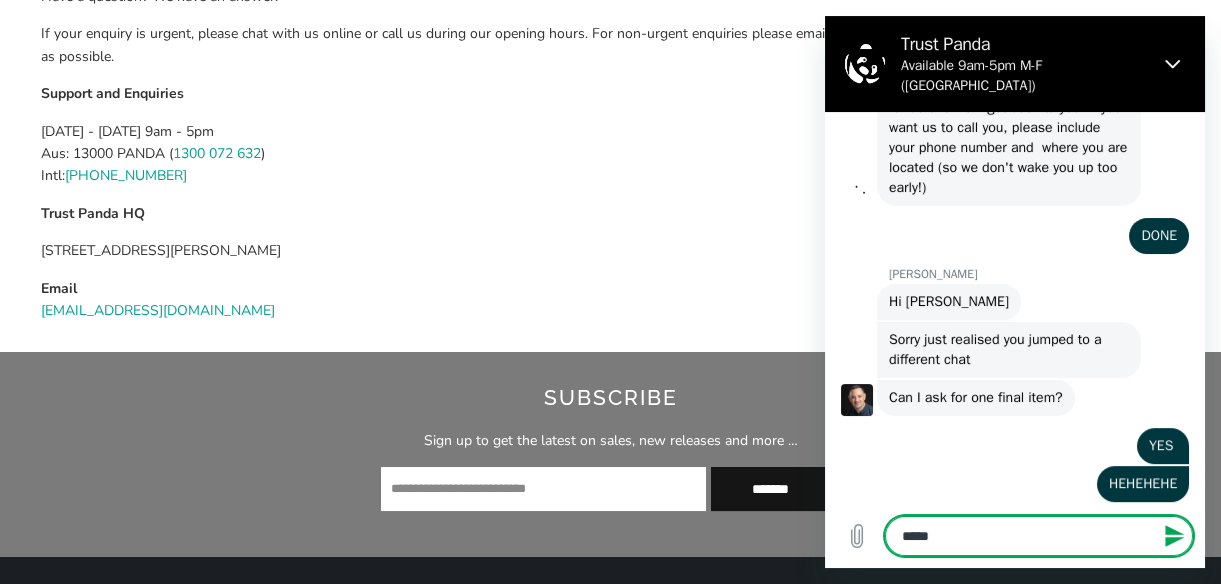 type on "******" 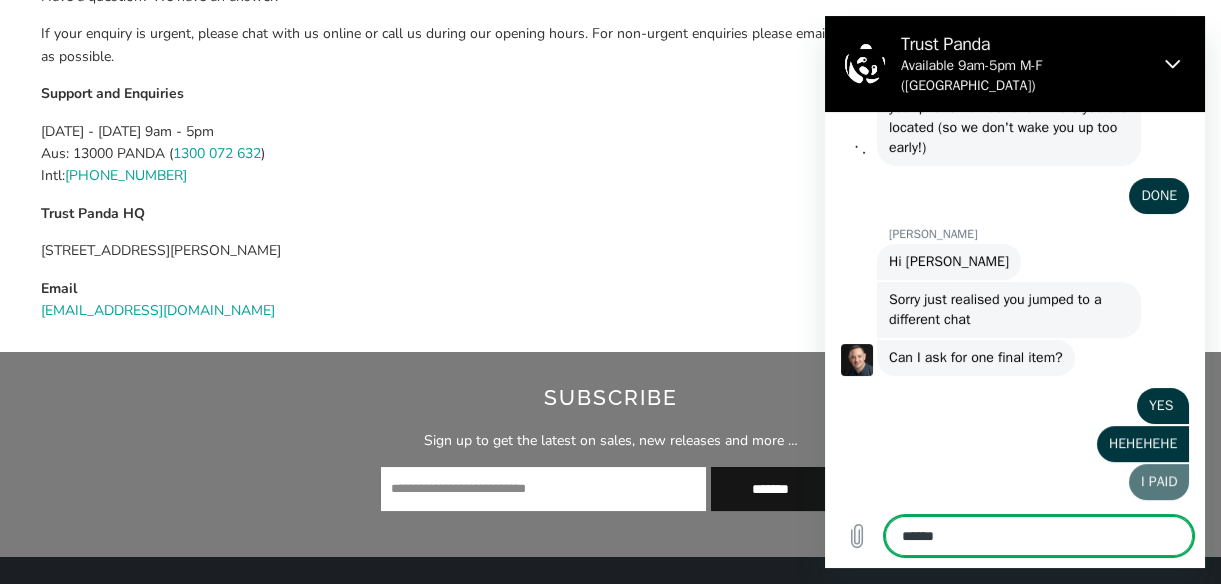 type 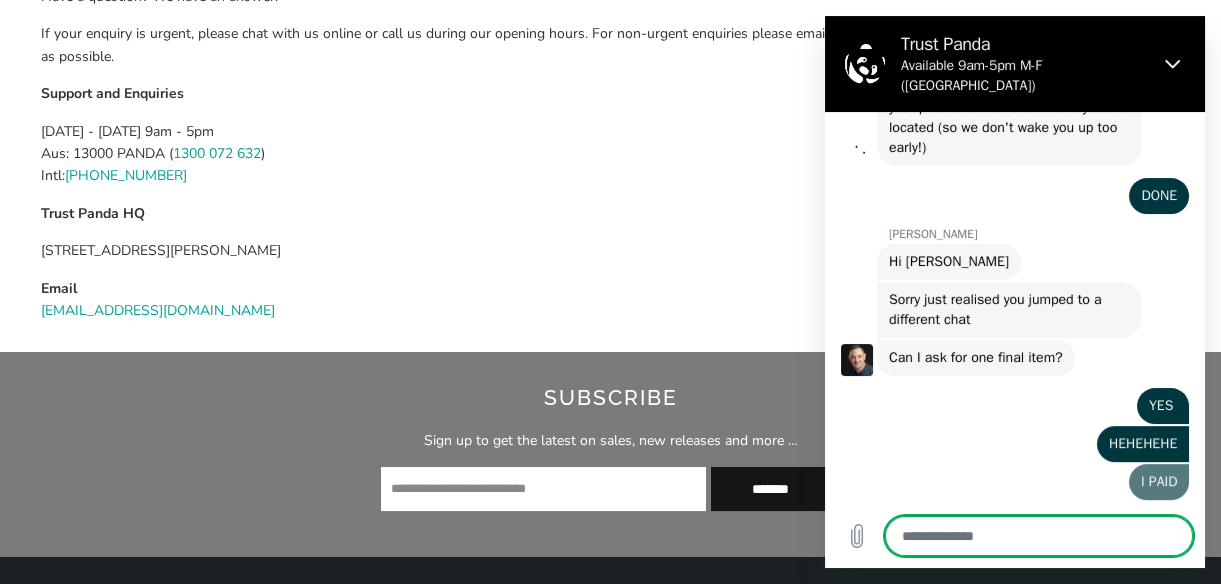 type on "*" 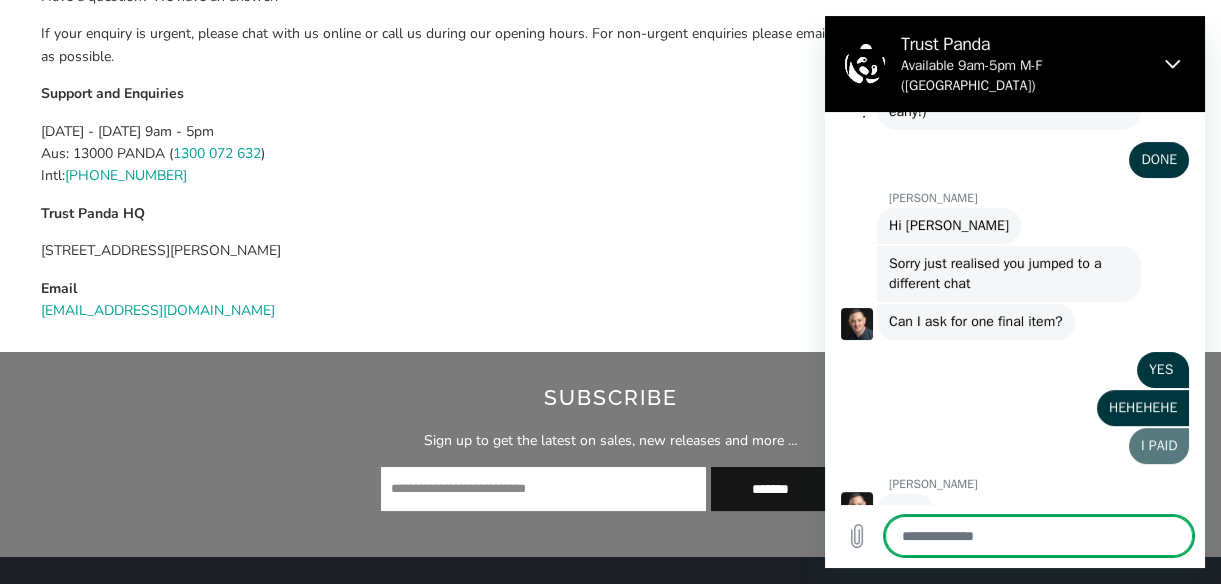 type on "*" 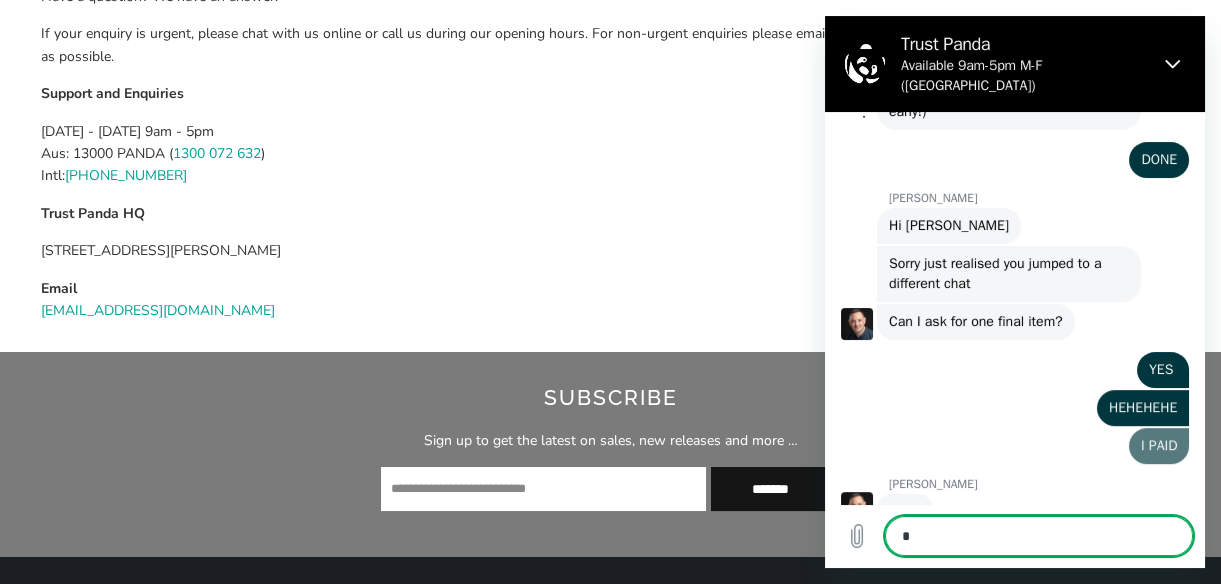 type on "**" 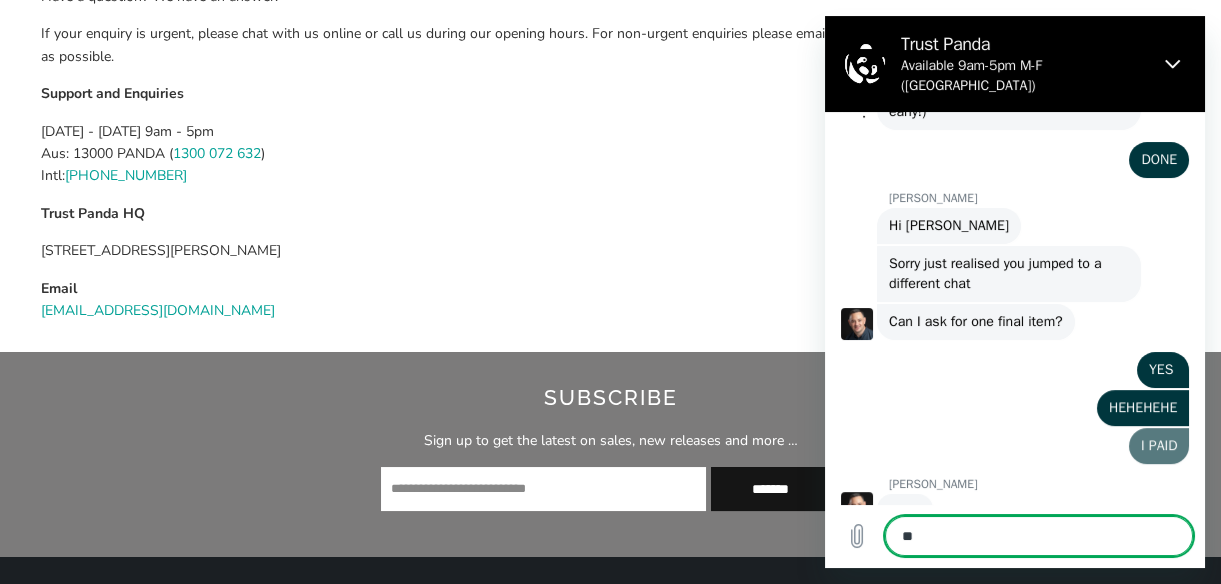 type on "***" 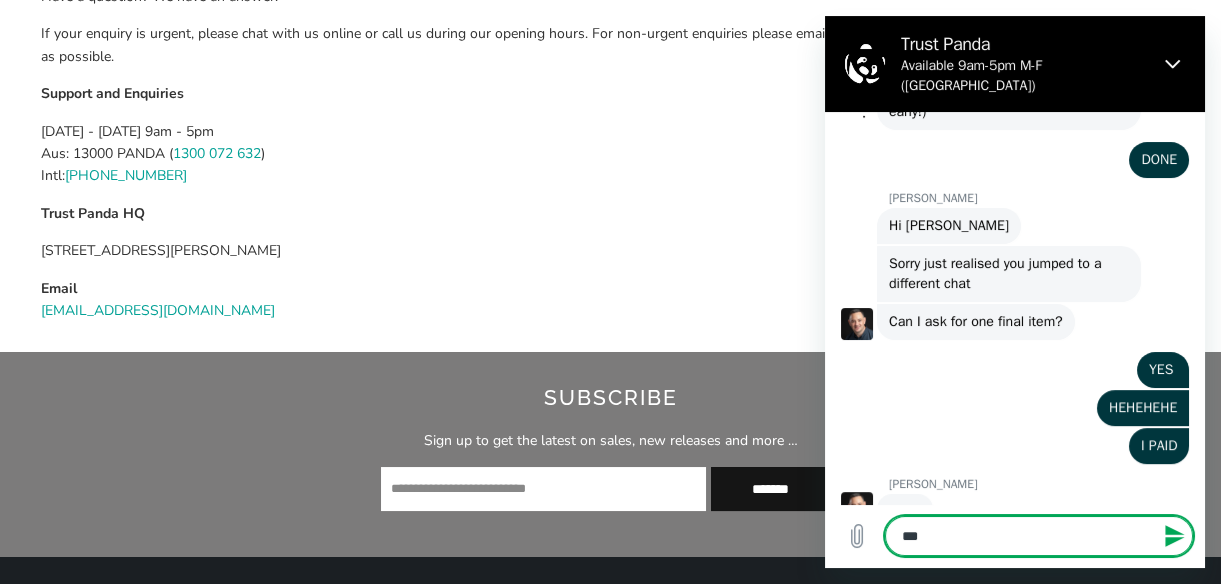 type on "***" 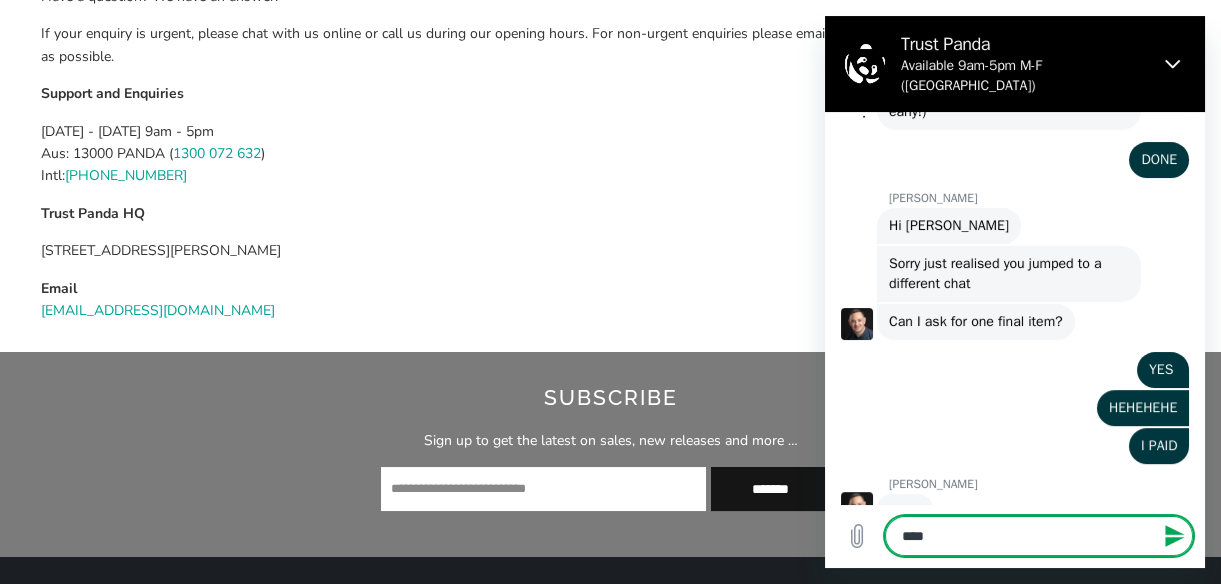 type on "*" 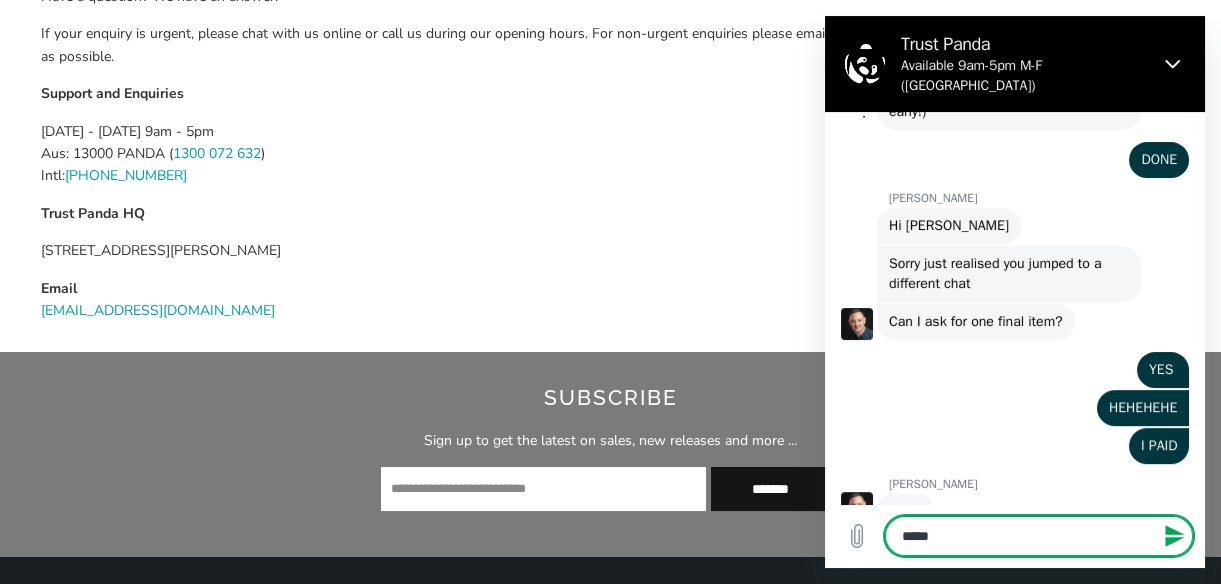 type on "******" 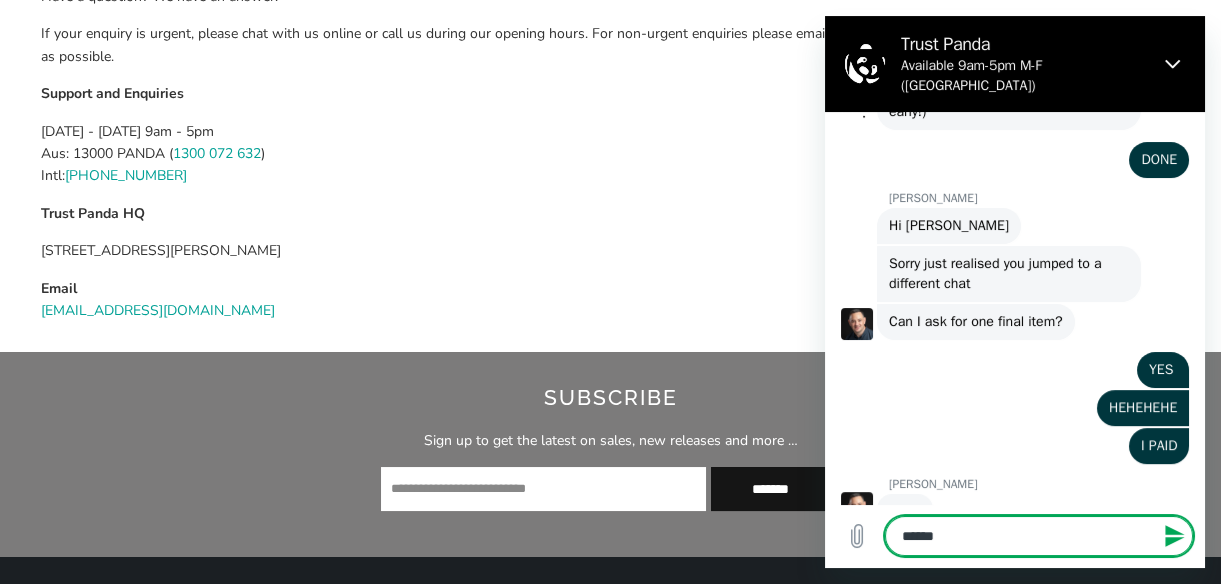 type on "******" 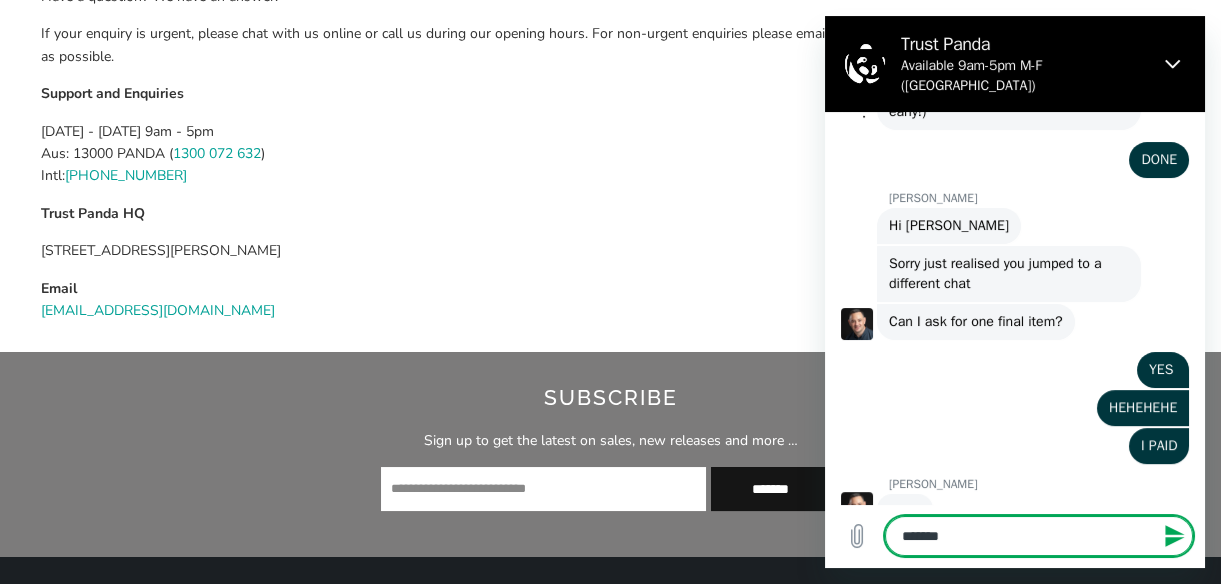 type on "******" 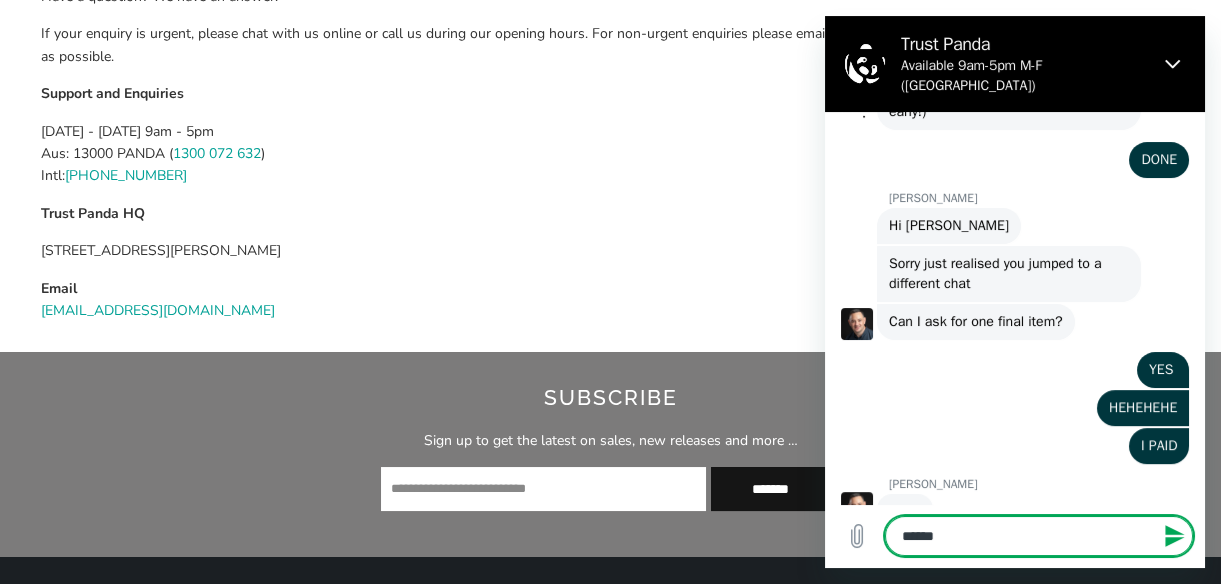 type on "*****" 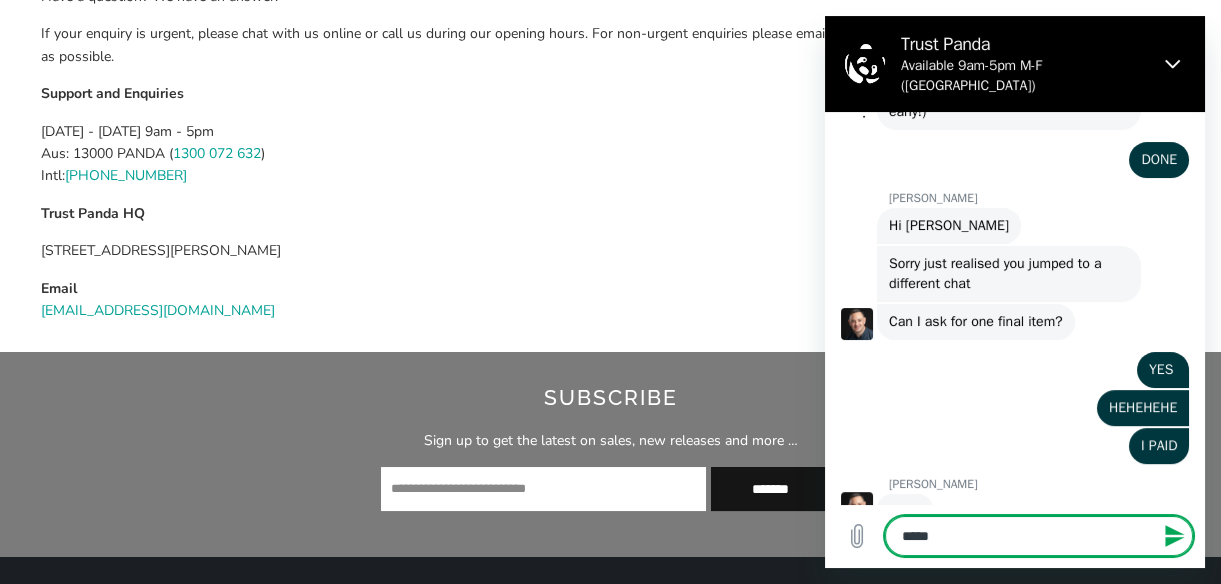 type on "***" 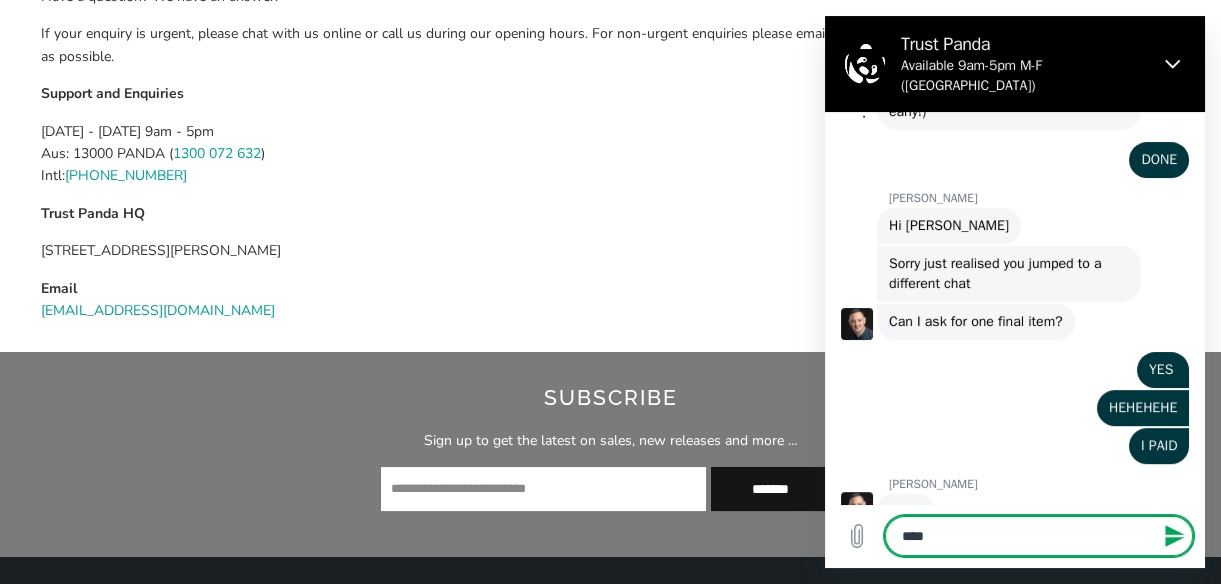 type on "*" 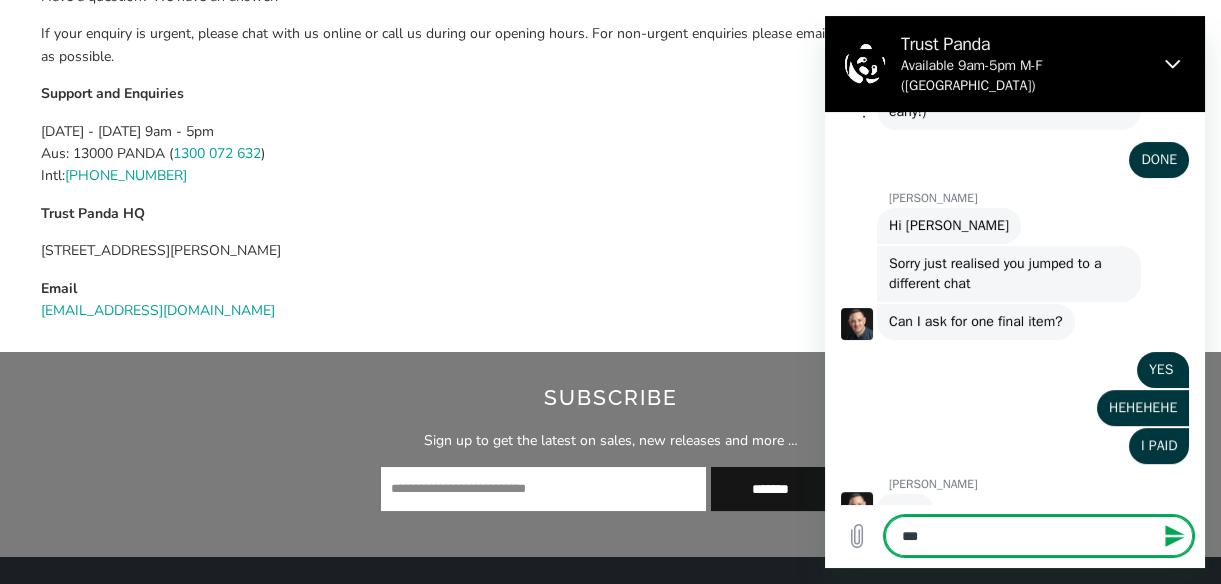 type on "*" 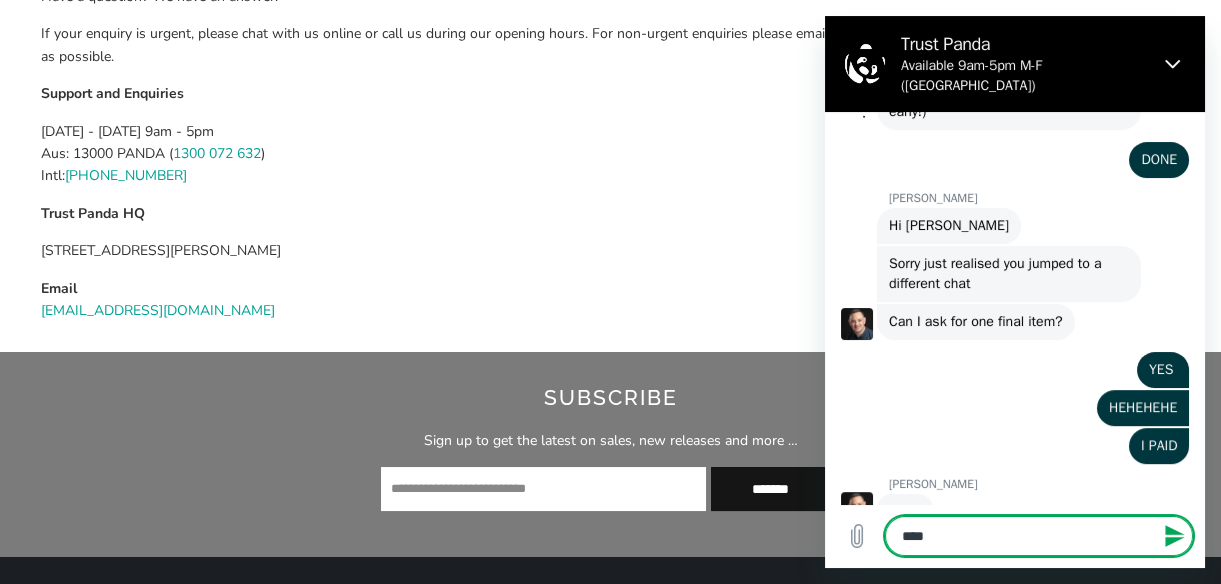 type on "*****" 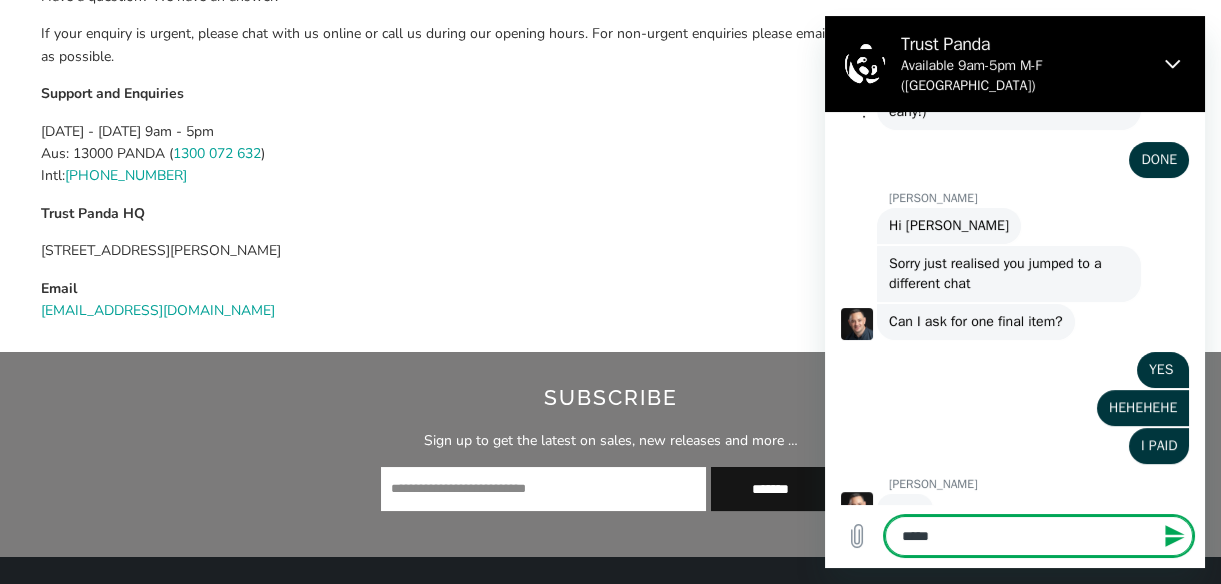 type on "******" 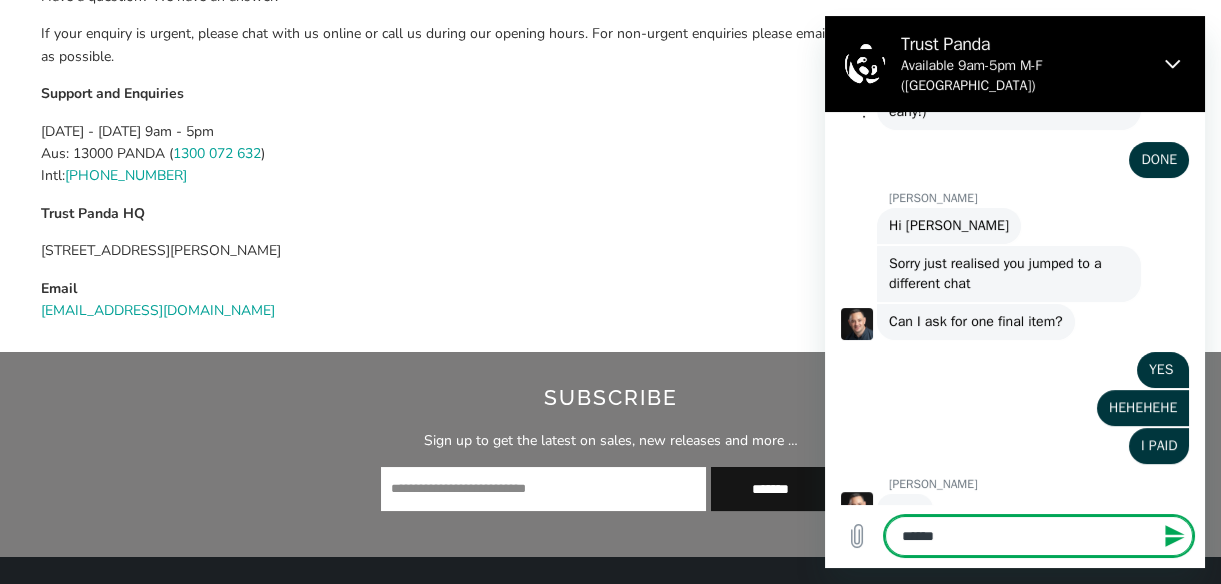 type on "******" 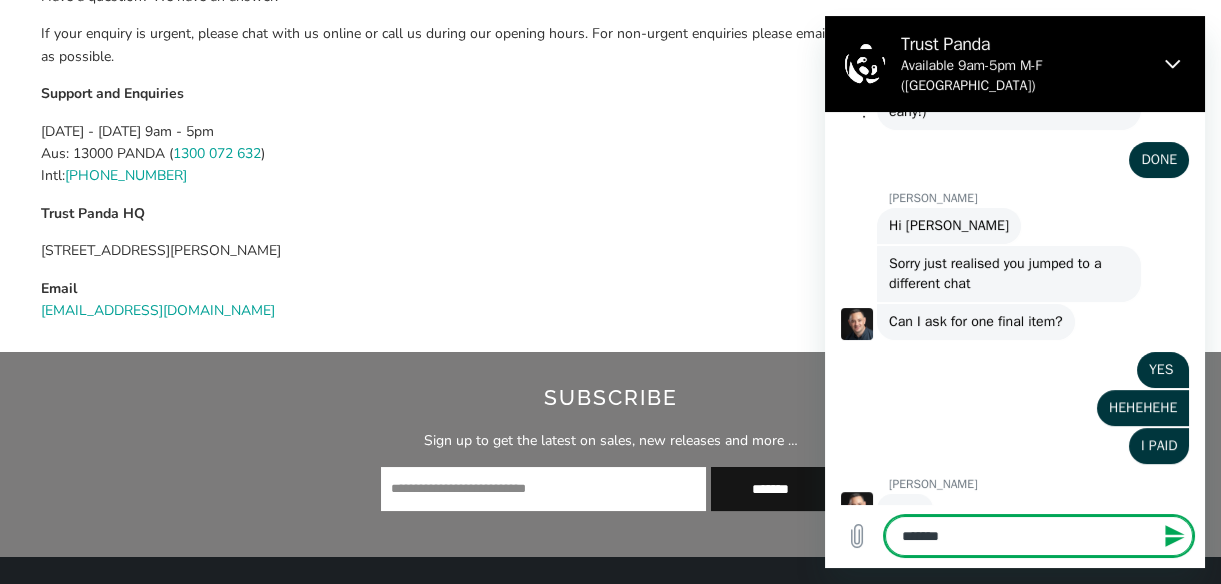 type on "********" 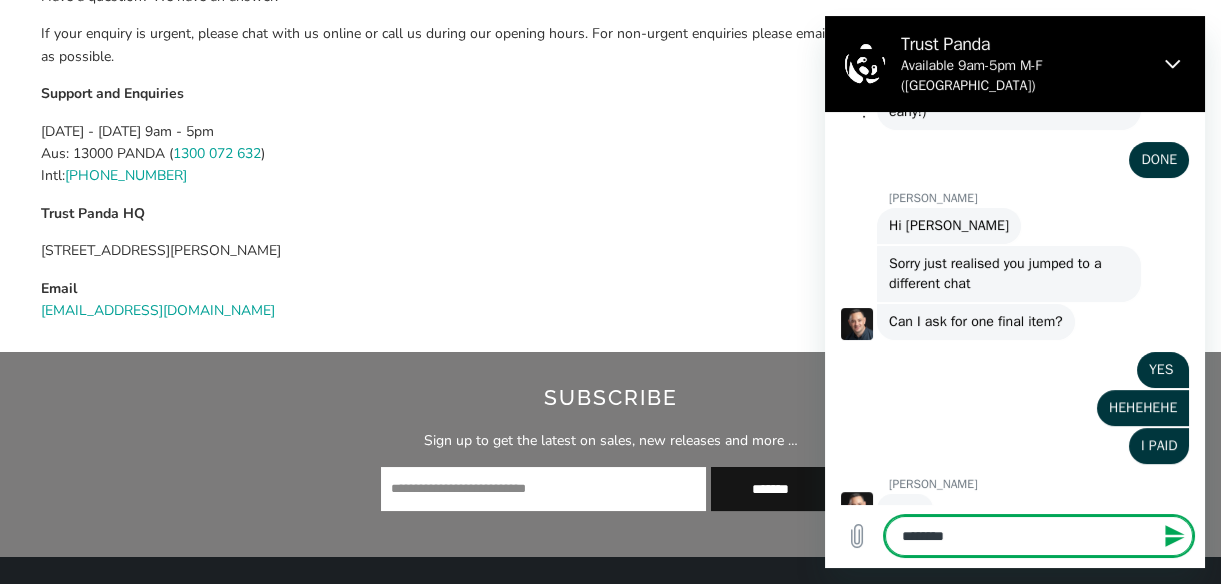 type on "*********" 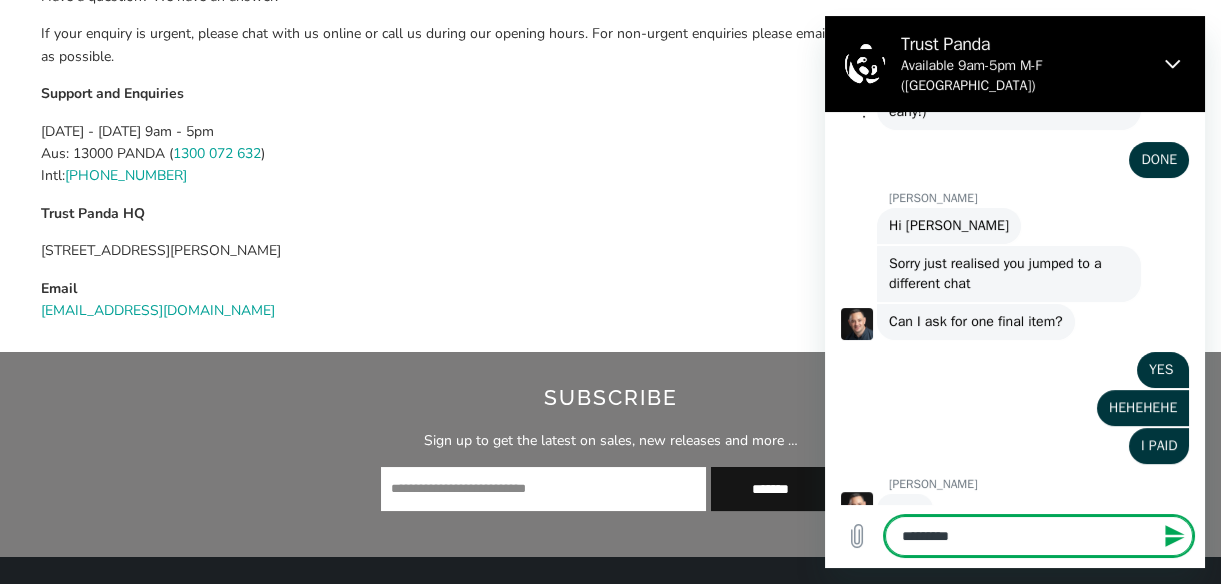 type on "**********" 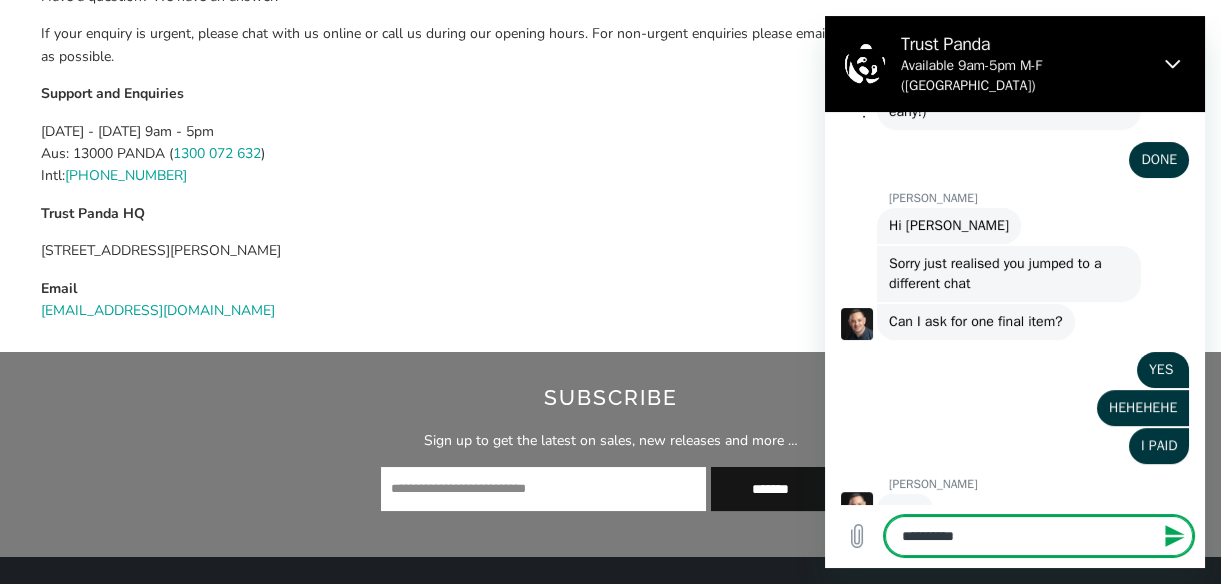 type on "**********" 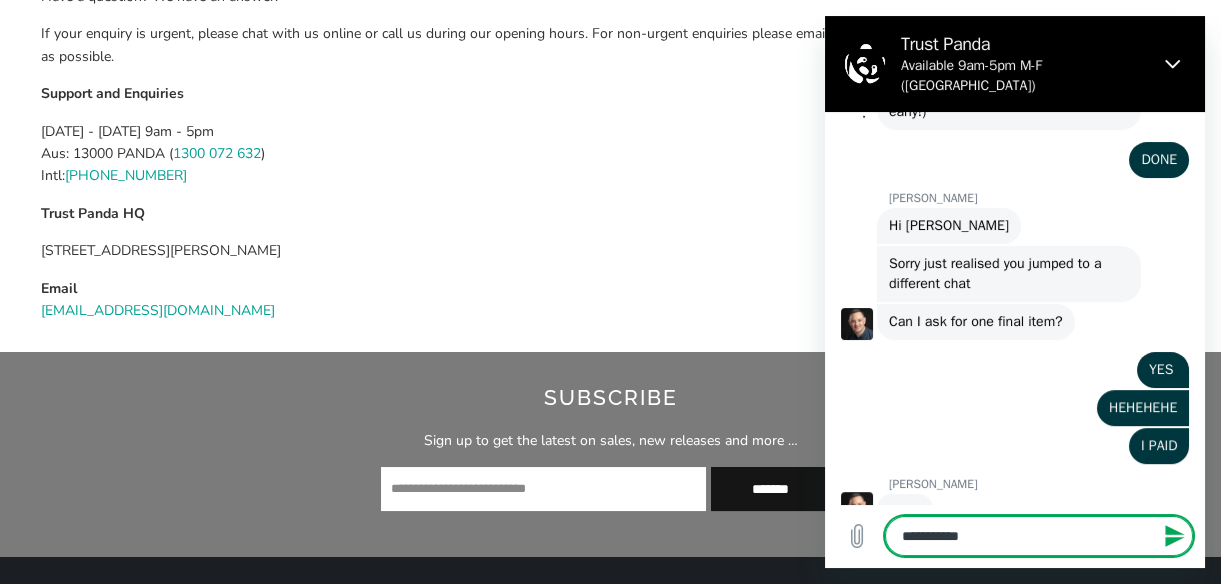 type on "**********" 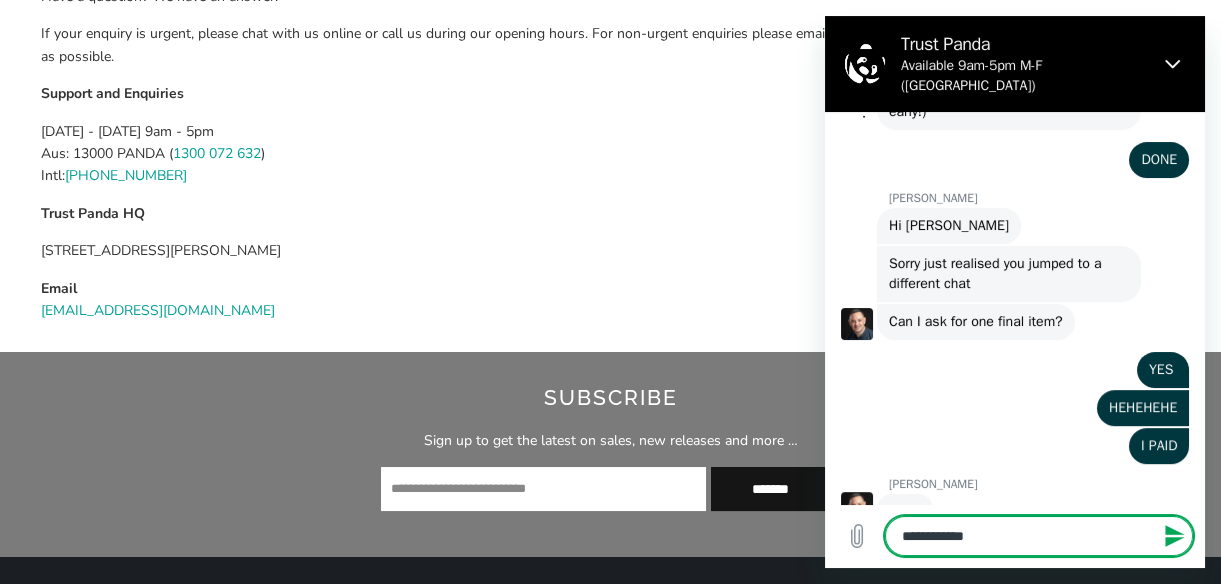 type on "**********" 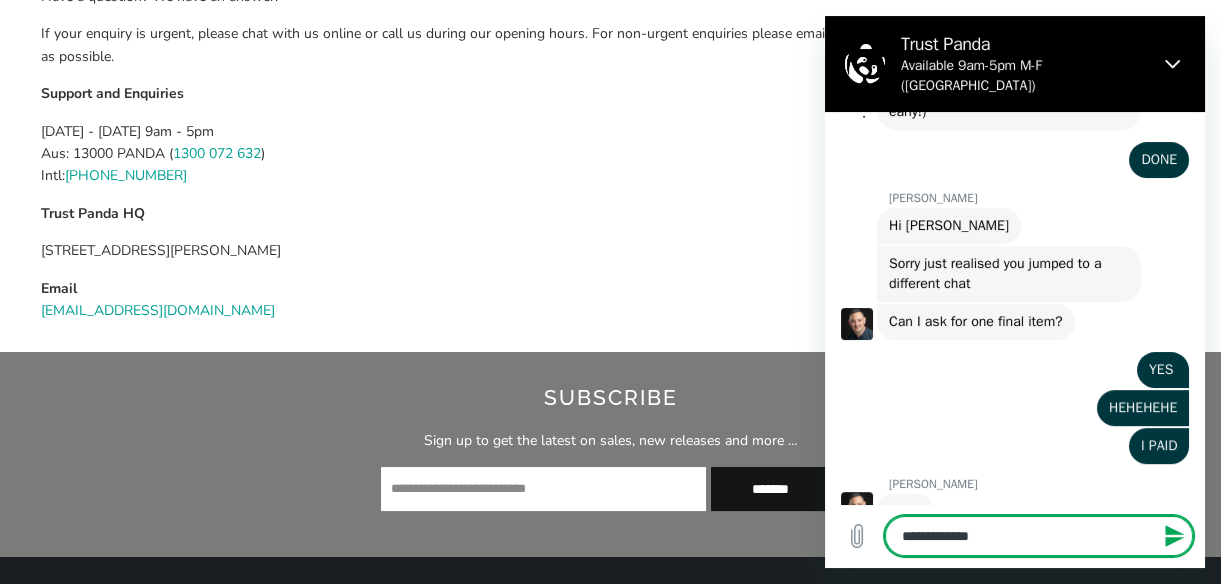 type on "**********" 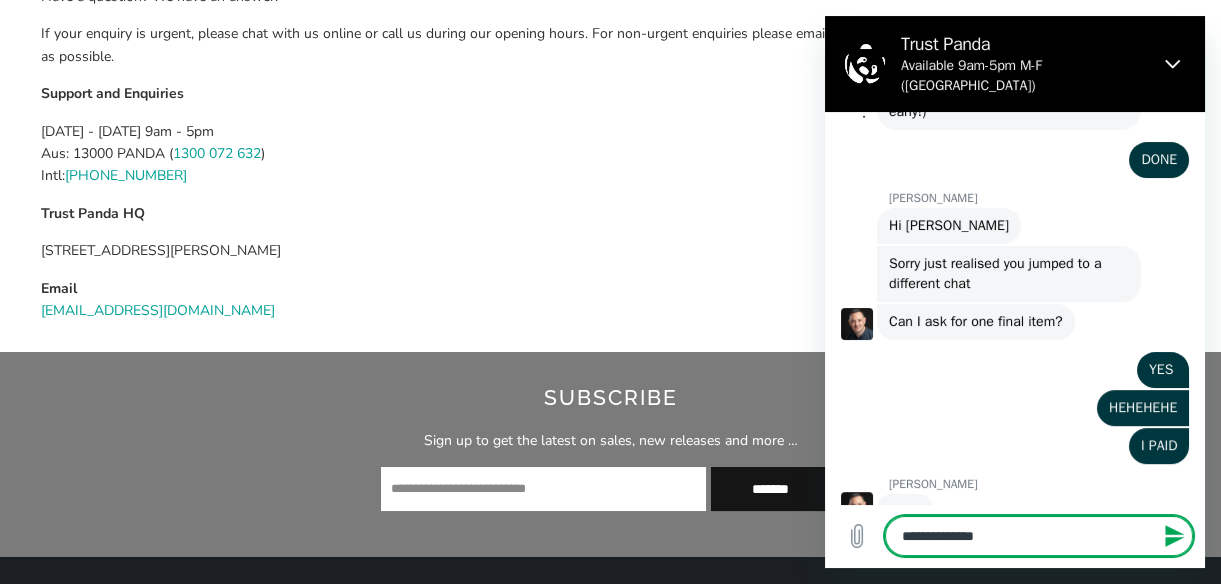 type 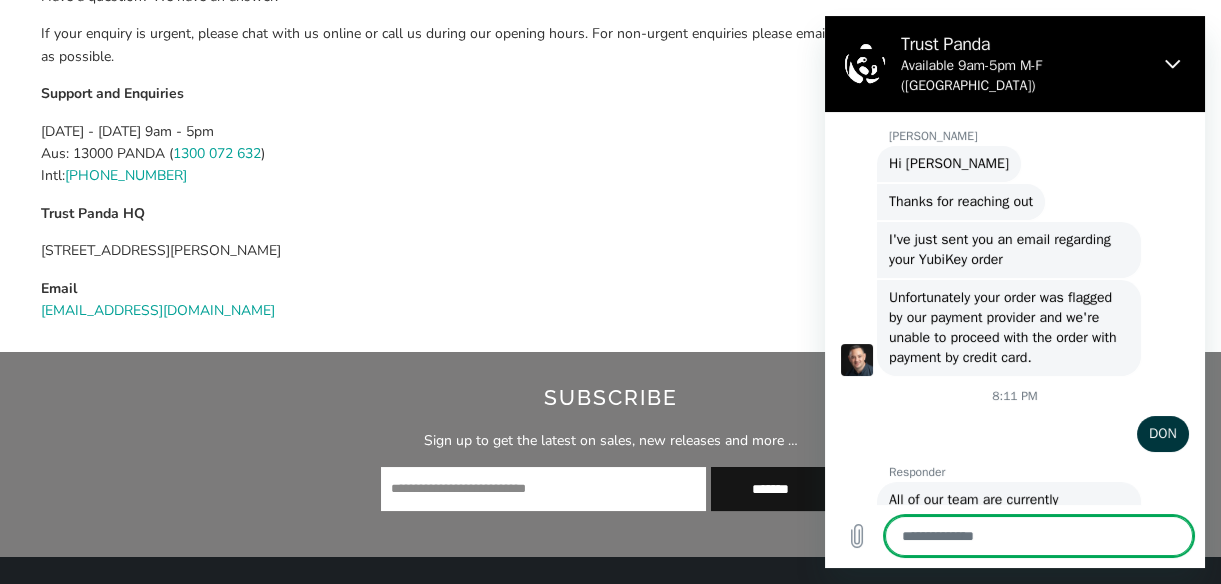 scroll, scrollTop: 1310, scrollLeft: 0, axis: vertical 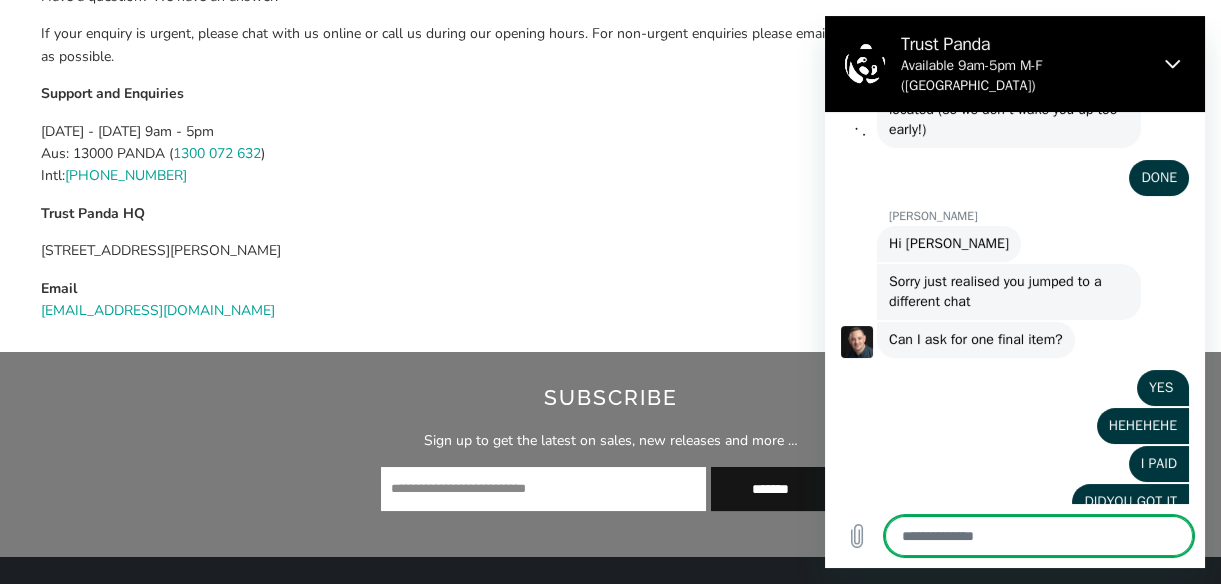 click at bounding box center (1039, 536) 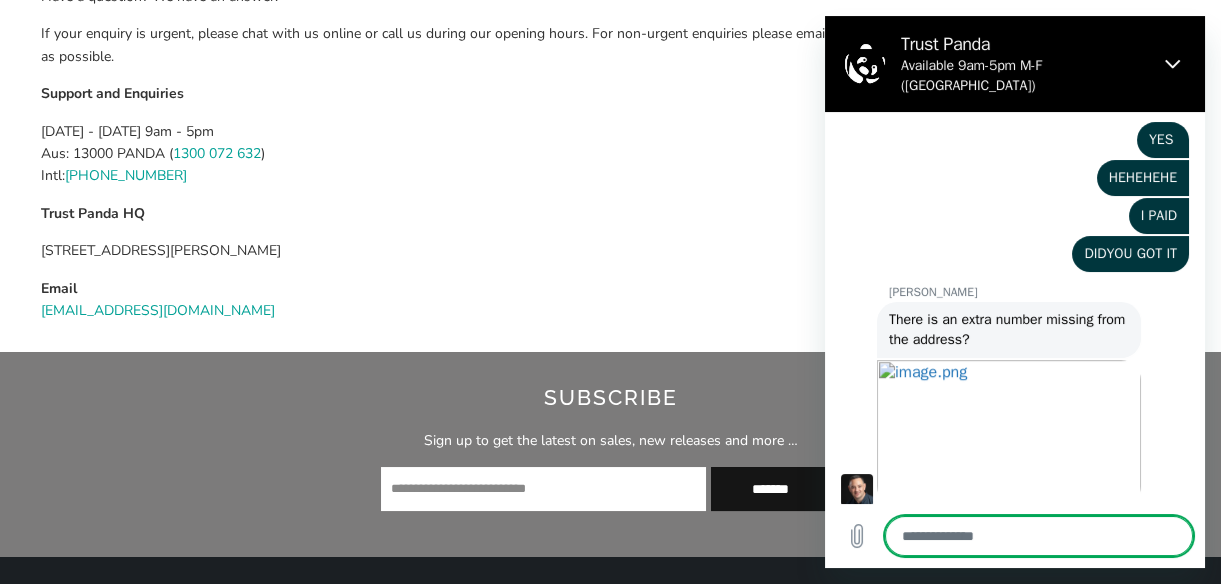 scroll, scrollTop: 1506, scrollLeft: 0, axis: vertical 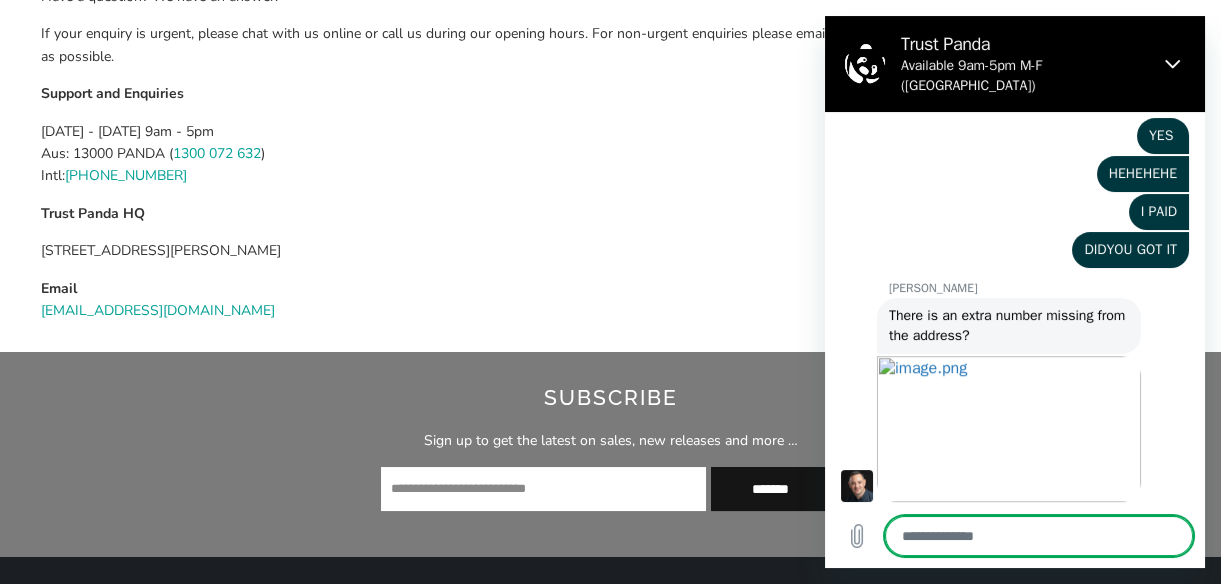 click at bounding box center [1039, 536] 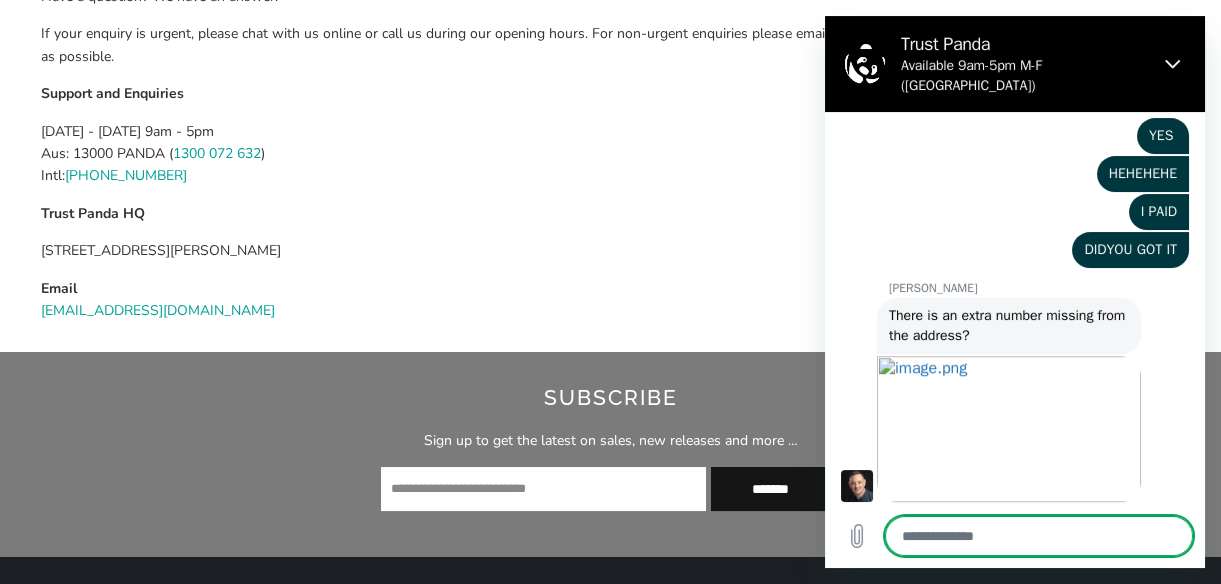 click at bounding box center (1039, 536) 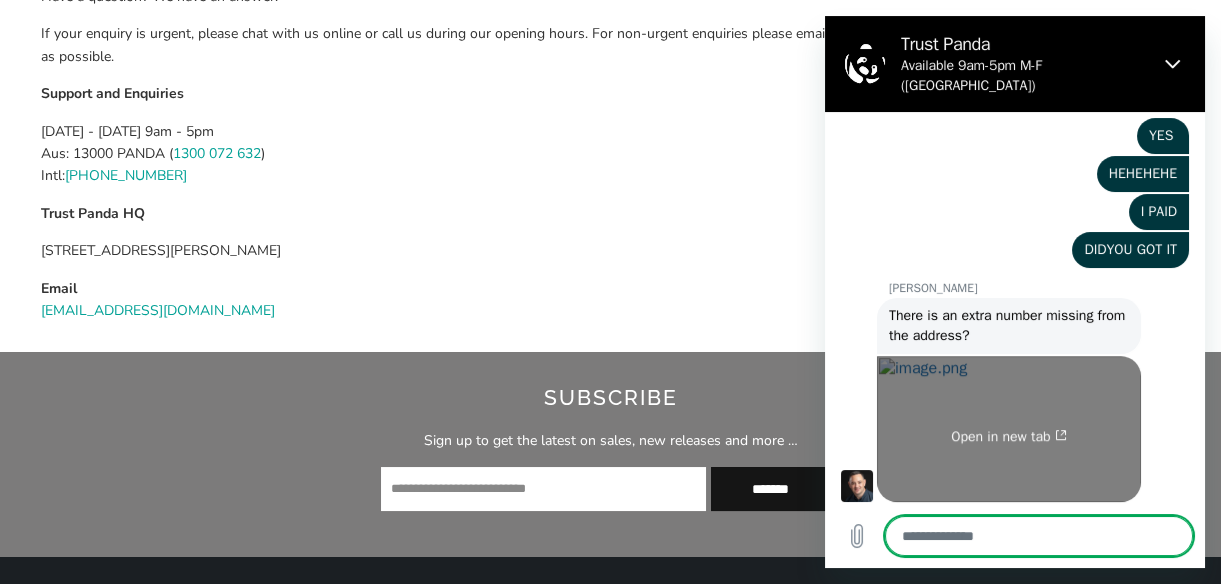 type on "*" 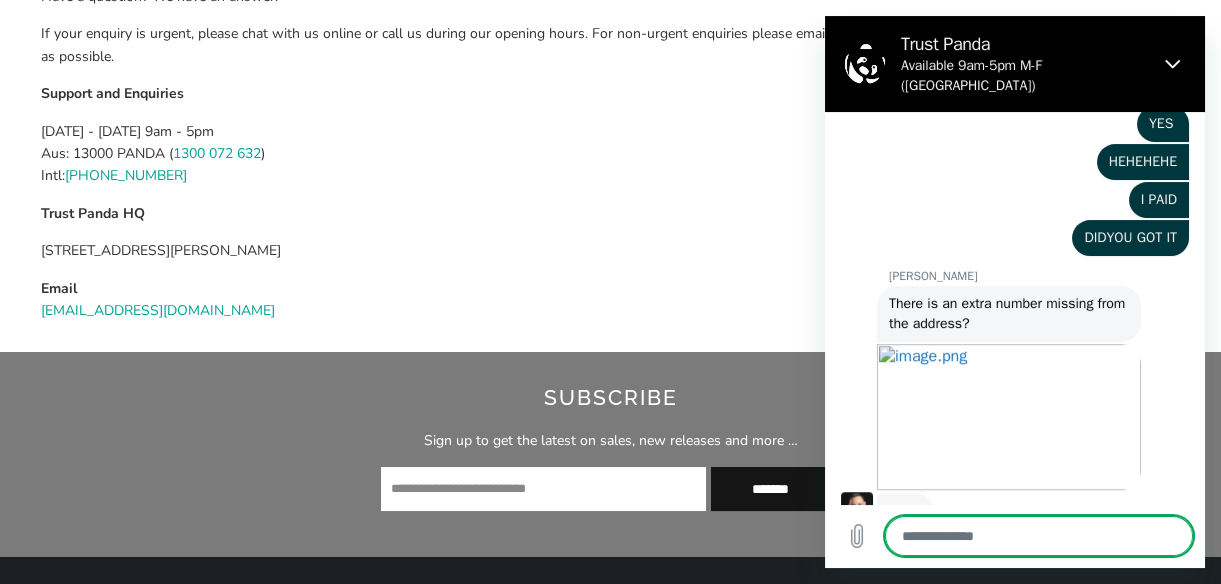 scroll, scrollTop: 1516, scrollLeft: 0, axis: vertical 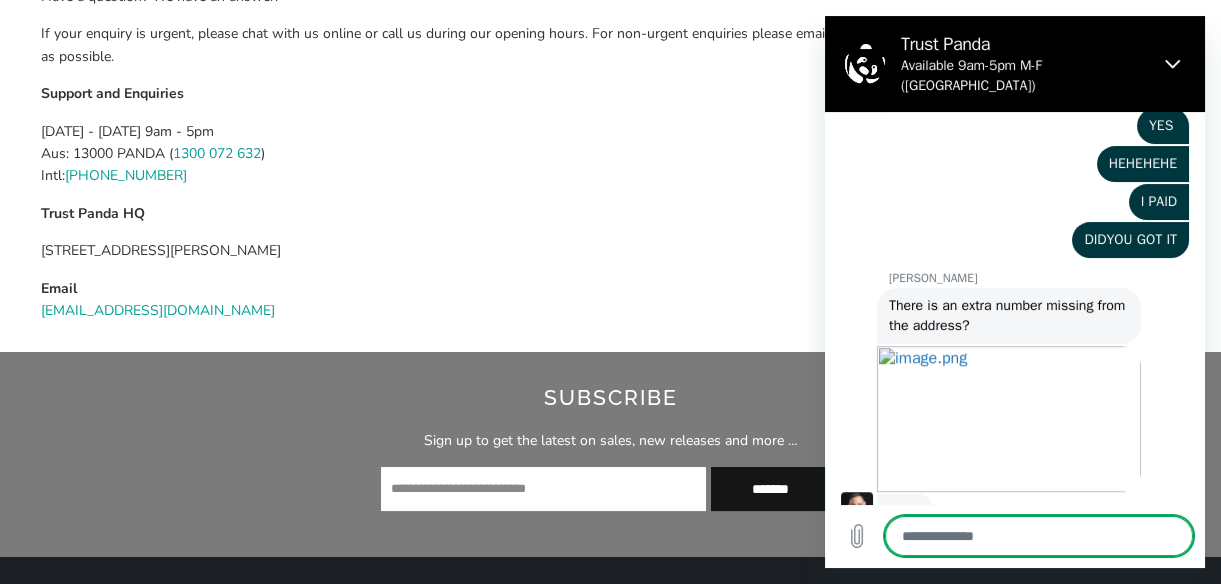 click at bounding box center (1039, 536) 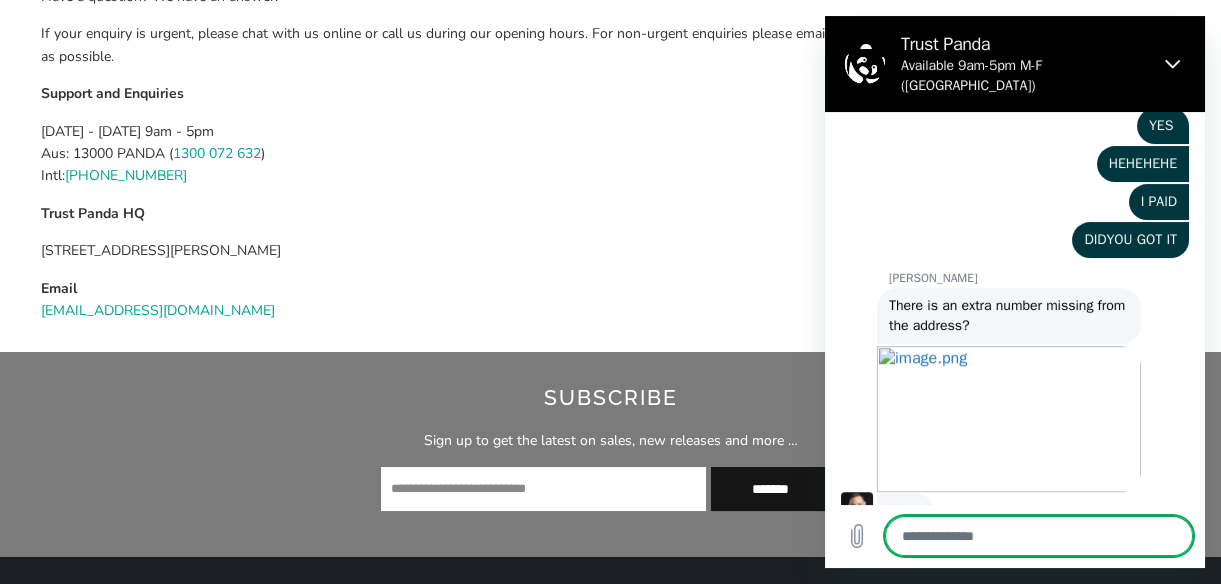 type on "*" 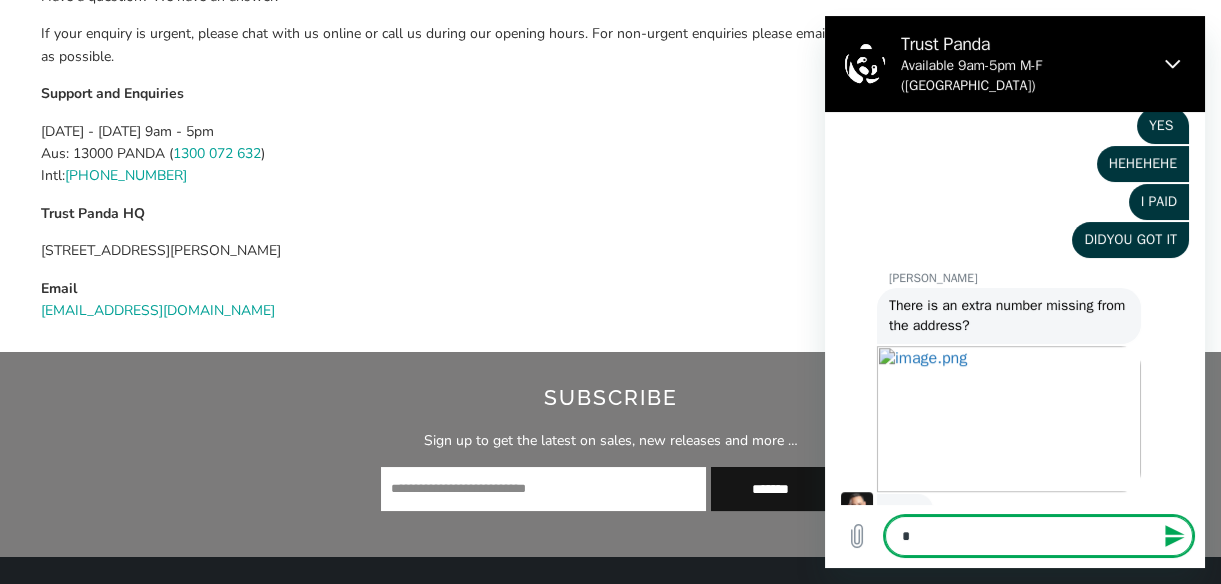 type on "**" 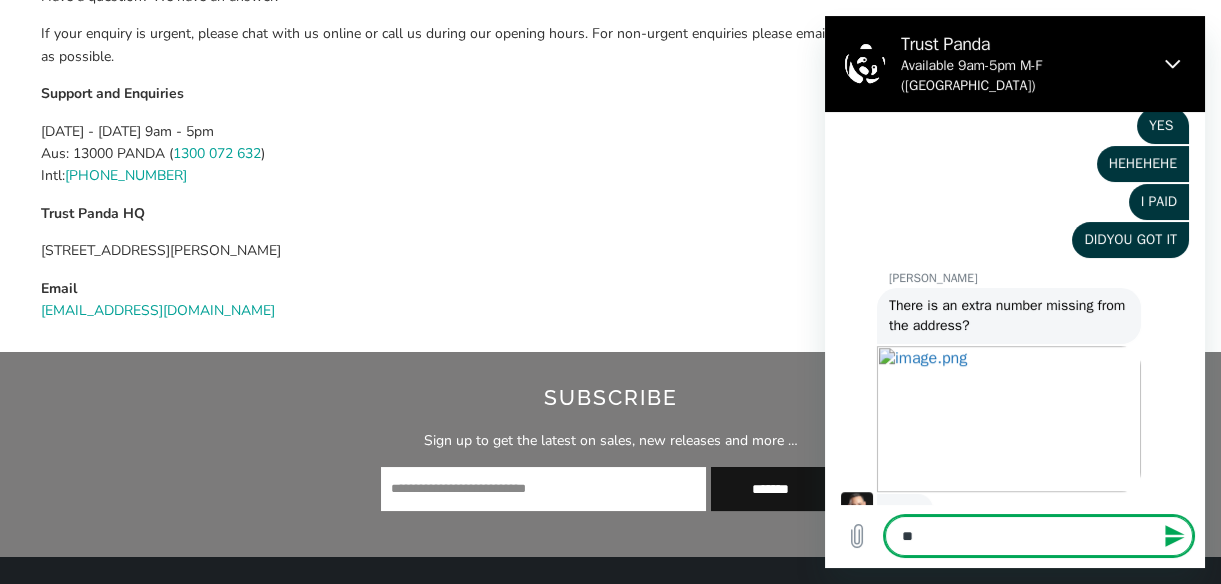type on "***" 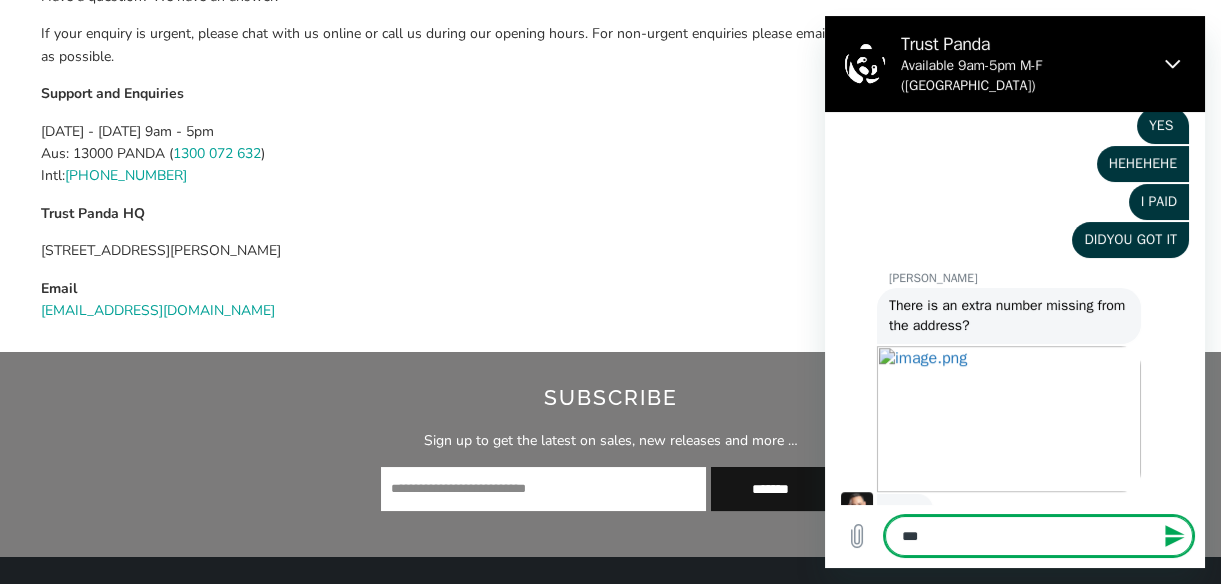 type on "****" 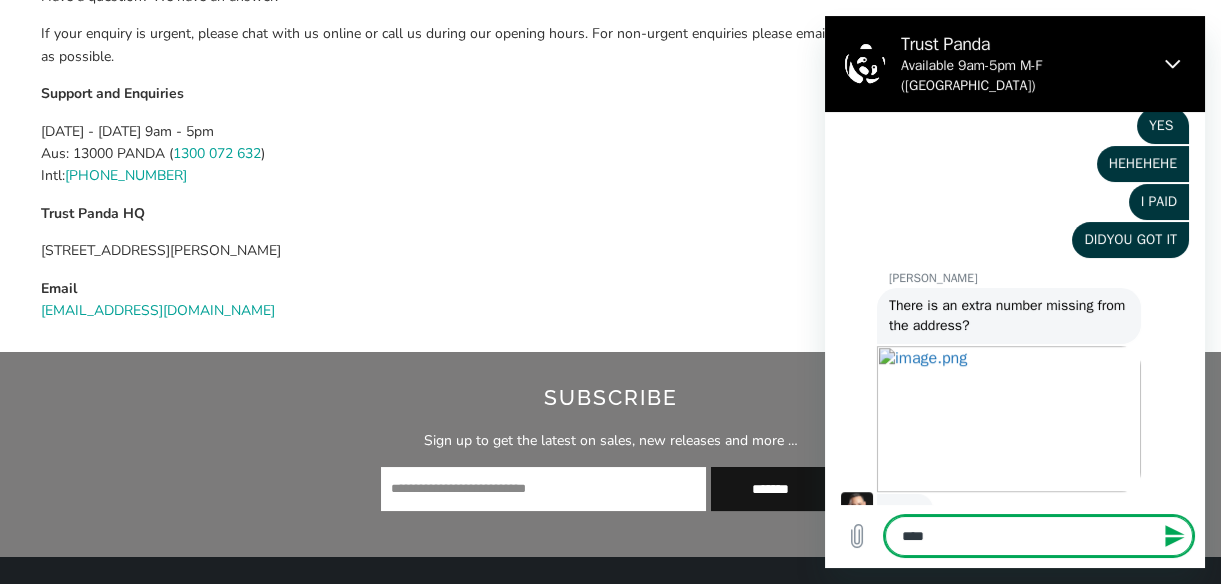 type on "*****" 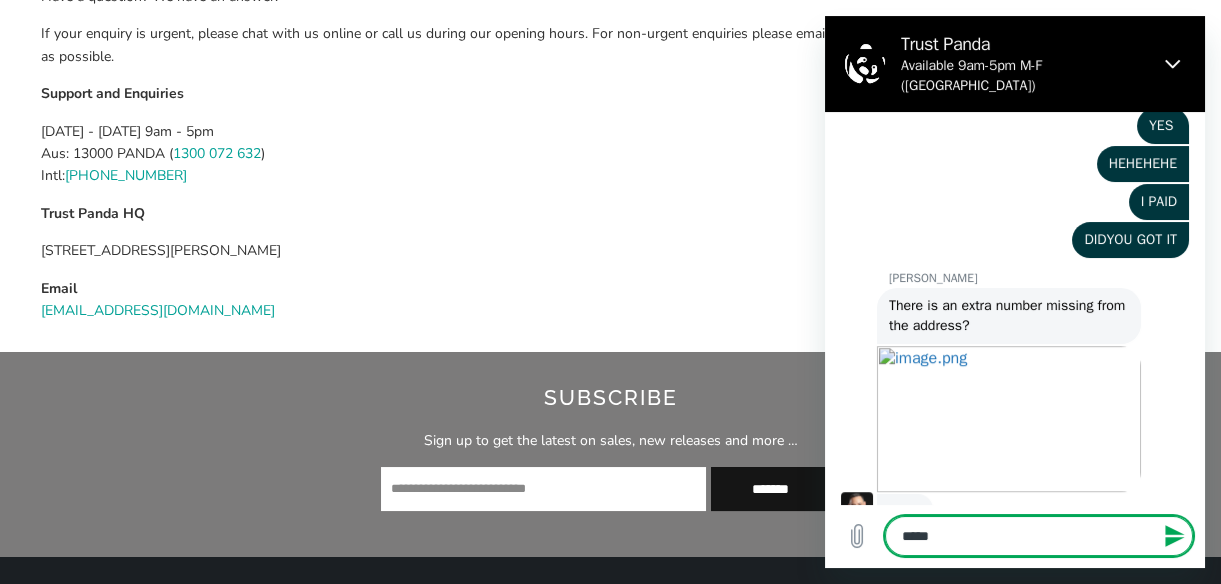 type on "*****" 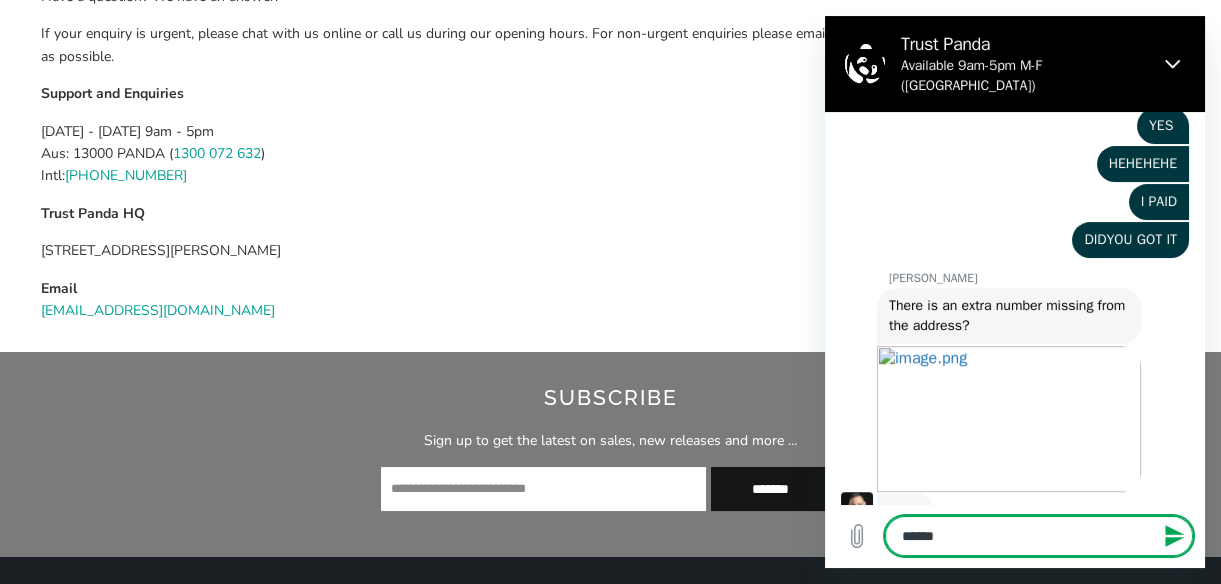 type on "*******" 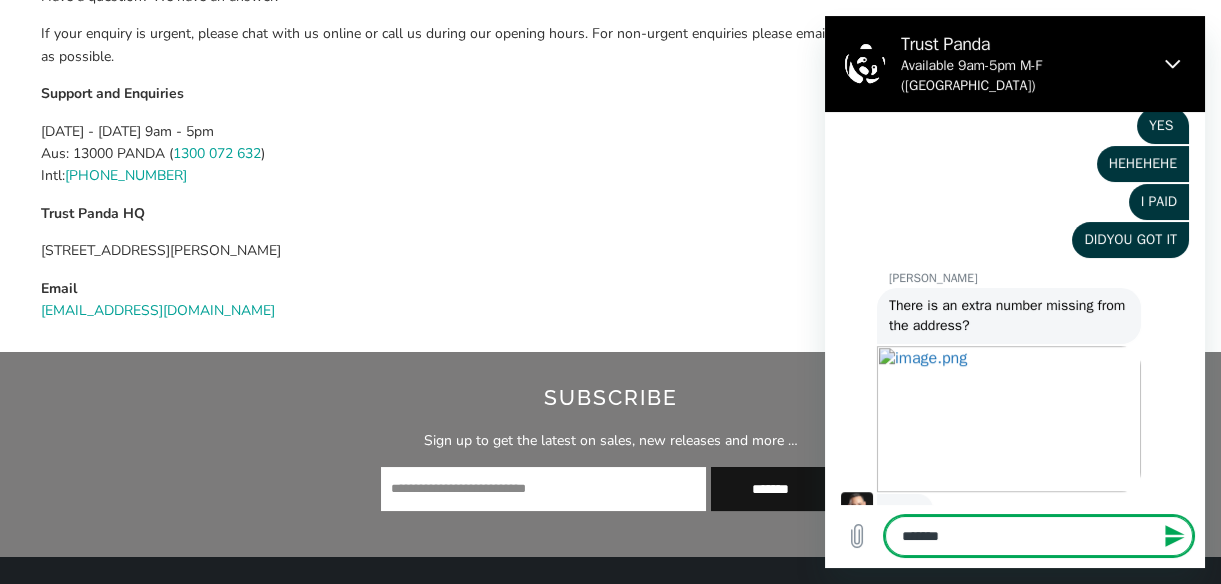 type on "*******" 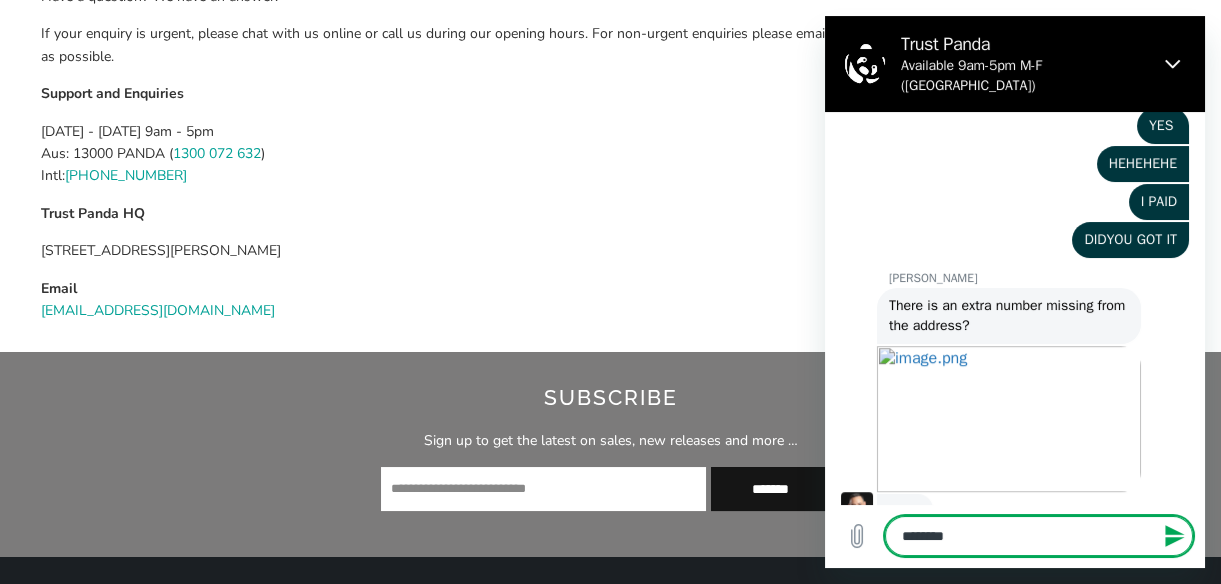 type on "*" 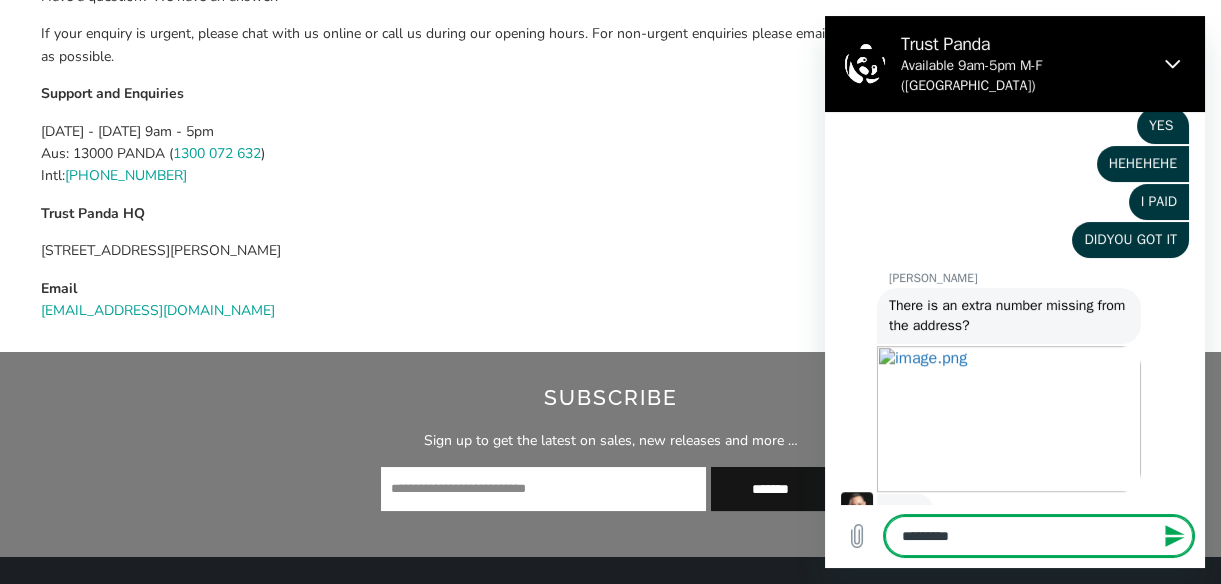 type on "**********" 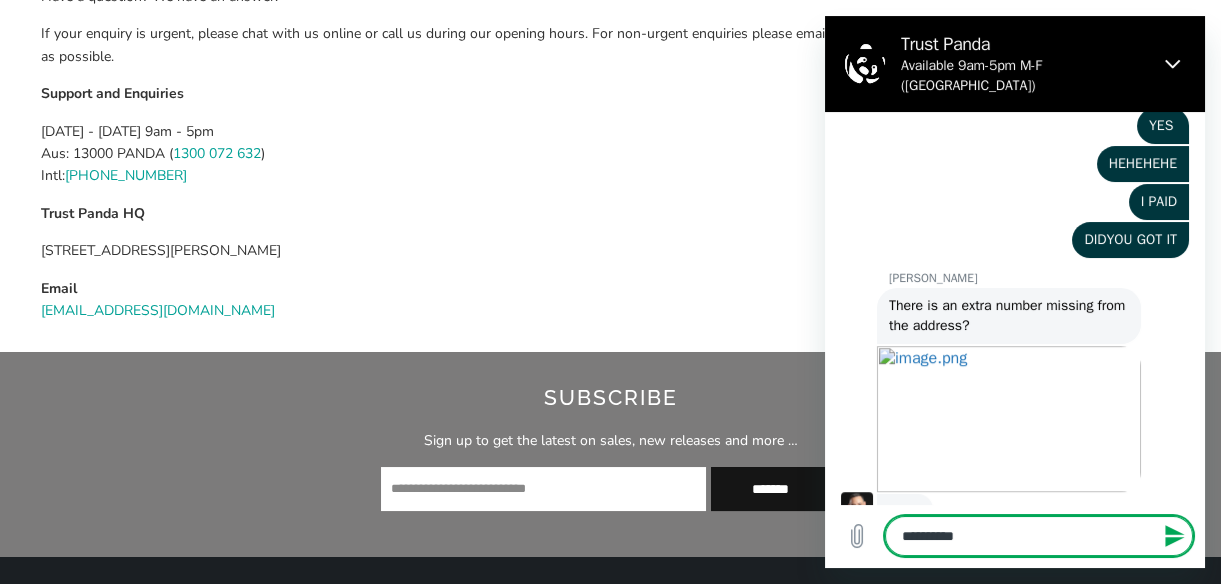 type on "**********" 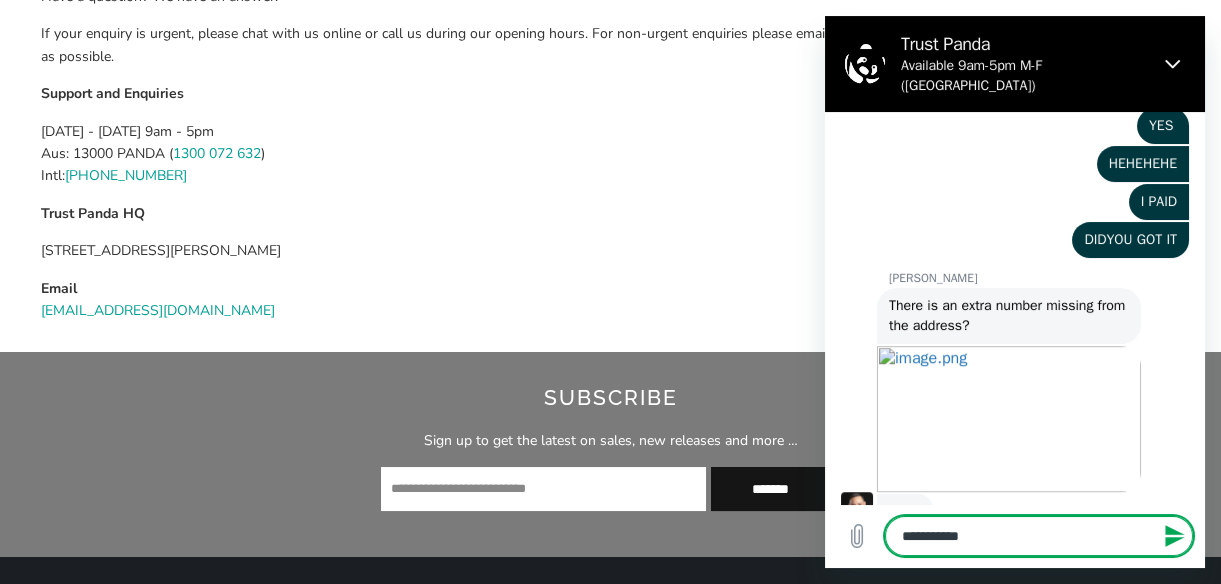 type on "**********" 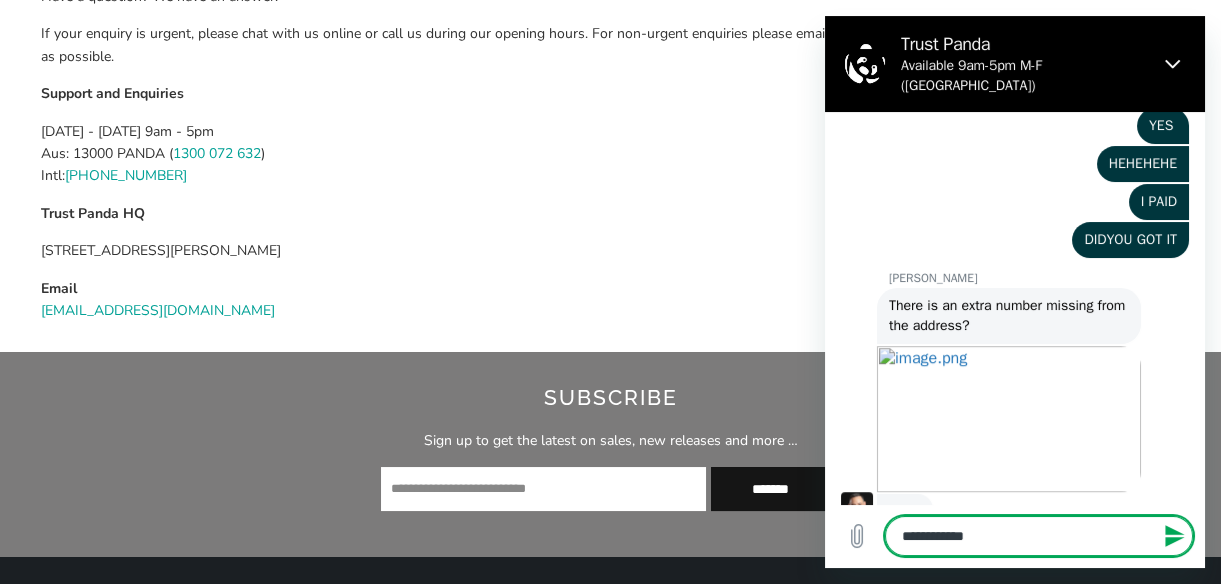 type on "**********" 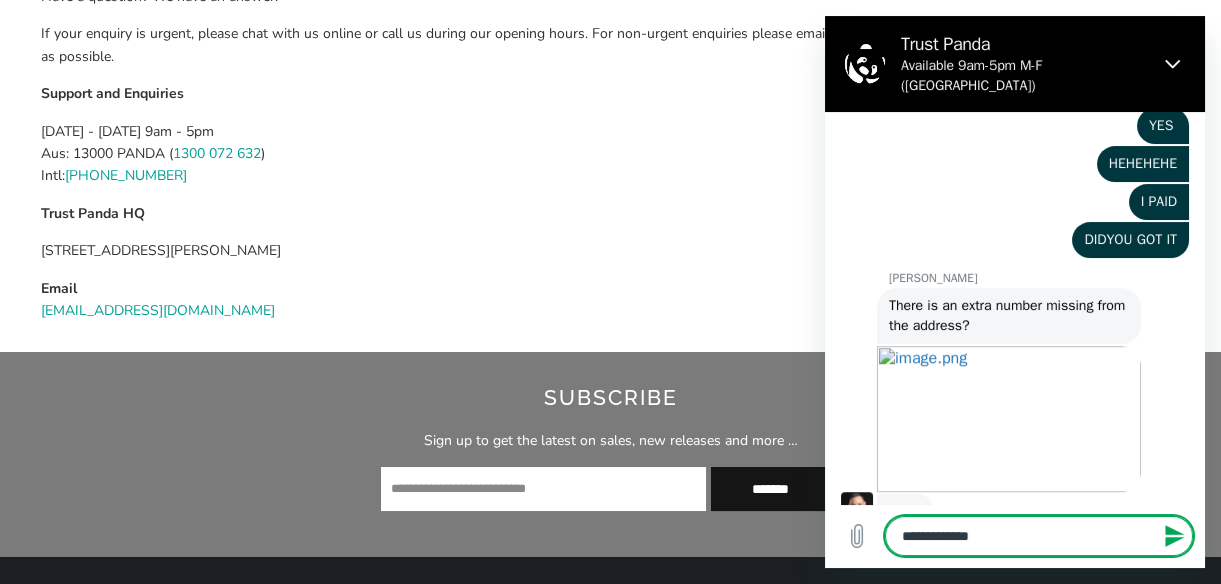 type on "**********" 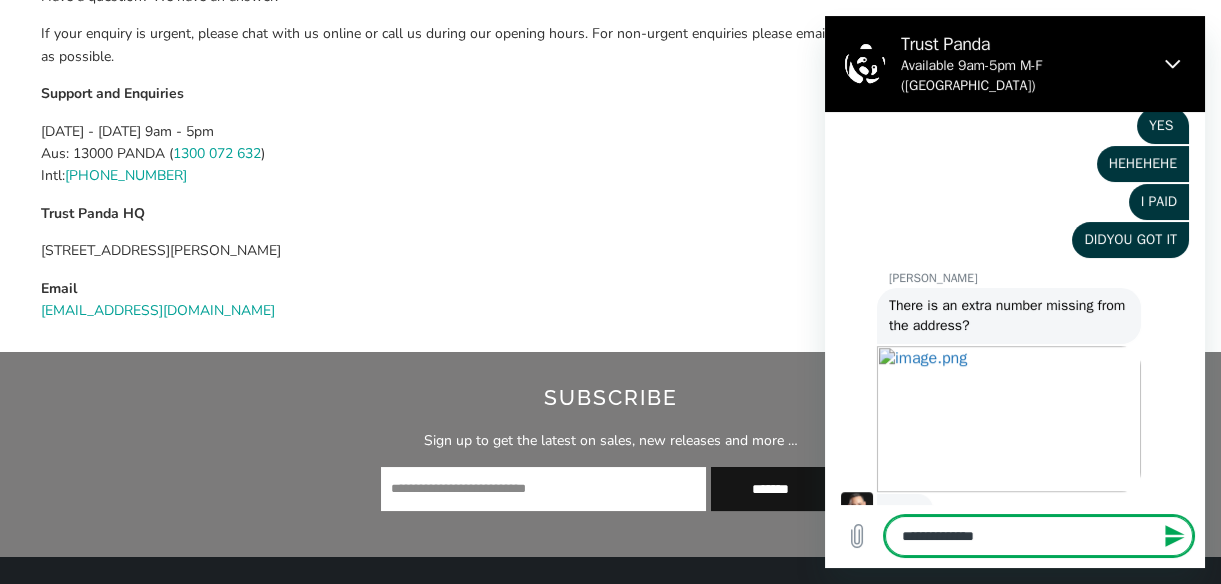 type on "**********" 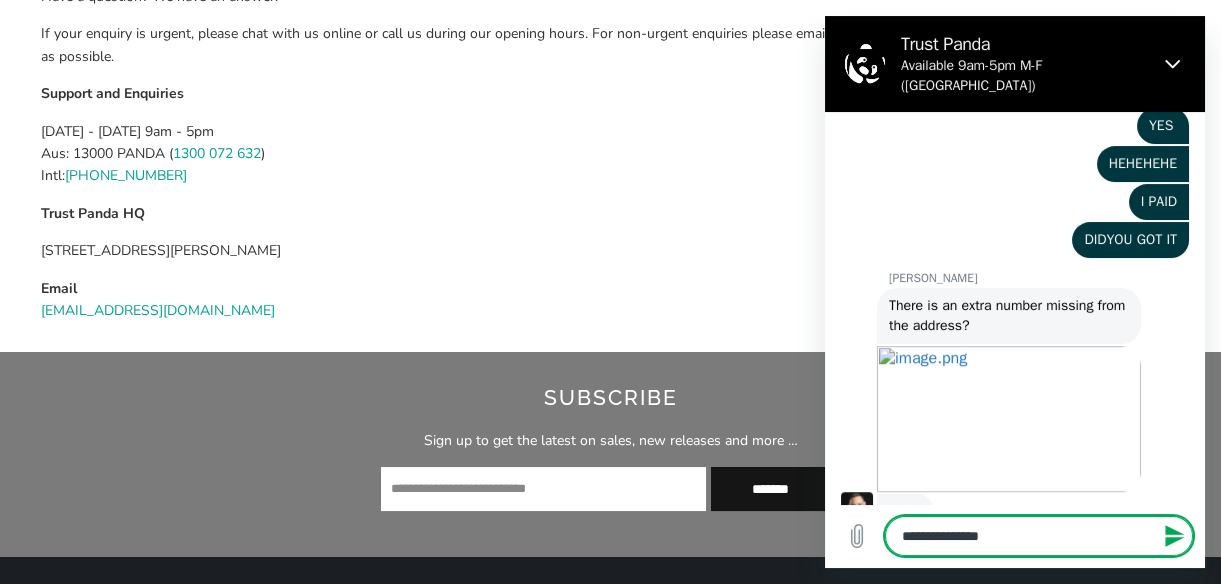 type on "**********" 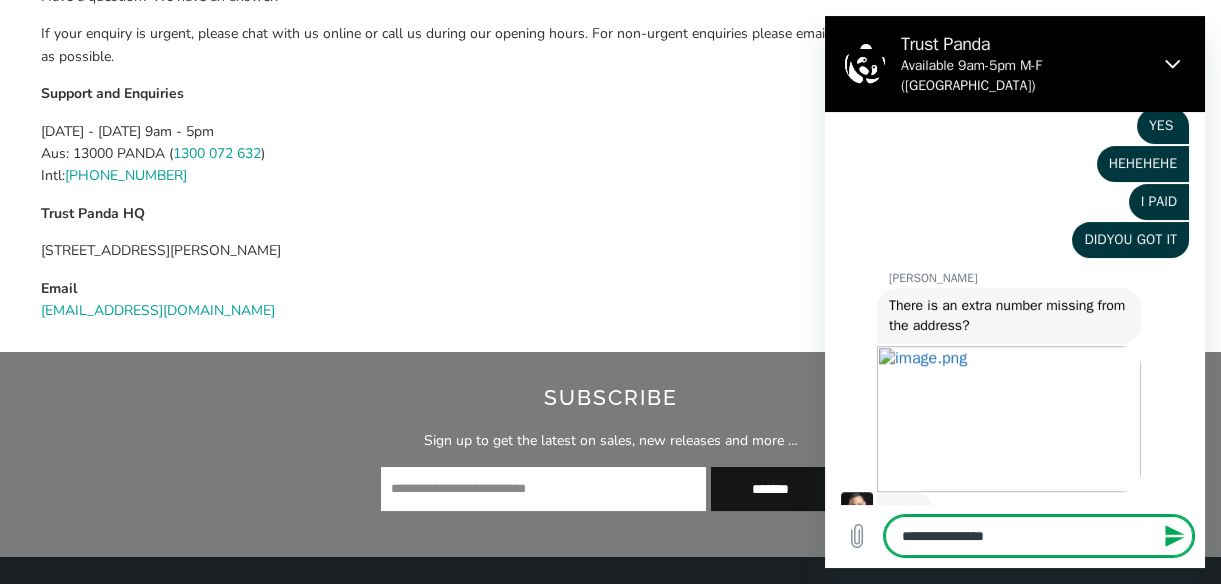 type on "**********" 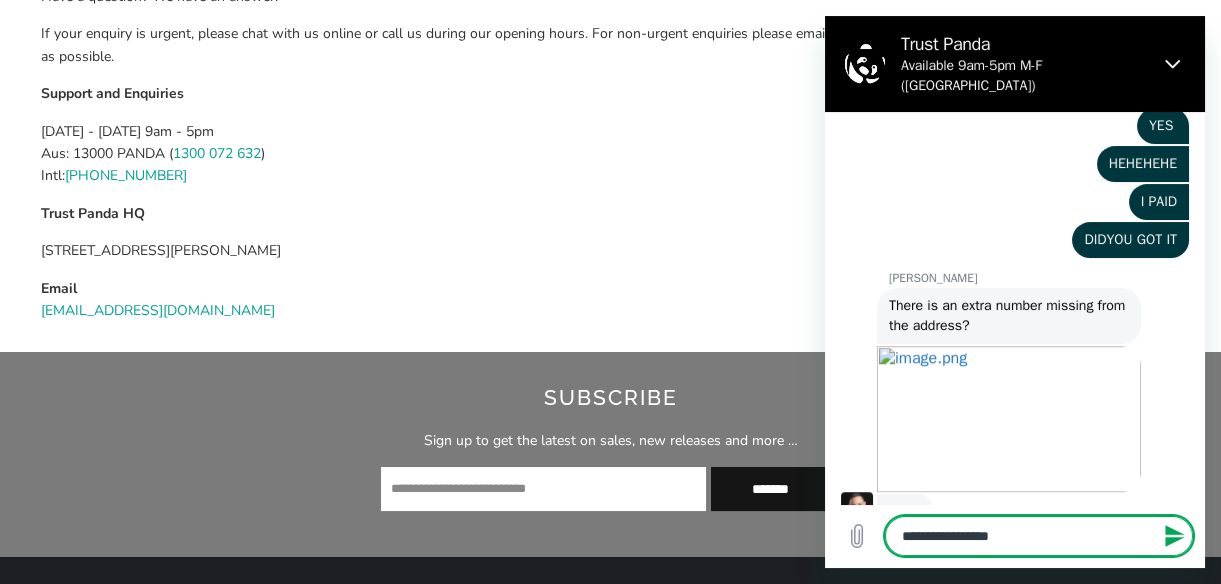 type on "**********" 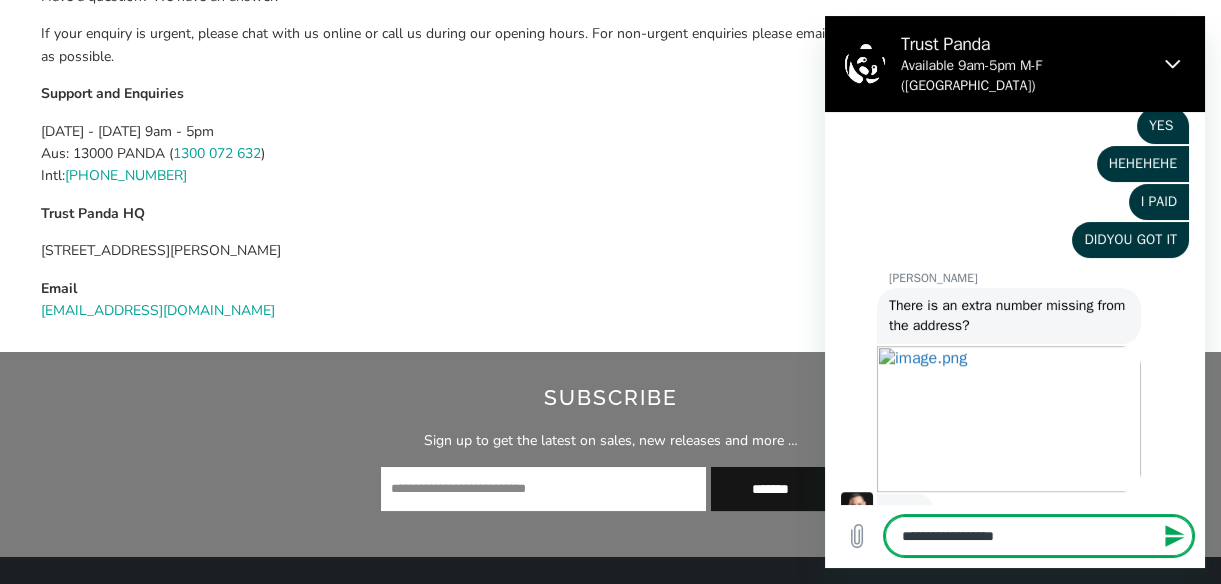 type on "**********" 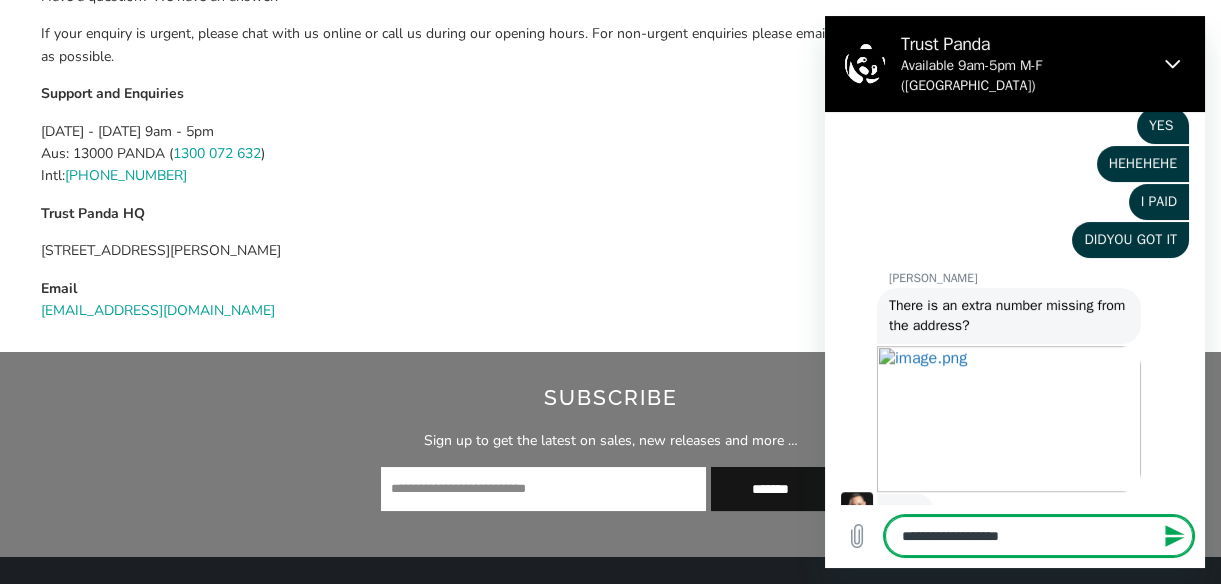 type on "**********" 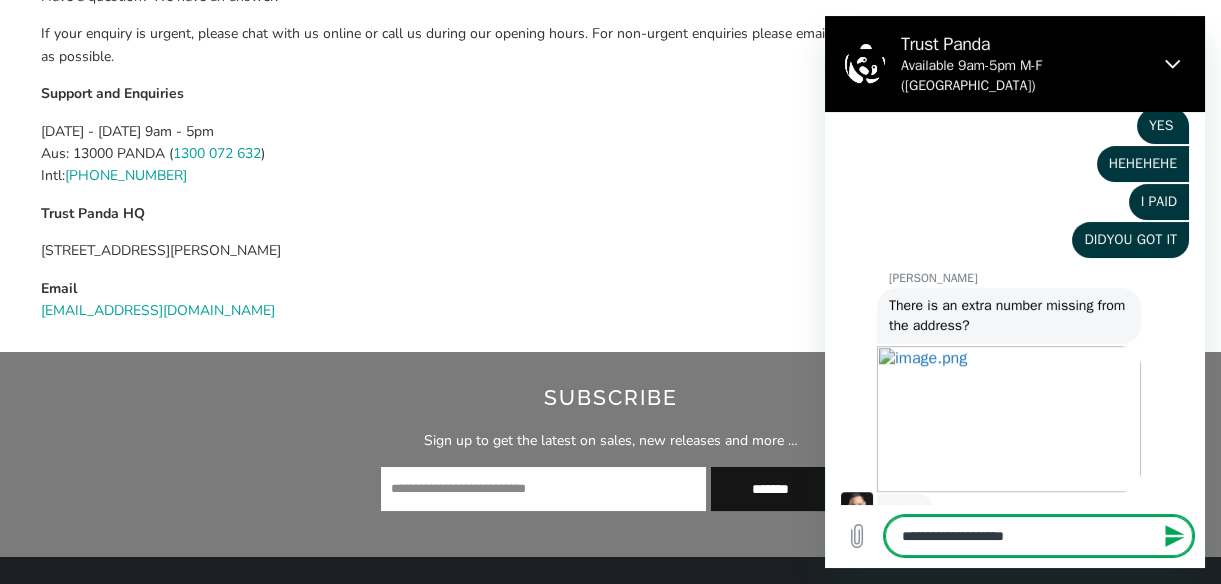 type on "**********" 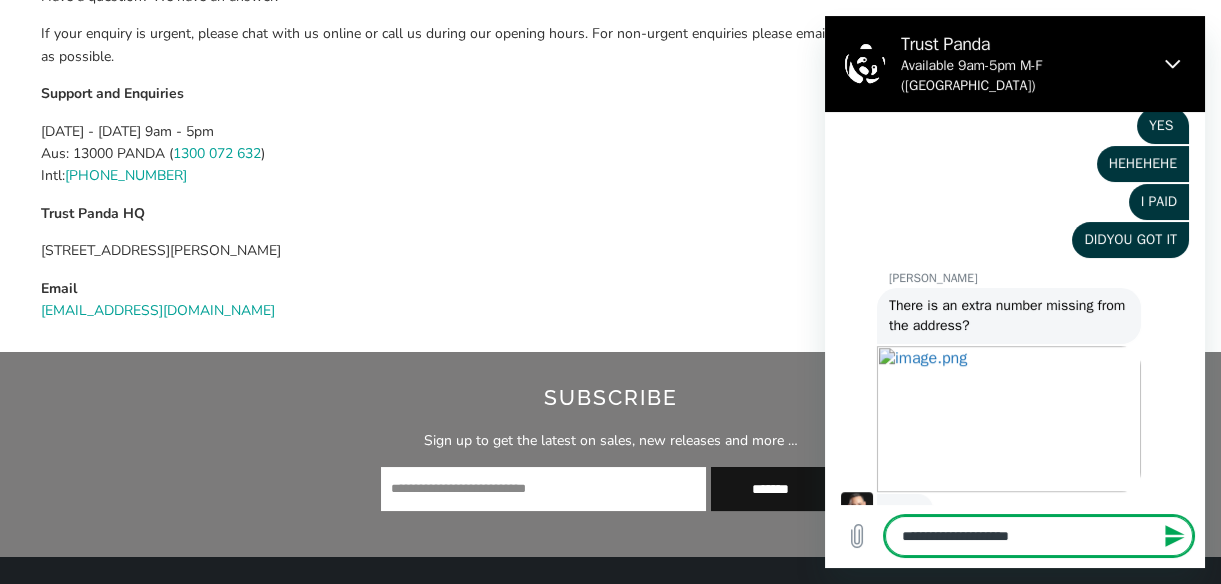 type on "**********" 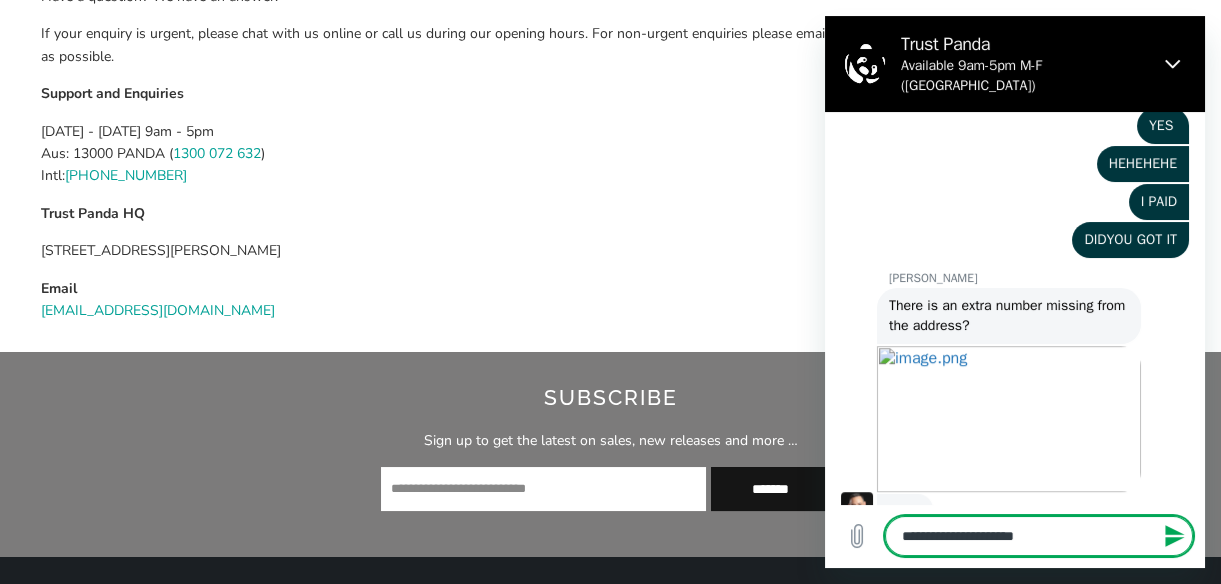 type on "**********" 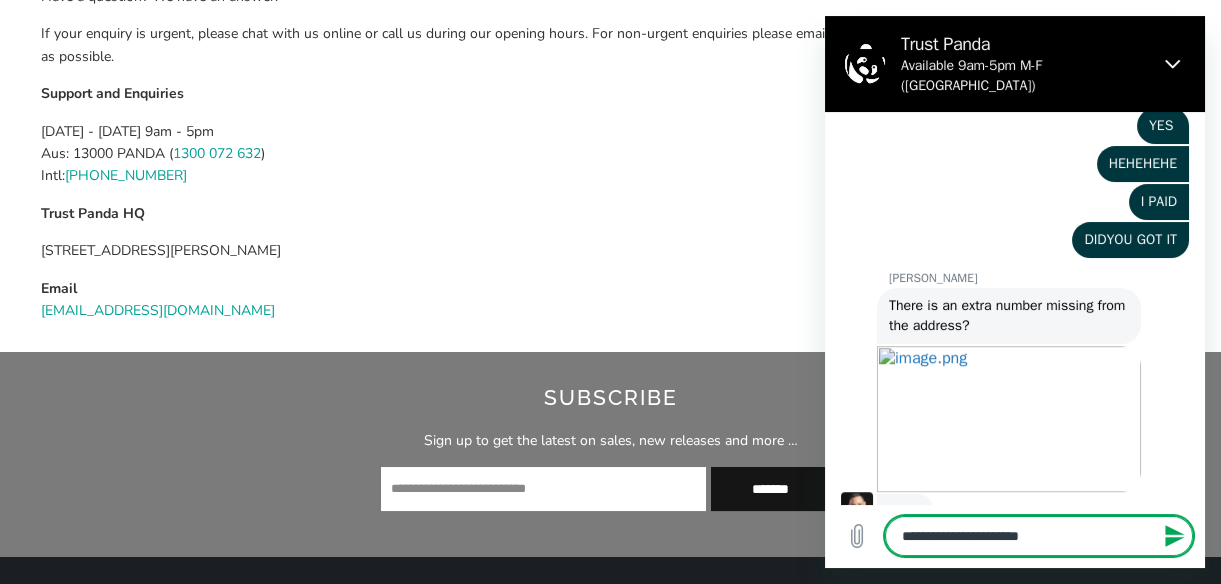 type on "**********" 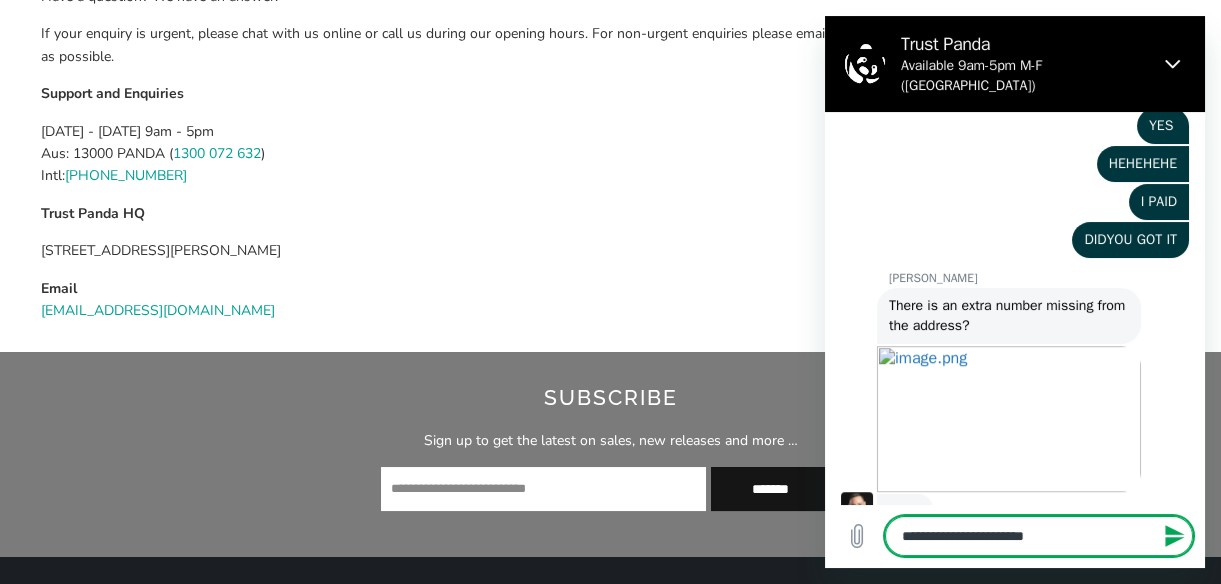 type on "**********" 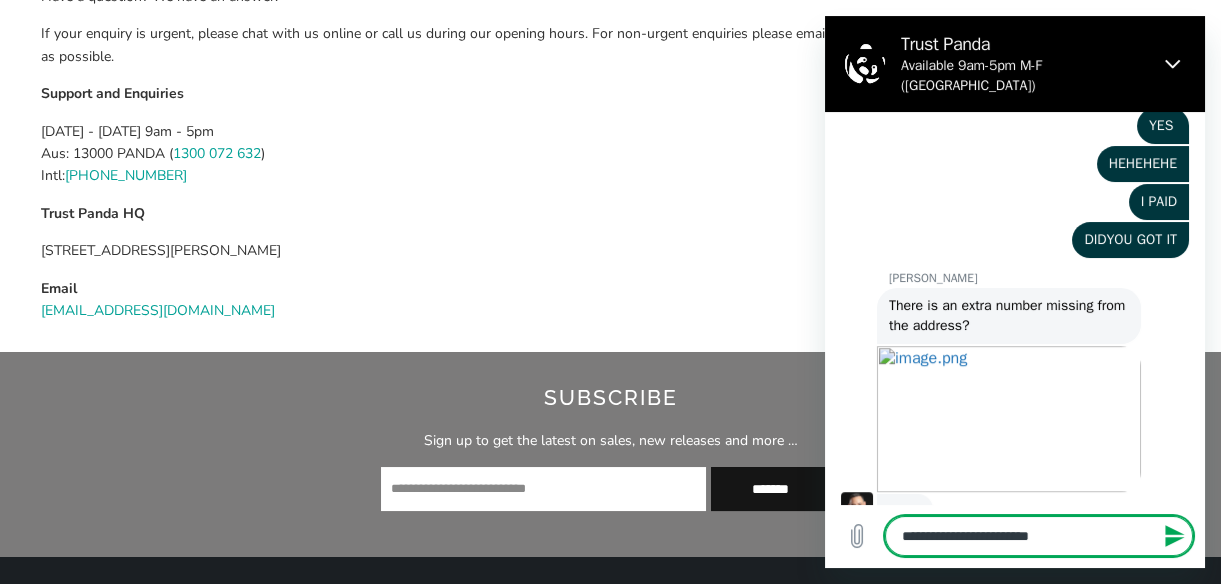 type on "*" 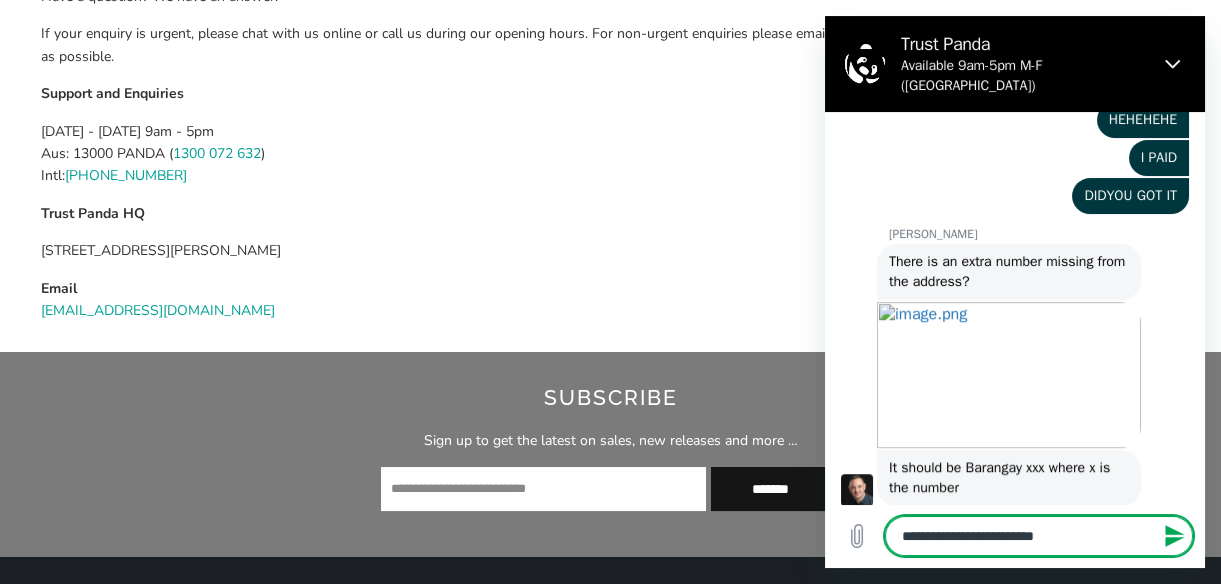 type on "**********" 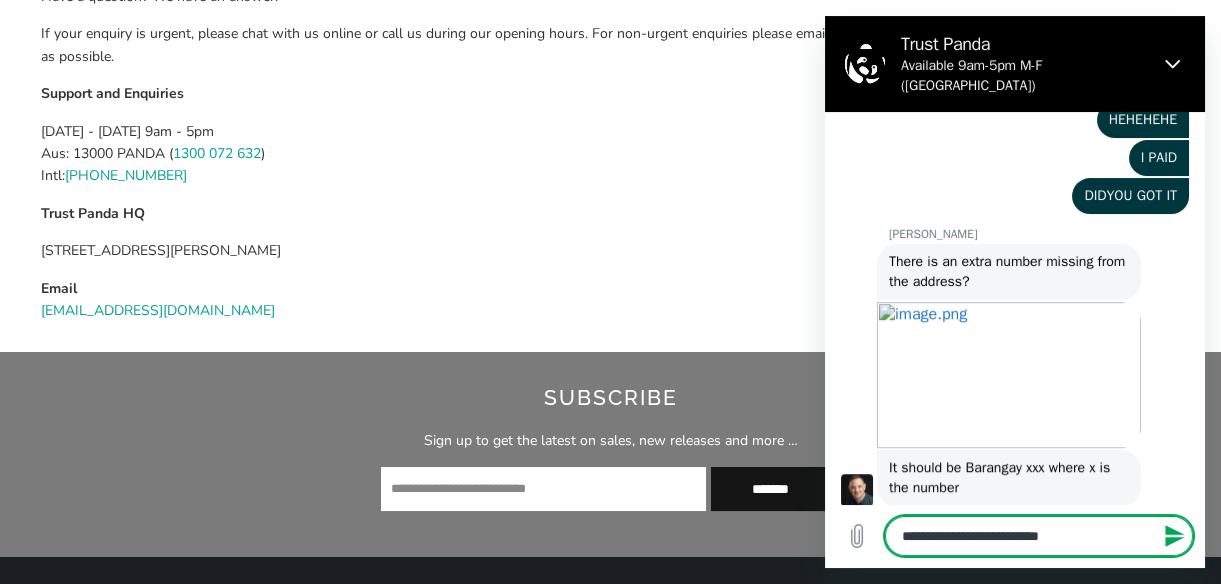 type on "**********" 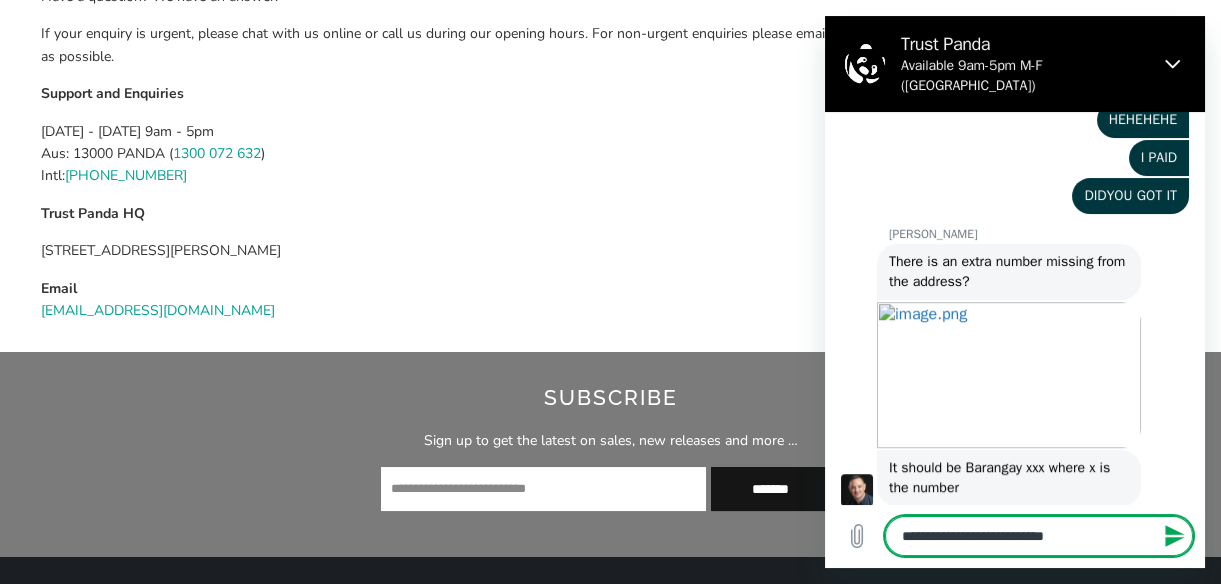 scroll, scrollTop: 1564, scrollLeft: 0, axis: vertical 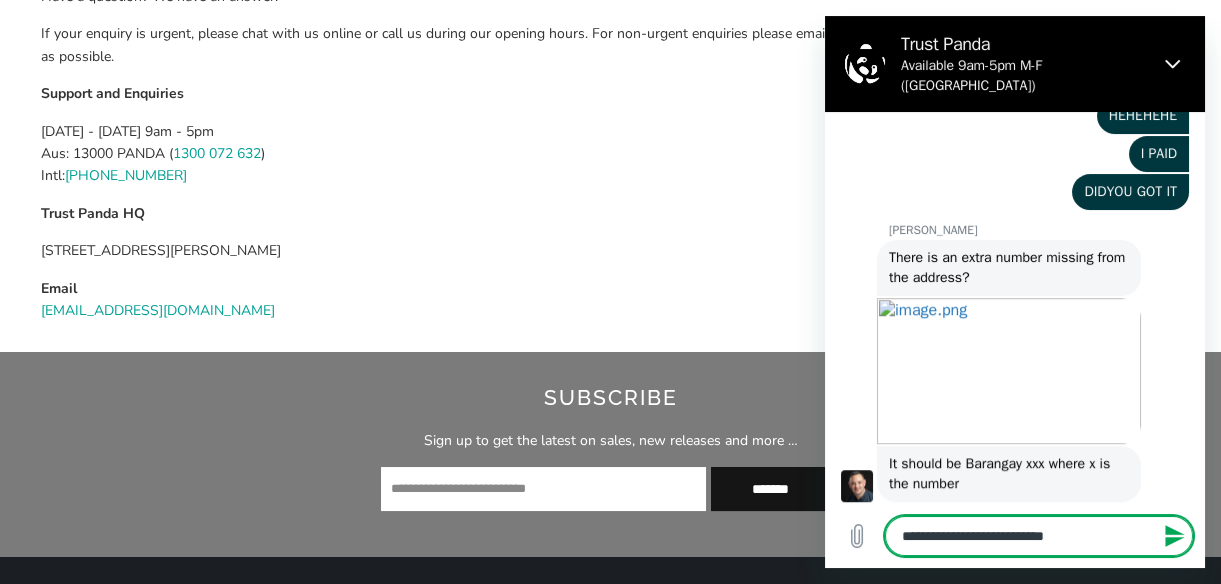 type on "**********" 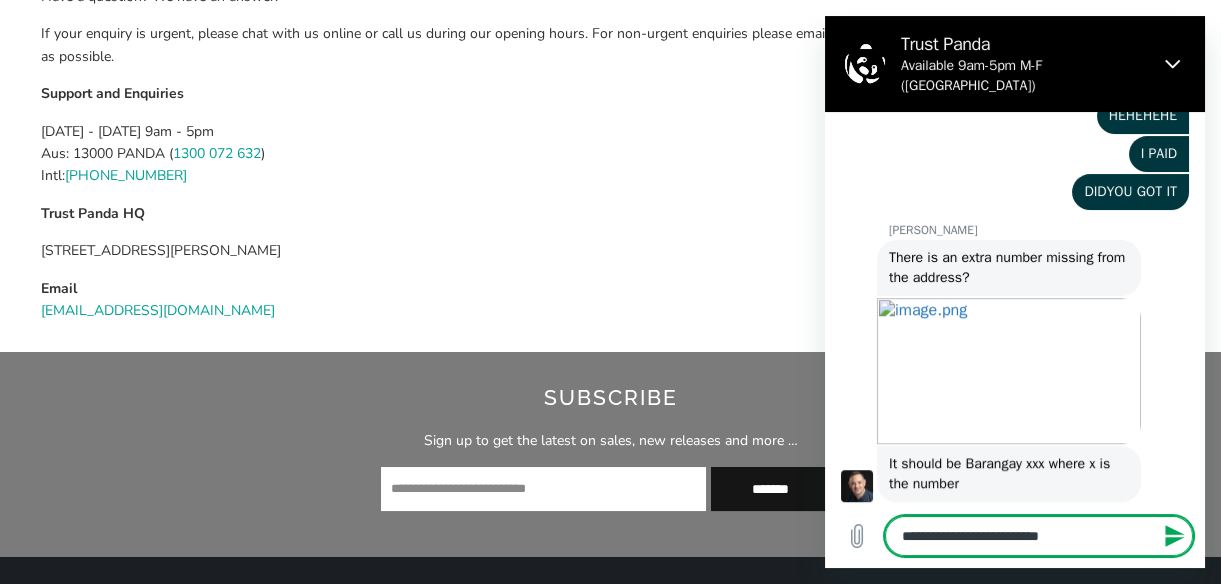 type on "**********" 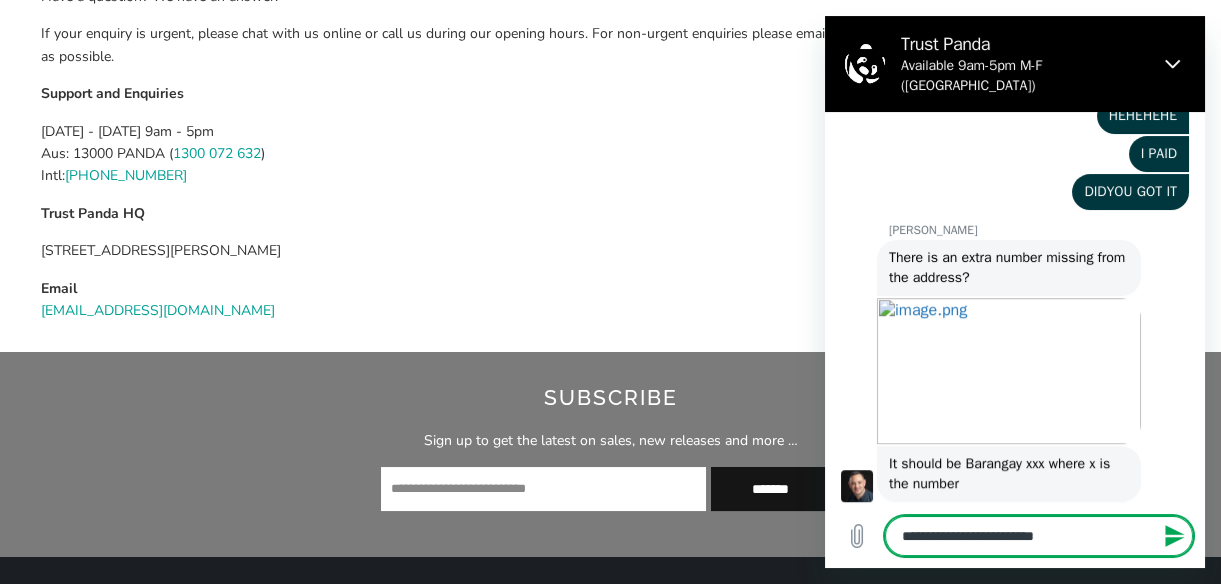 type on "*" 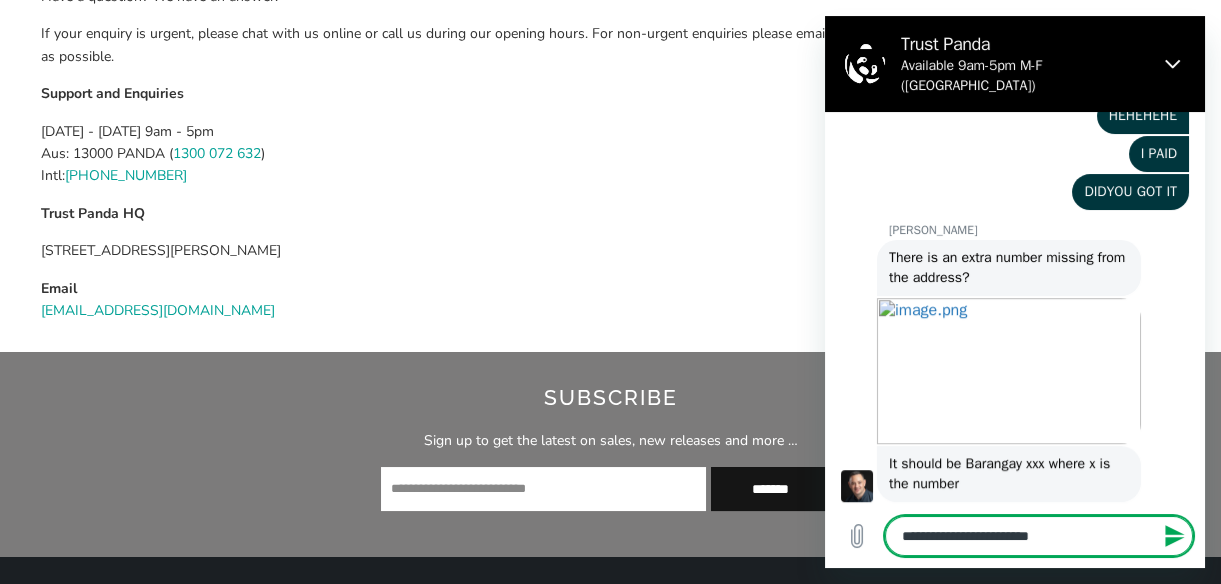 type on "**********" 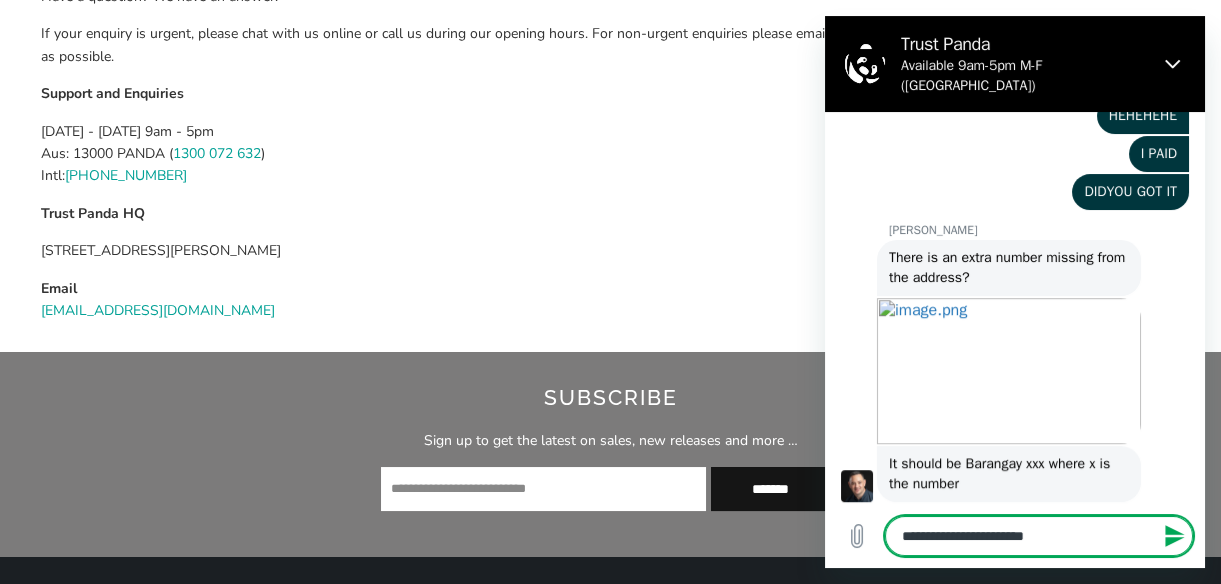 type on "**********" 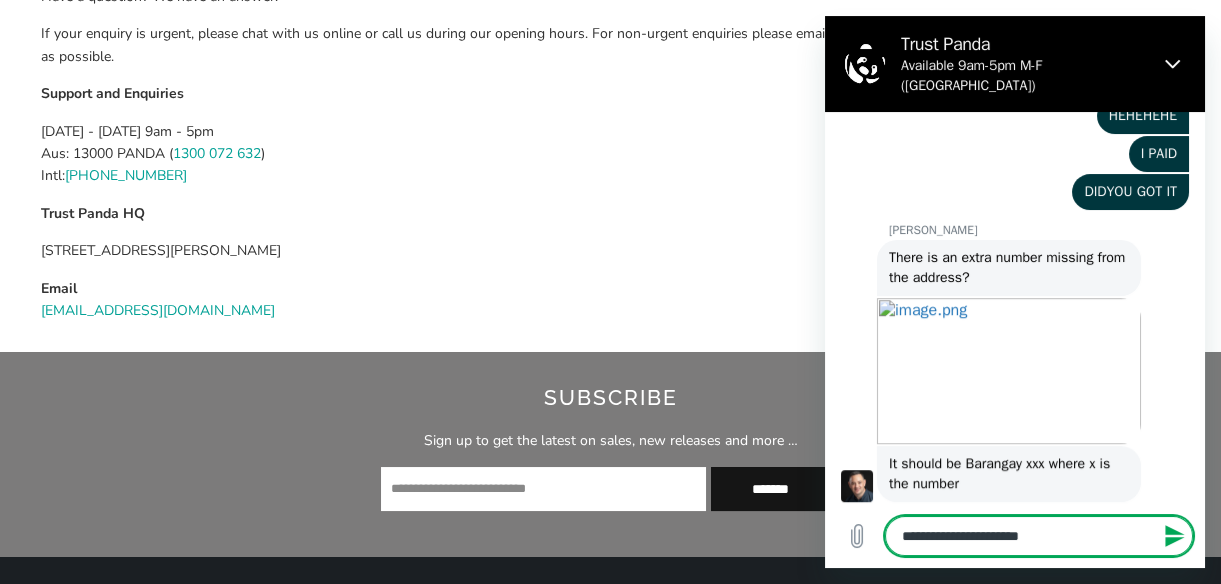type on "**********" 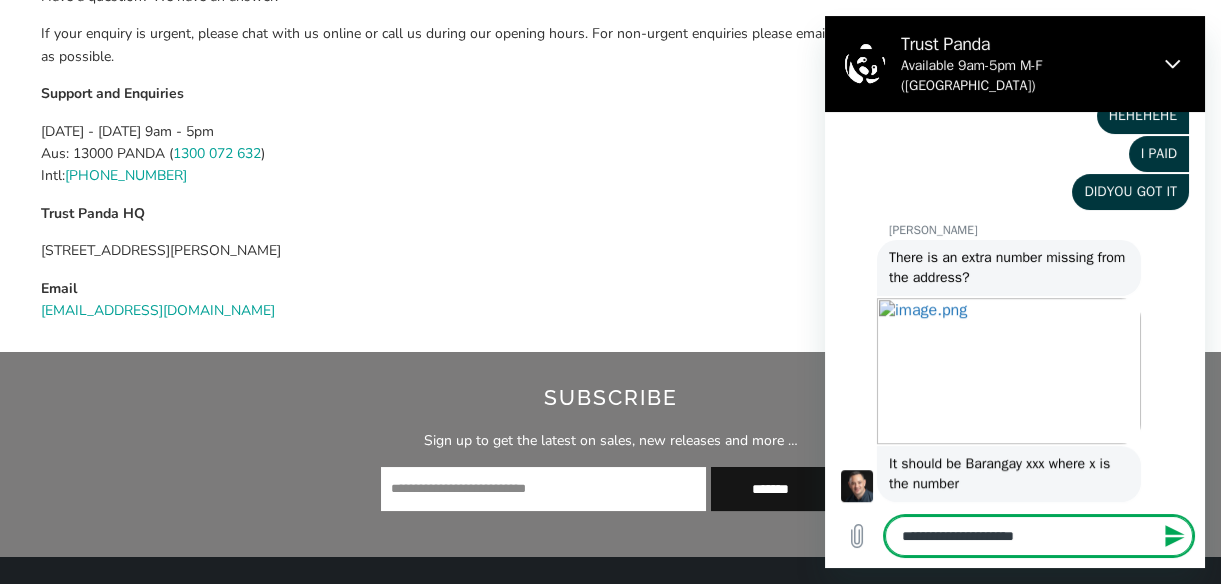 type on "**********" 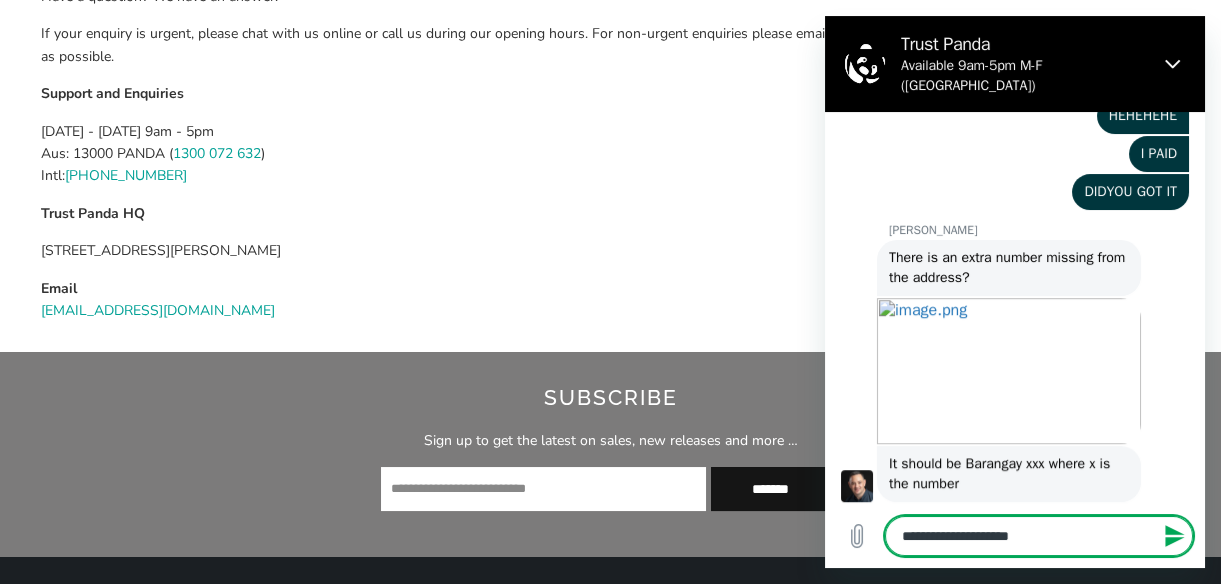 type on "**********" 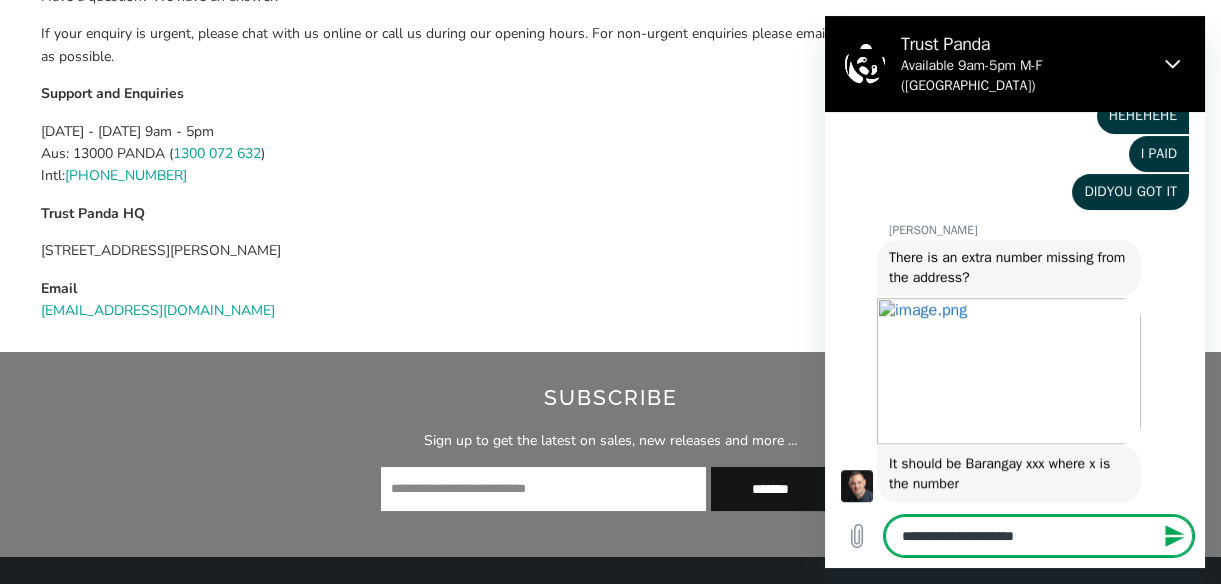type on "**********" 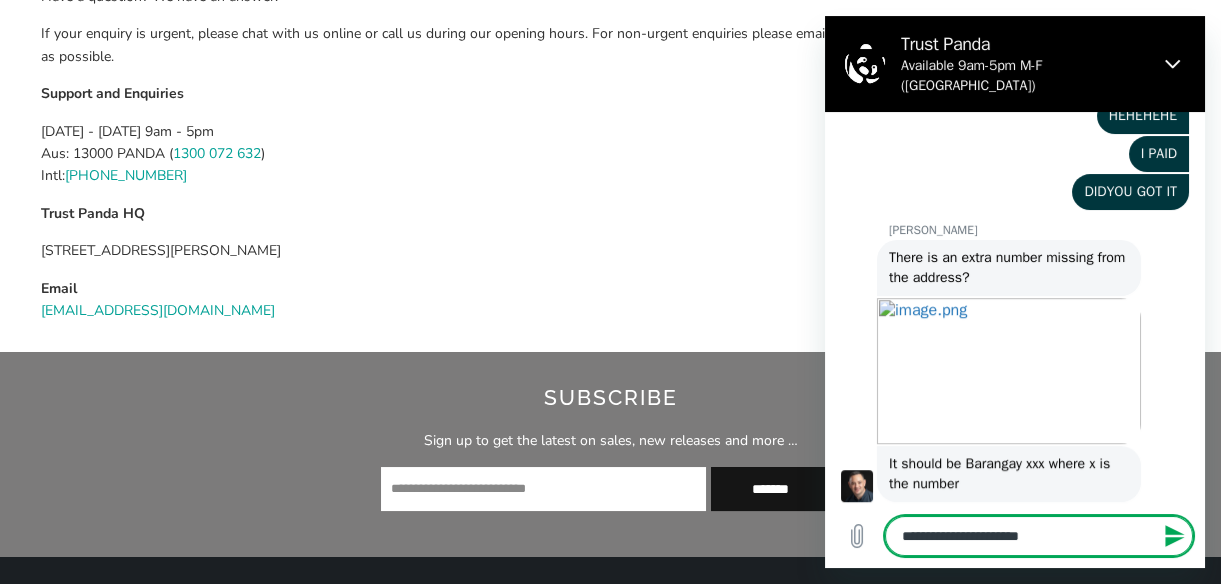type on "**********" 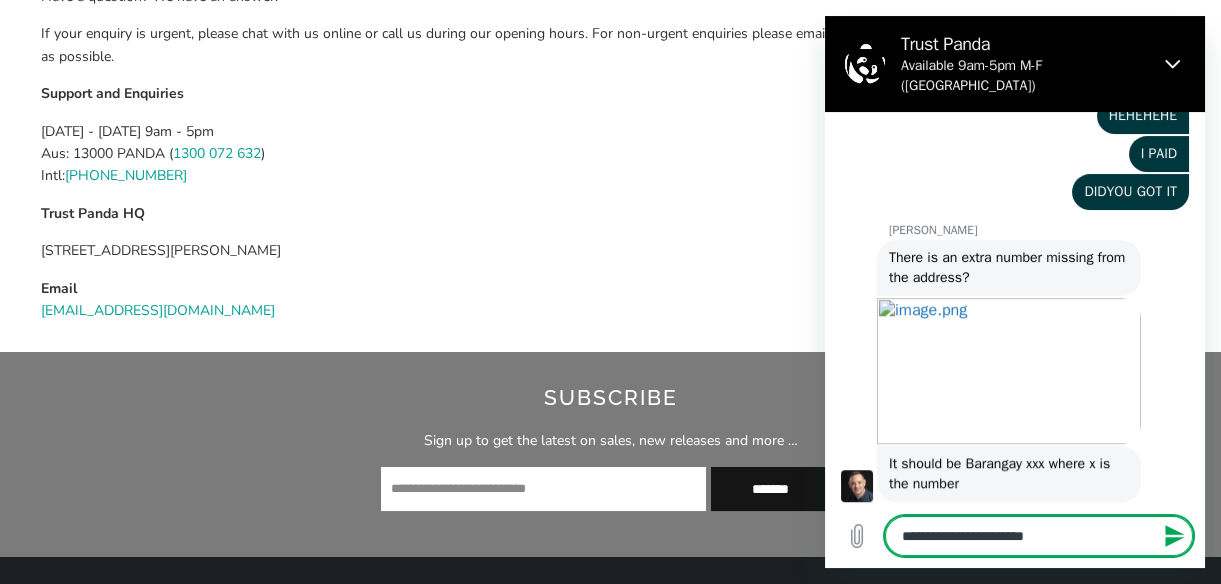 type on "**********" 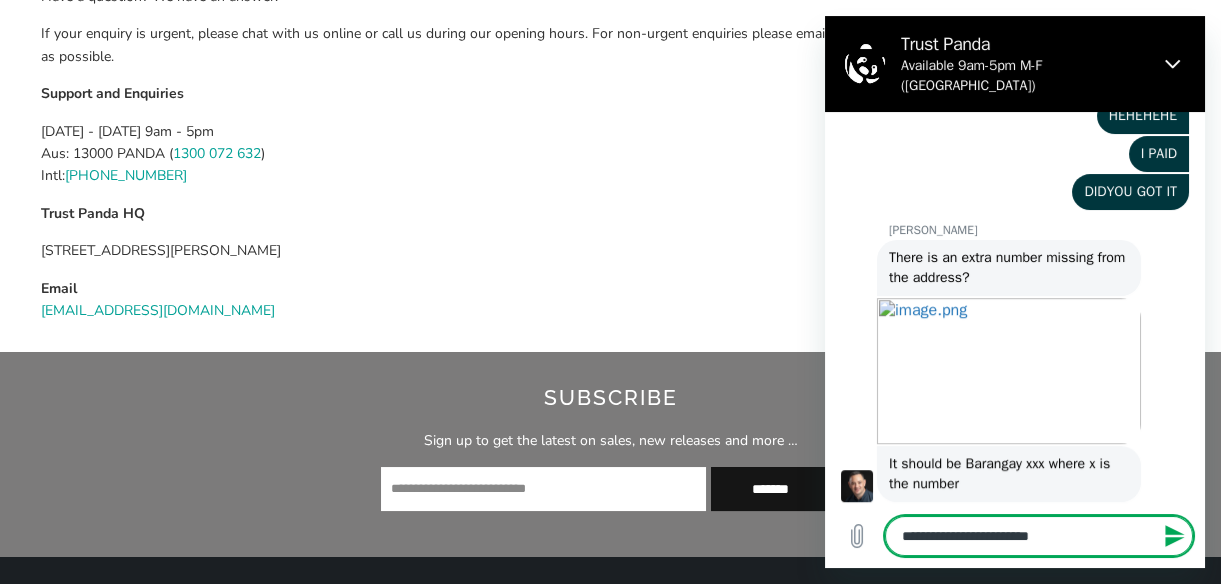 type on "**********" 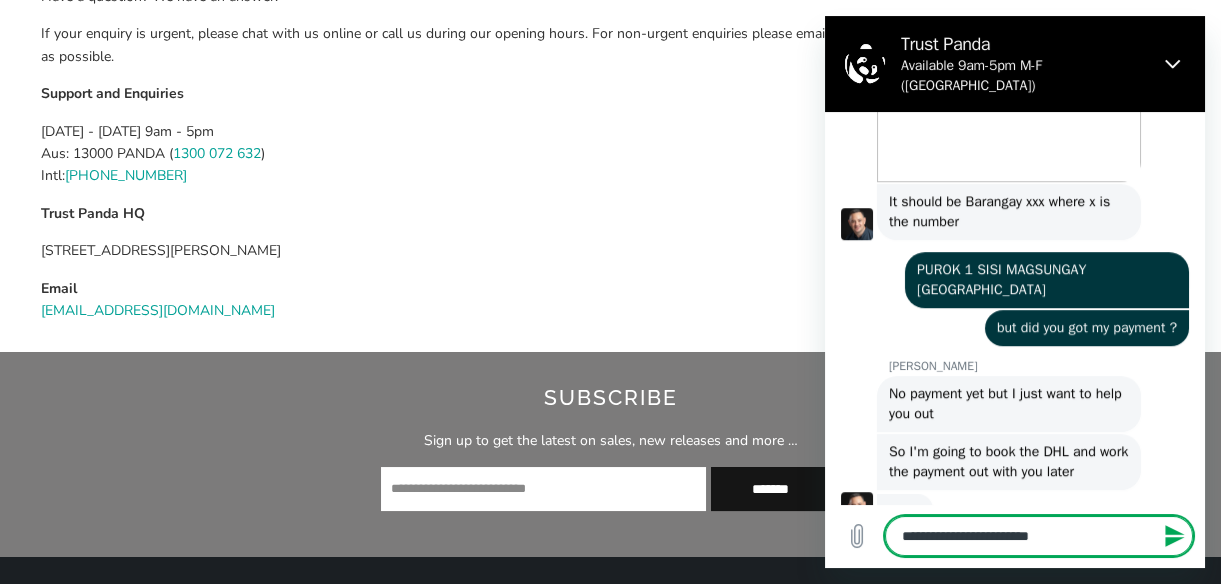 scroll, scrollTop: 1824, scrollLeft: 0, axis: vertical 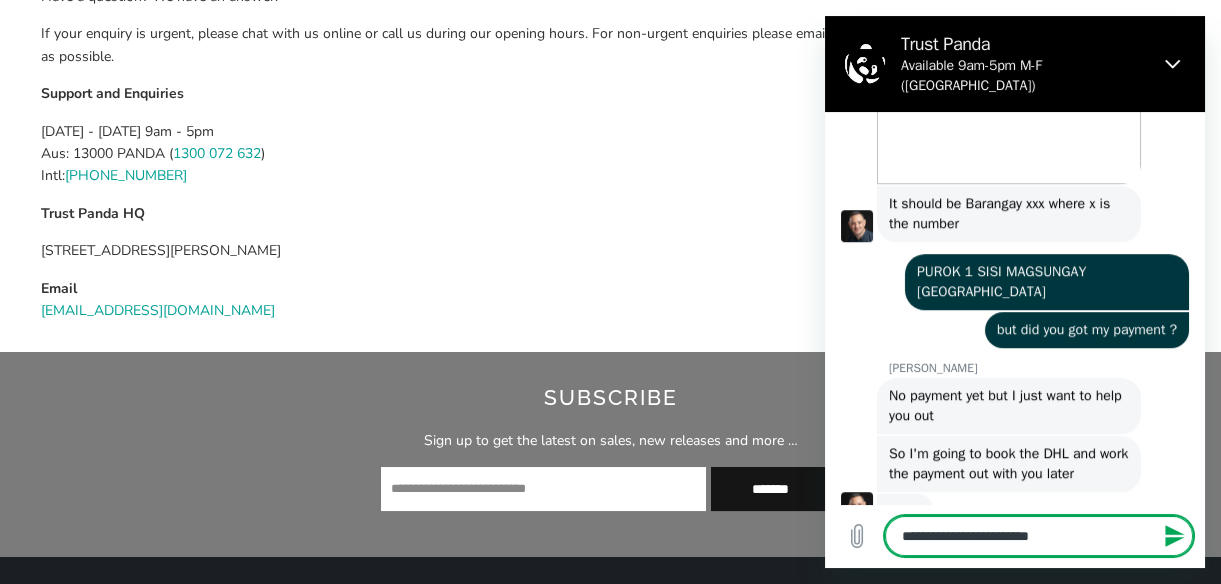 click on "**********" at bounding box center [1039, 536] 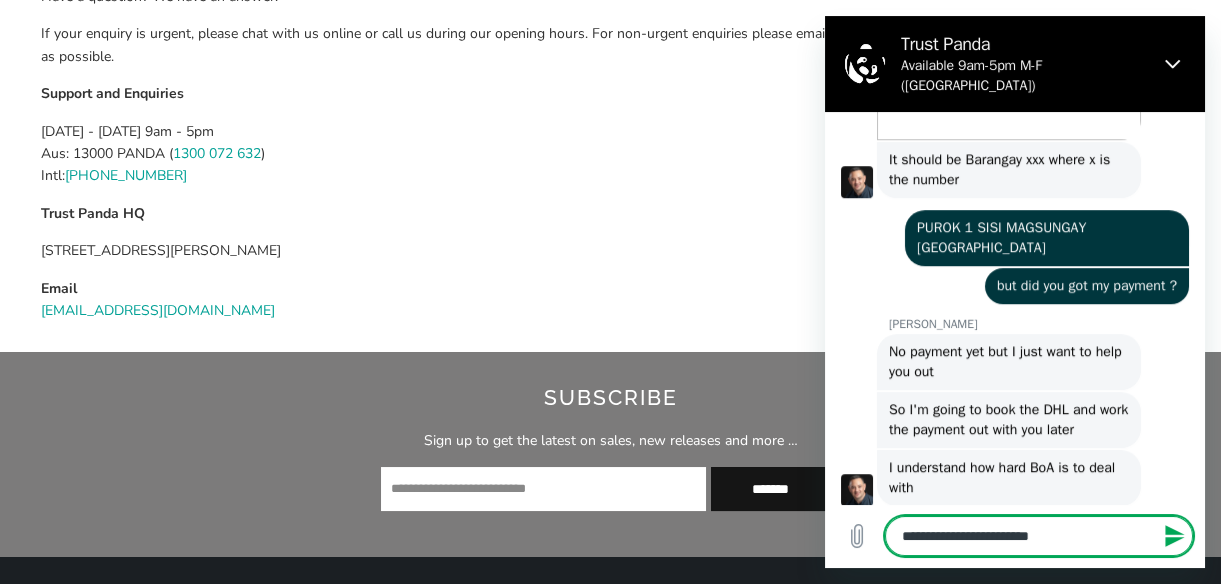 scroll, scrollTop: 1871, scrollLeft: 0, axis: vertical 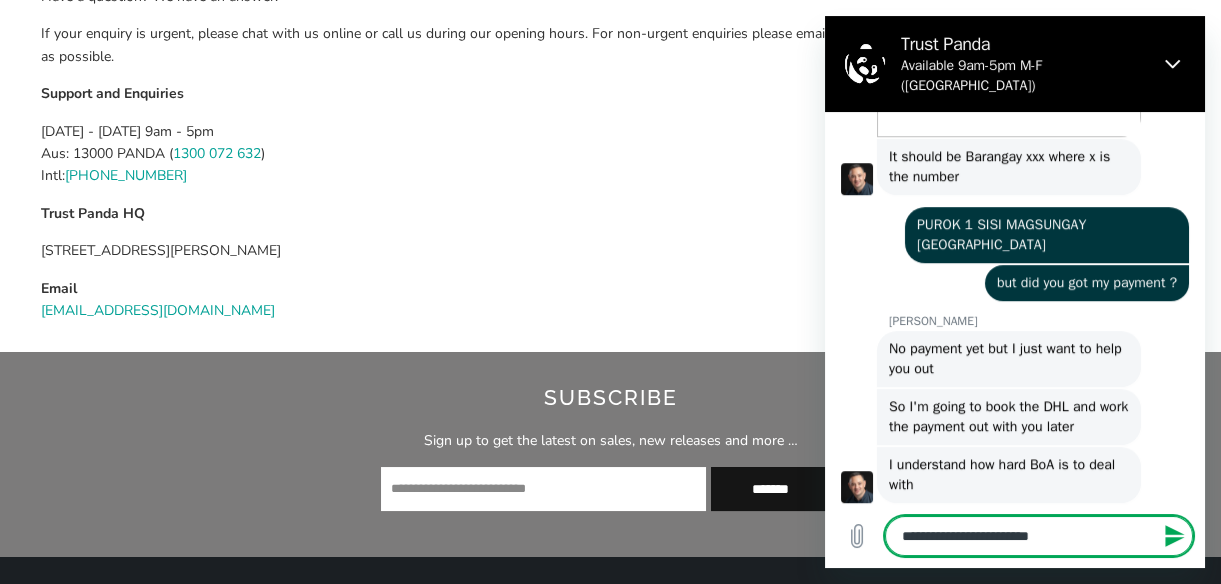 click on "**********" at bounding box center [1039, 536] 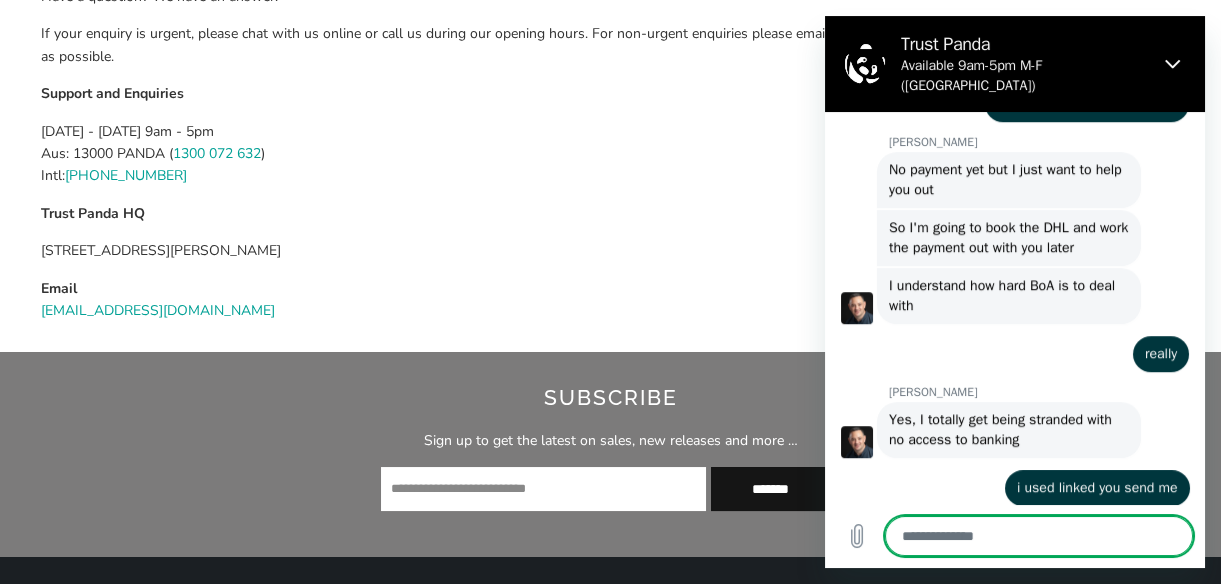 scroll, scrollTop: 2054, scrollLeft: 0, axis: vertical 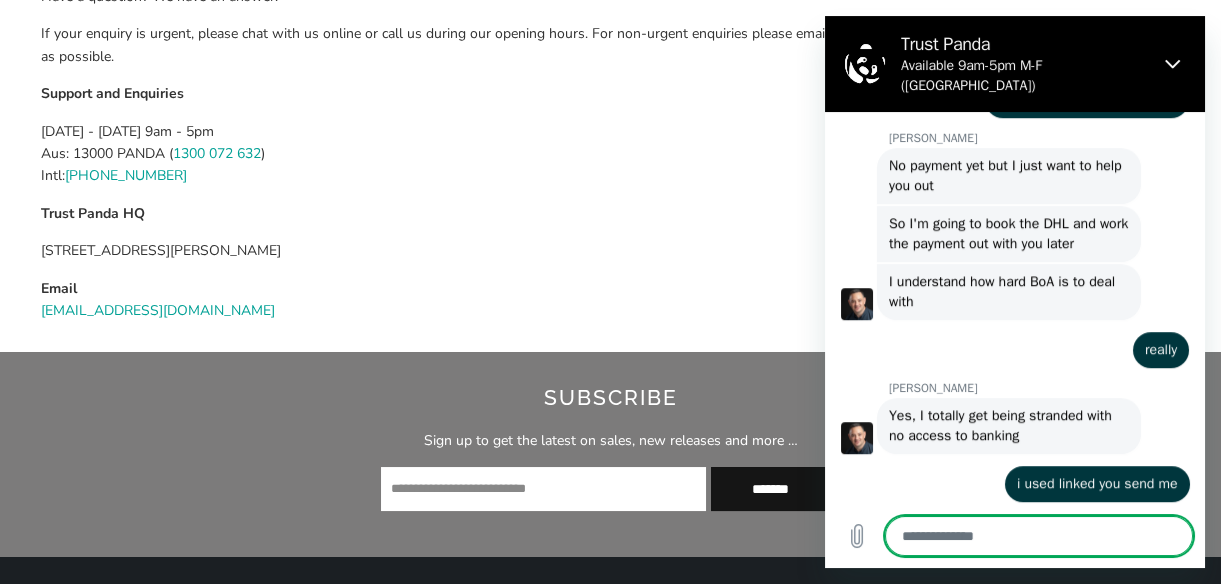 click at bounding box center [1039, 536] 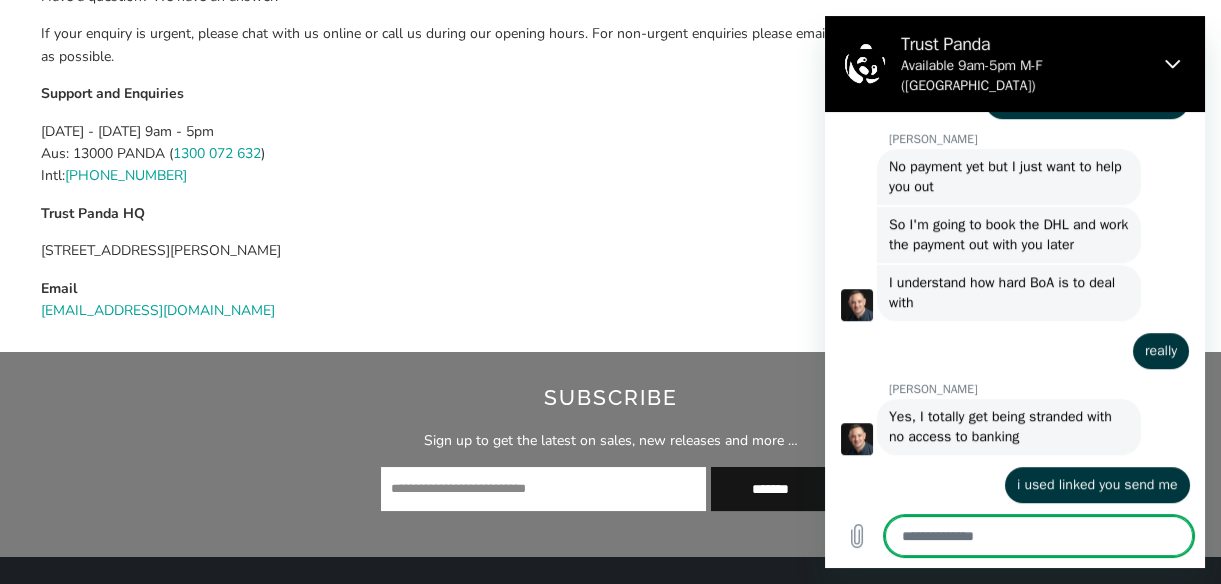 scroll, scrollTop: 2158, scrollLeft: 0, axis: vertical 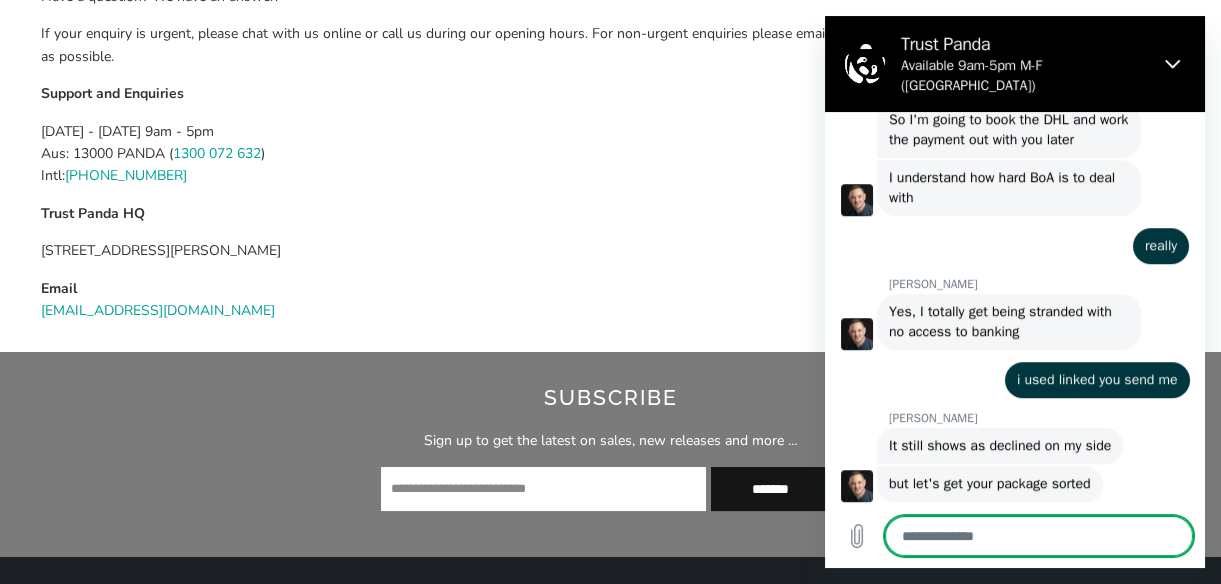 click at bounding box center (1039, 536) 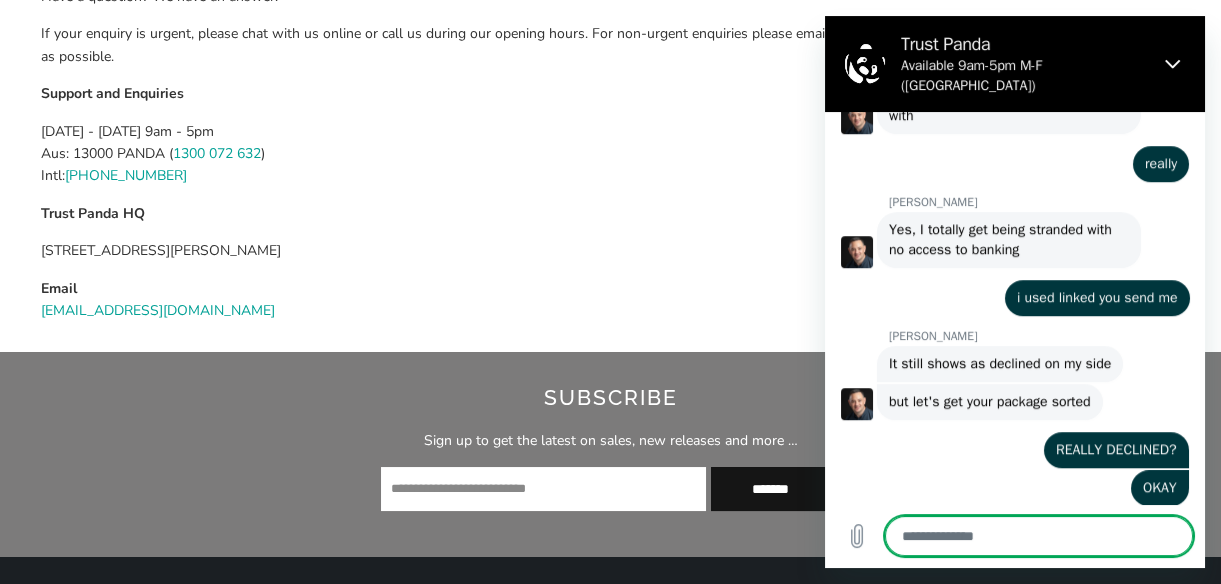 scroll, scrollTop: 2243, scrollLeft: 0, axis: vertical 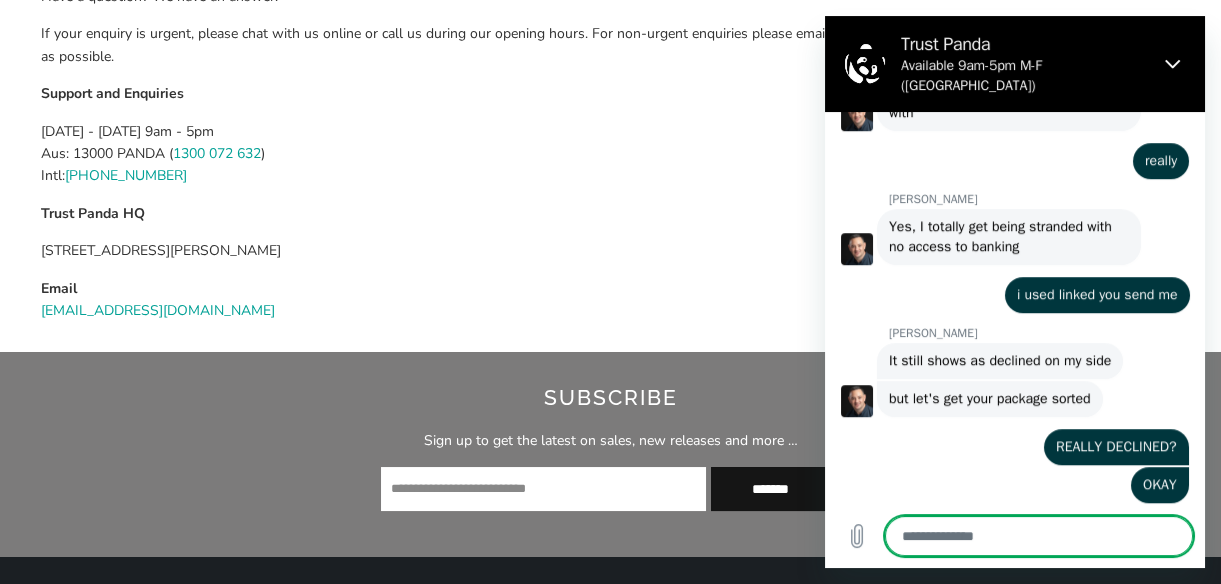 click at bounding box center [1039, 536] 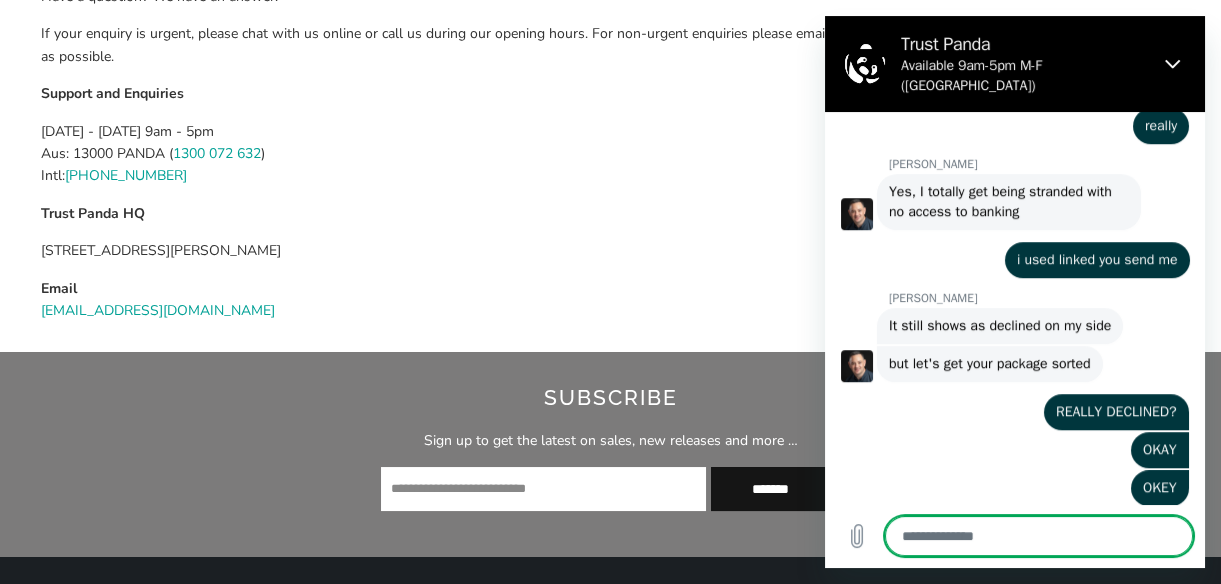 scroll, scrollTop: 2281, scrollLeft: 0, axis: vertical 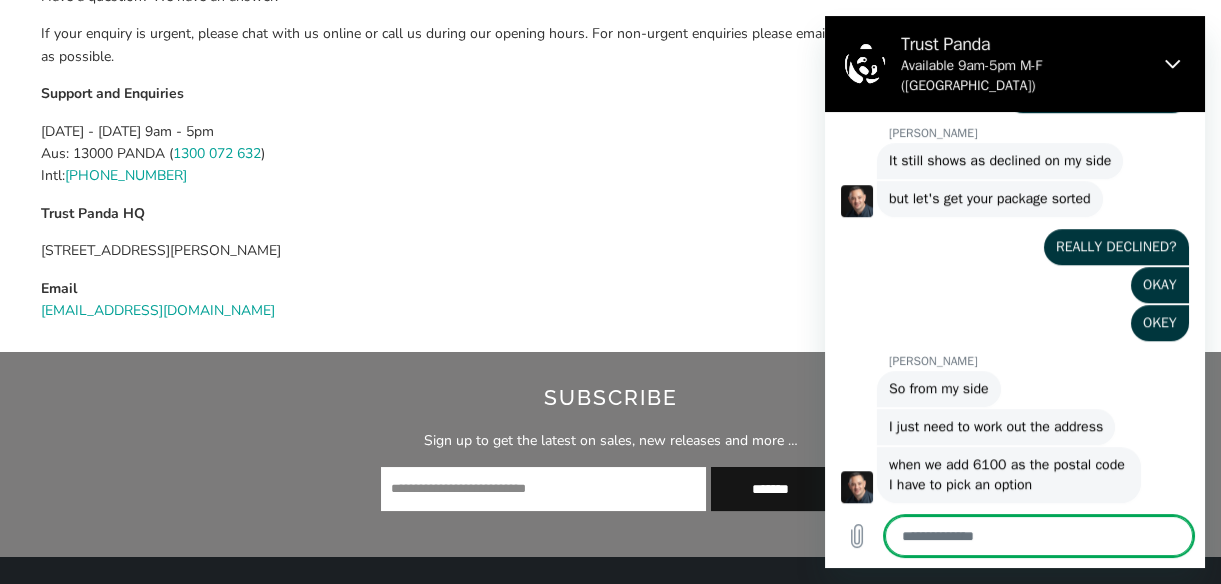 click at bounding box center [1039, 536] 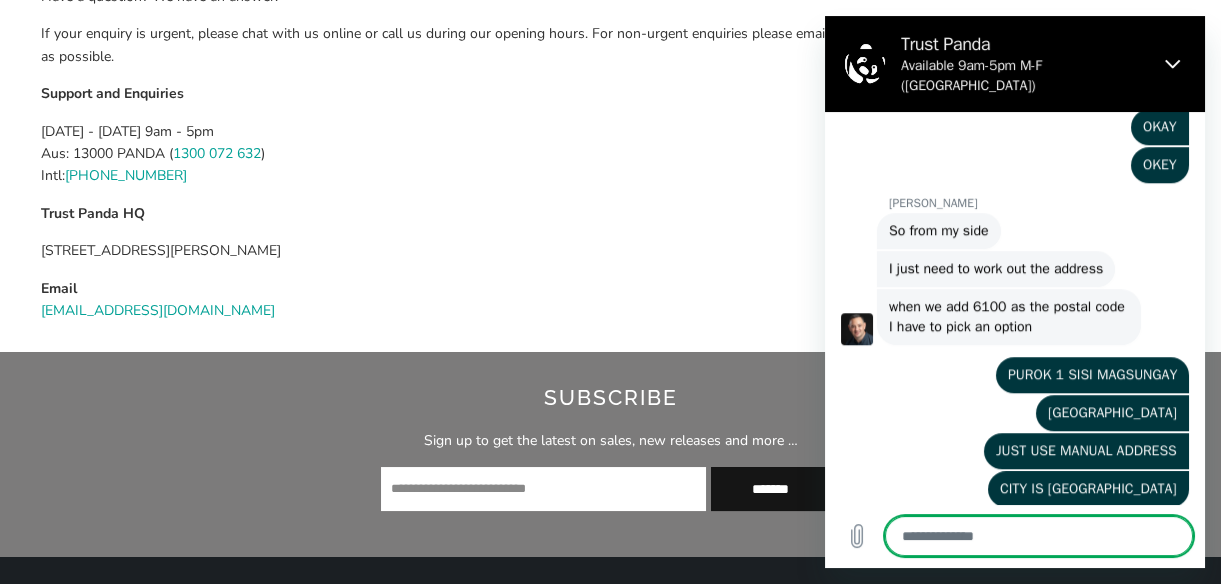 scroll, scrollTop: 2606, scrollLeft: 0, axis: vertical 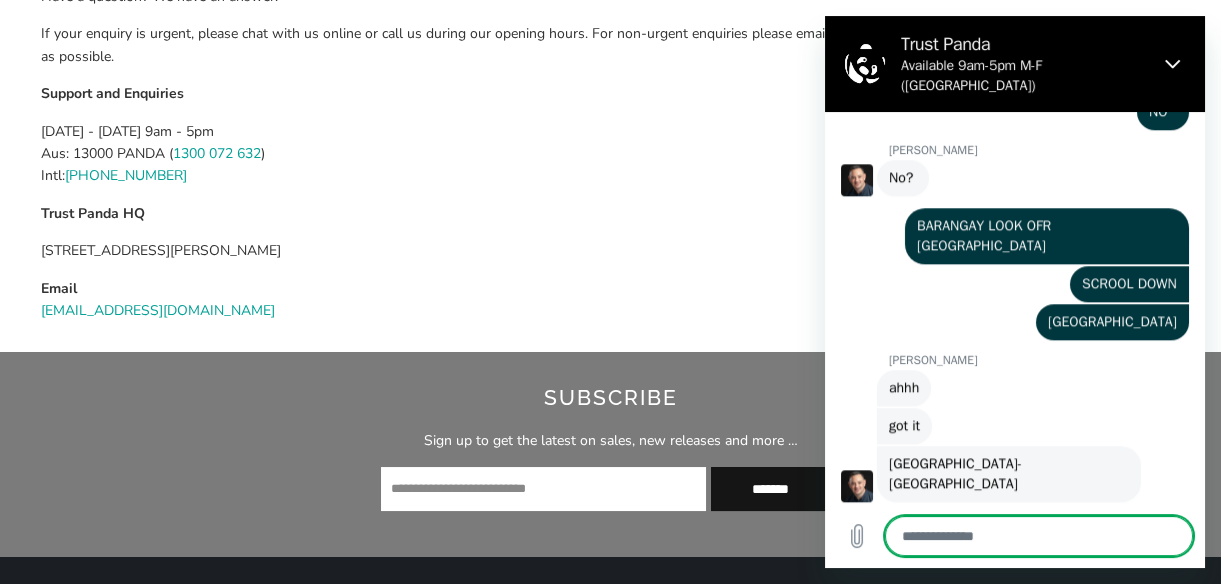 click at bounding box center (1039, 536) 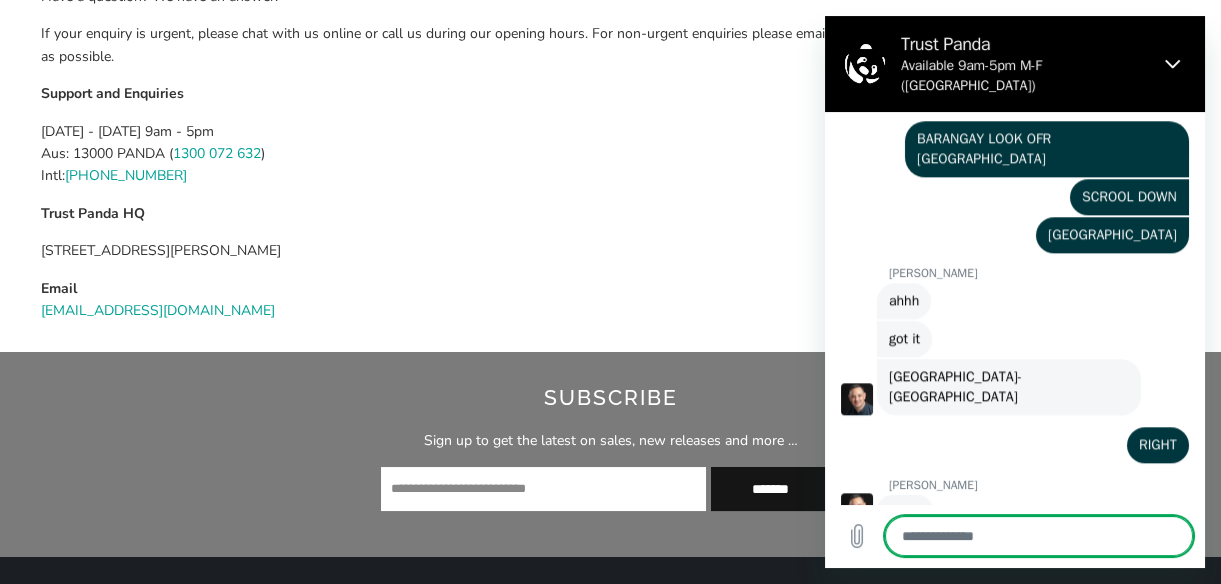 scroll, scrollTop: 3465, scrollLeft: 0, axis: vertical 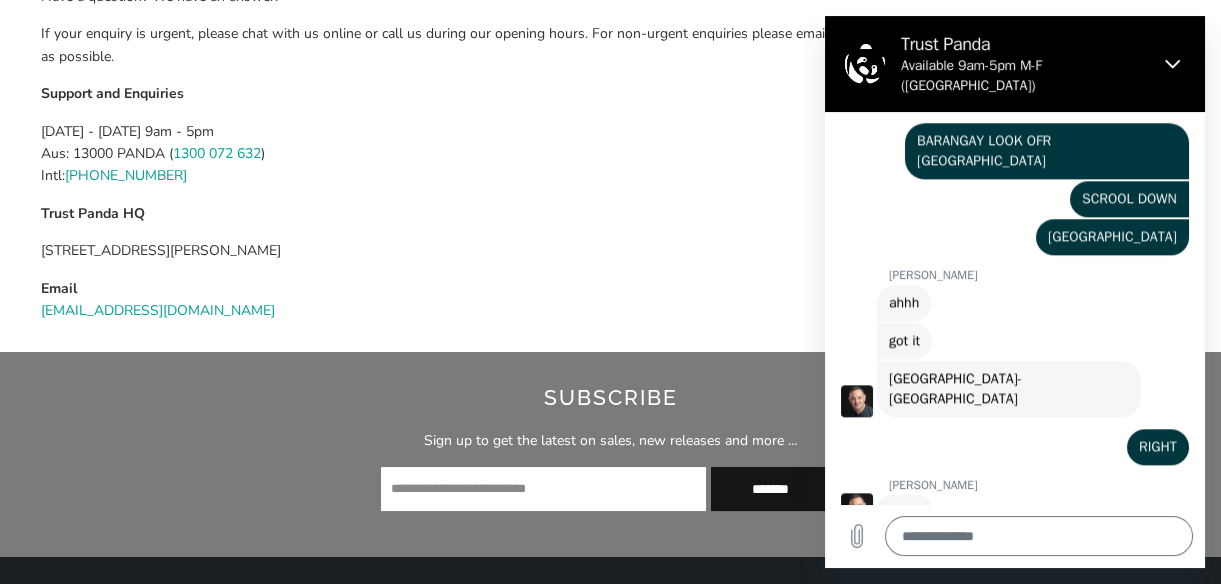 drag, startPoint x: 980, startPoint y: 389, endPoint x: 954, endPoint y: 443, distance: 59.933296 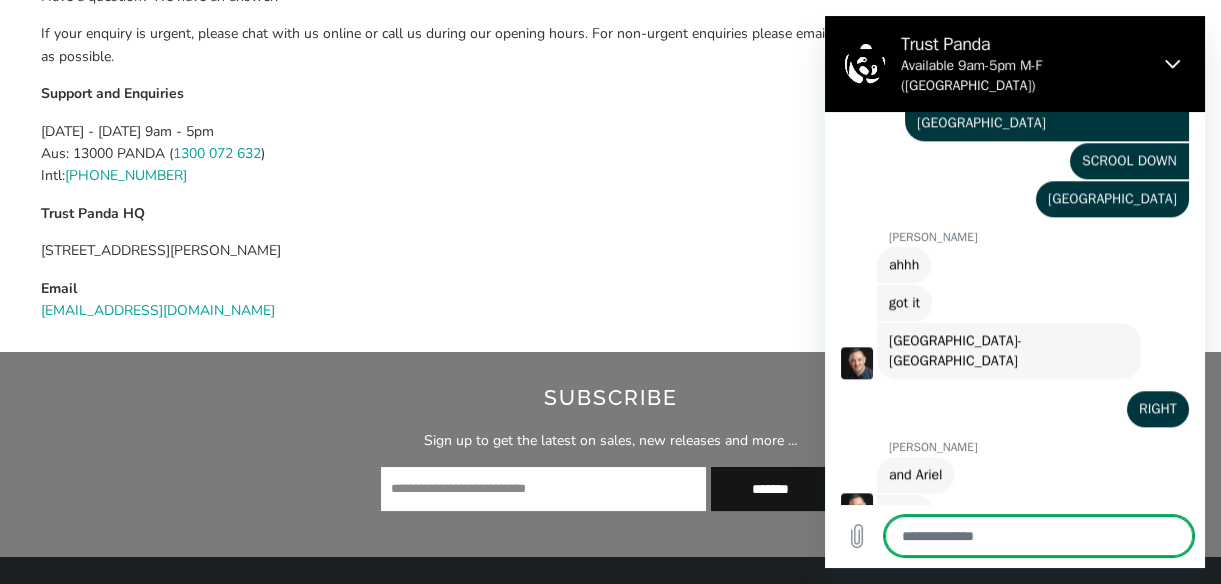 scroll, scrollTop: 3488, scrollLeft: 0, axis: vertical 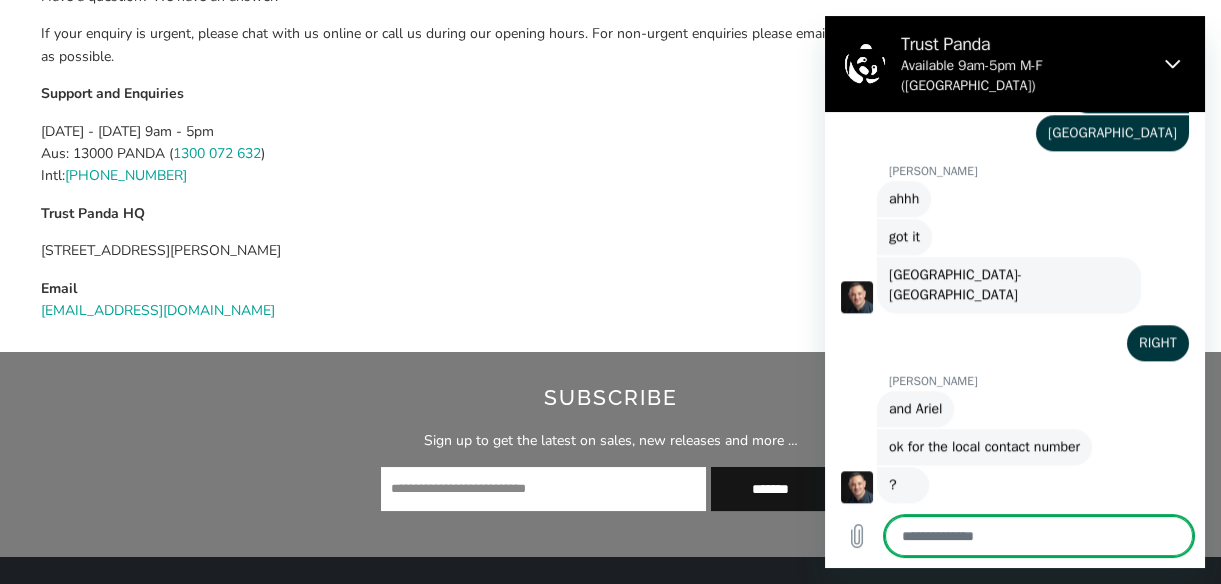 click at bounding box center [1039, 536] 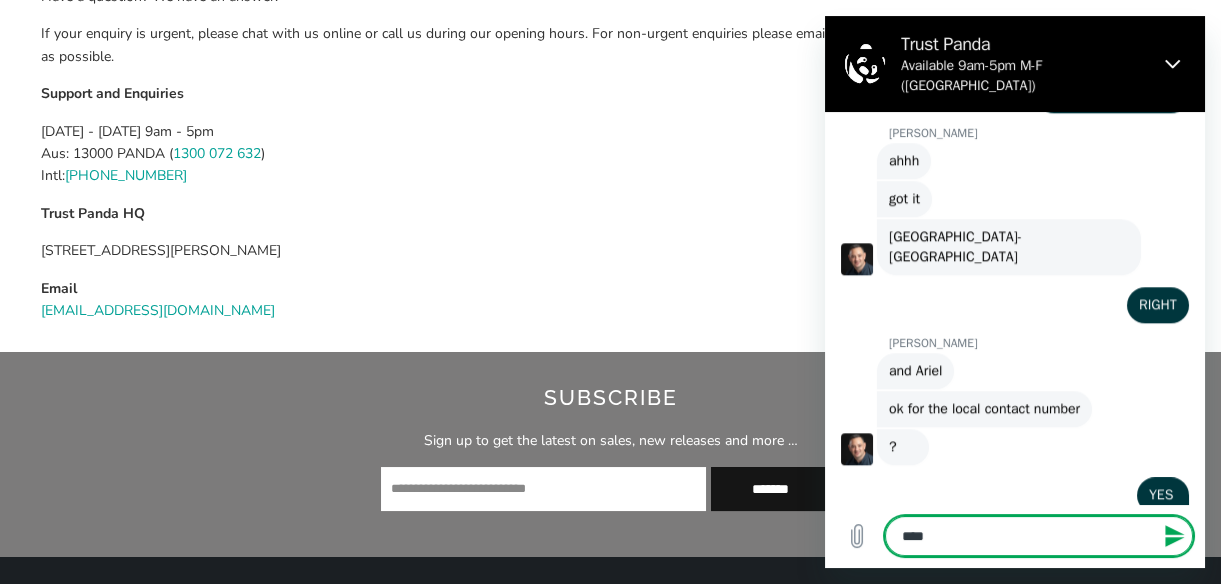 scroll, scrollTop: 3564, scrollLeft: 0, axis: vertical 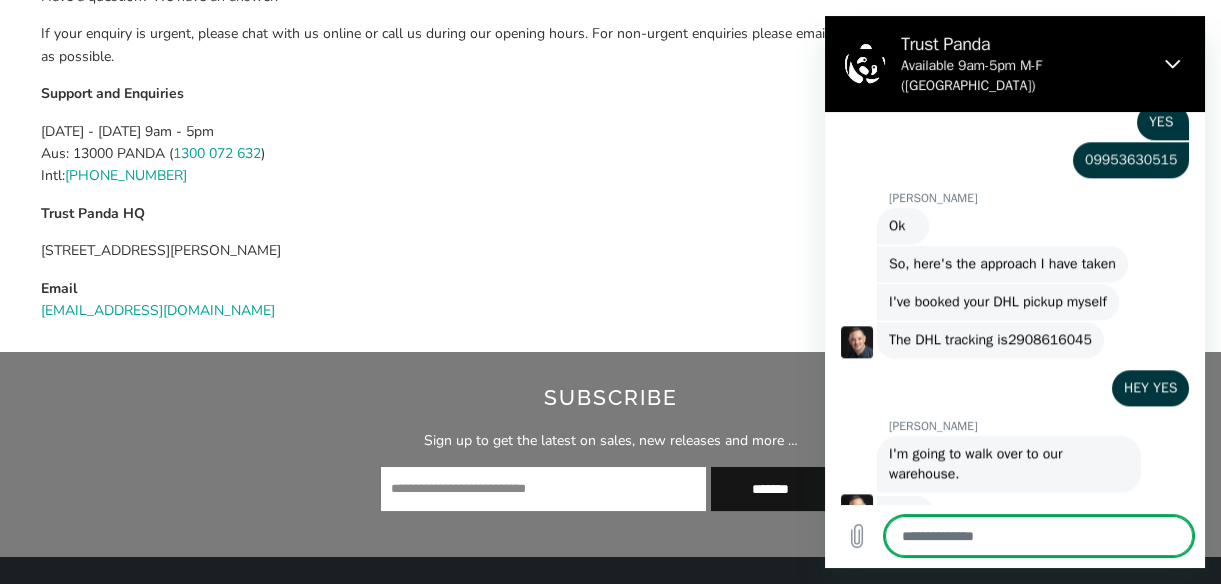 click at bounding box center [1039, 536] 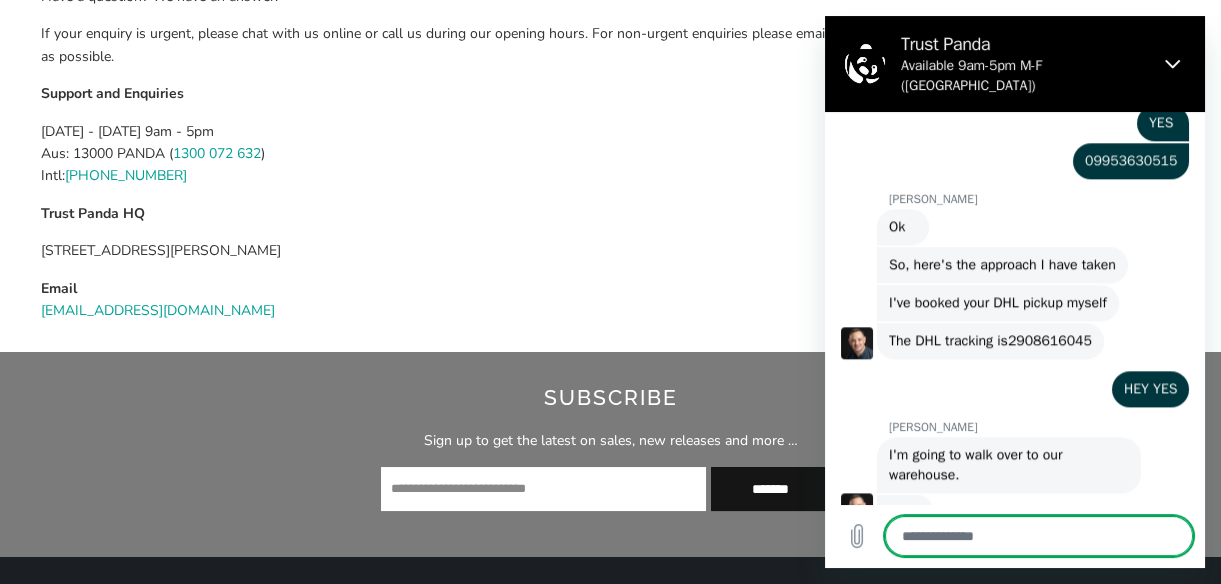 click at bounding box center [1039, 536] 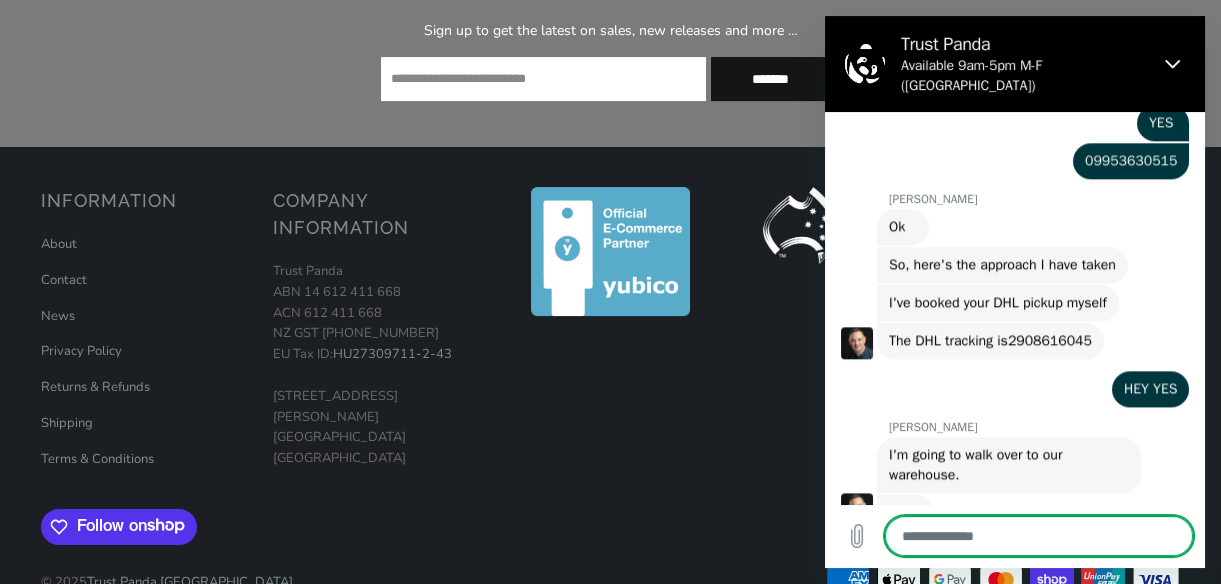 scroll, scrollTop: 720, scrollLeft: 0, axis: vertical 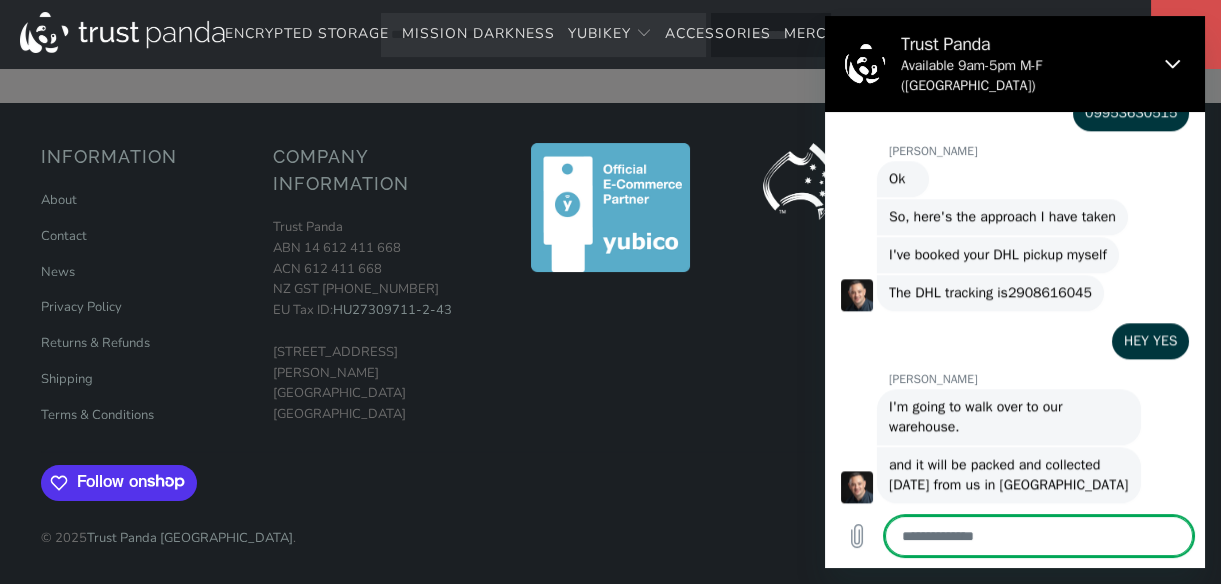 click at bounding box center [1039, 536] 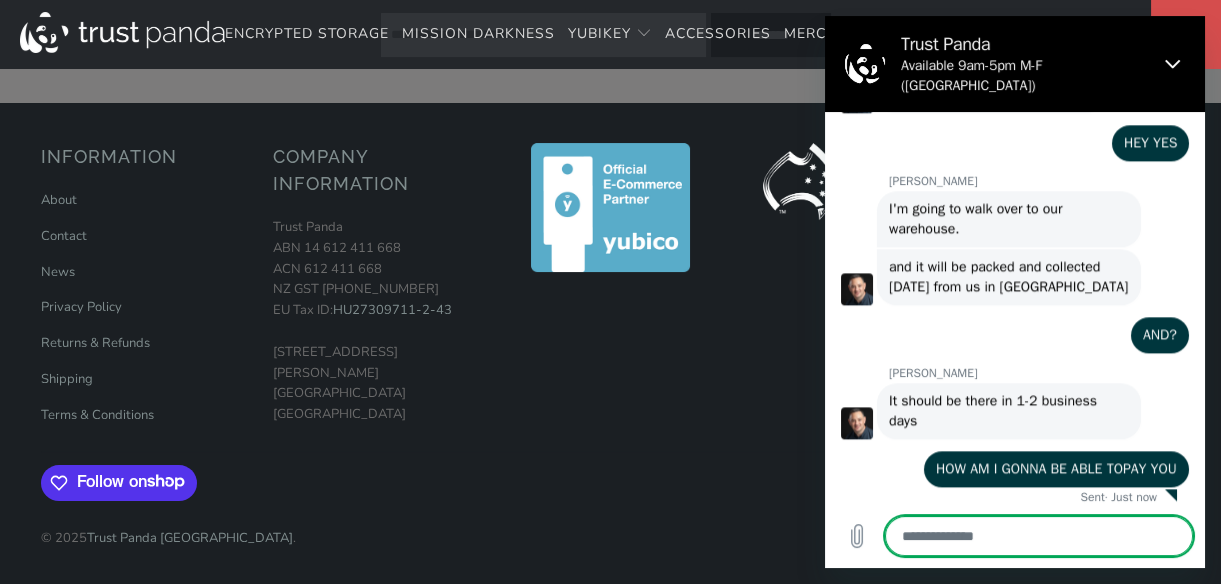 scroll, scrollTop: 4229, scrollLeft: 0, axis: vertical 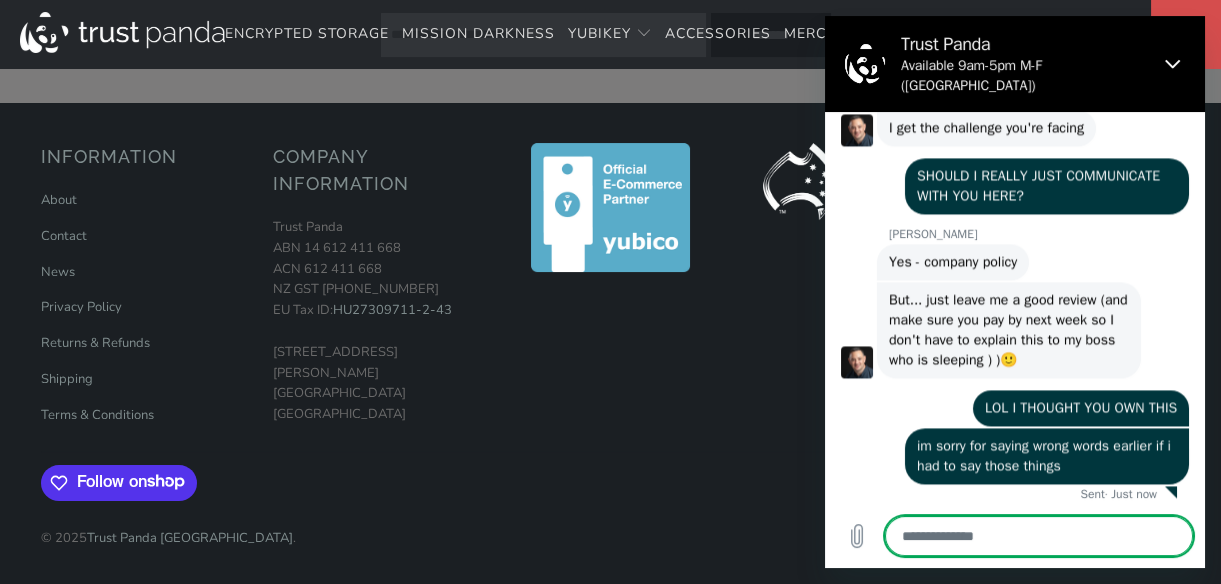 click at bounding box center (1039, 536) 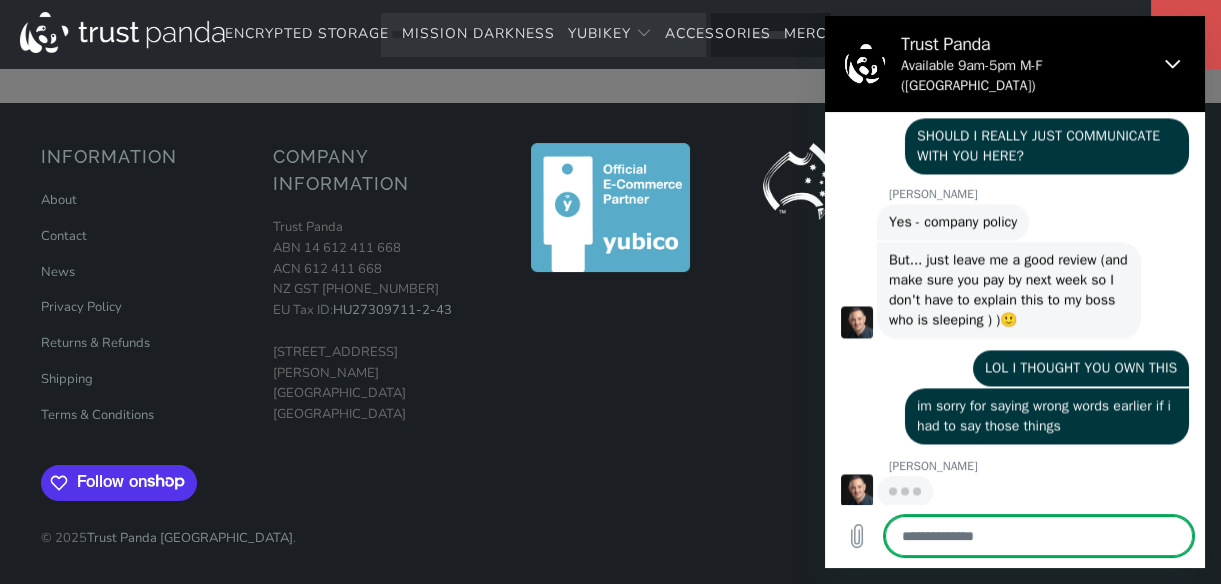 scroll, scrollTop: 5320, scrollLeft: 0, axis: vertical 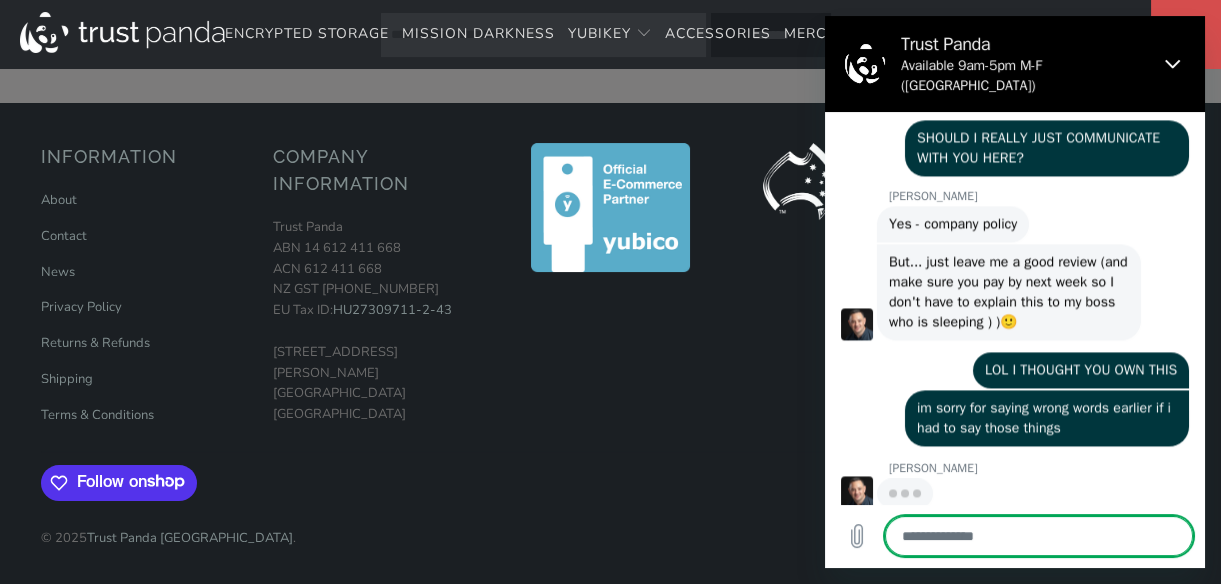click at bounding box center [1039, 536] 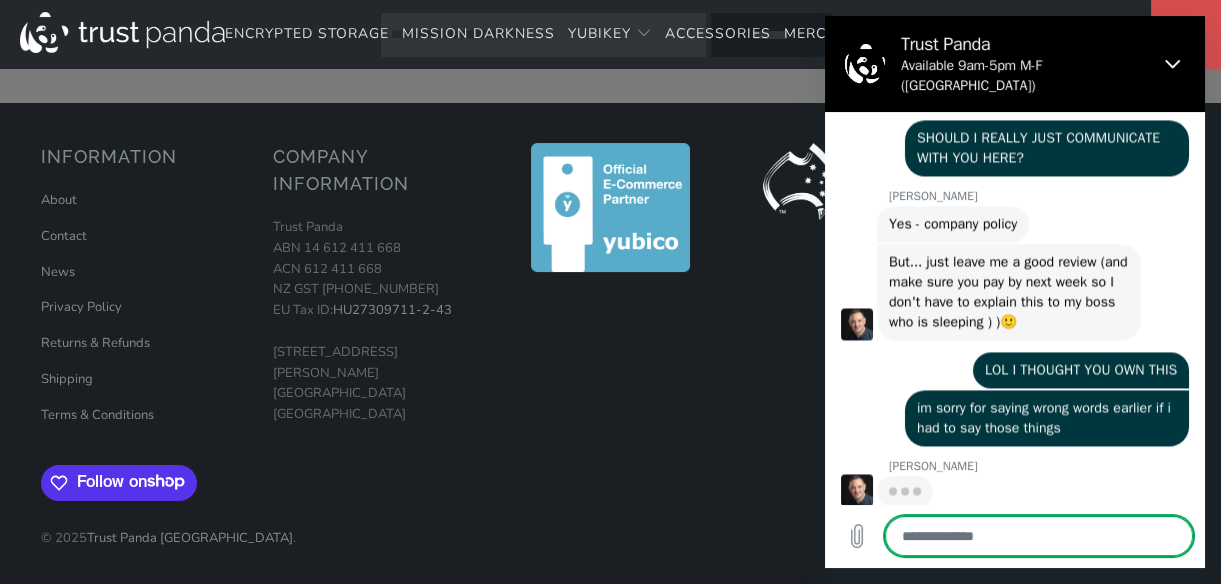 click at bounding box center [1039, 536] 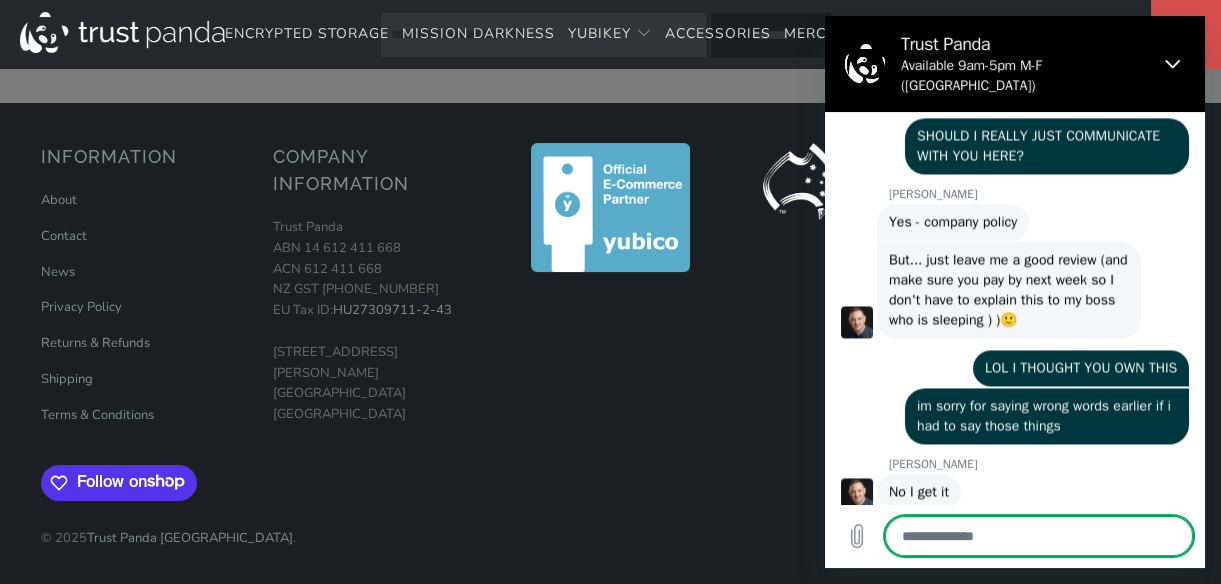 scroll, scrollTop: 5349, scrollLeft: 0, axis: vertical 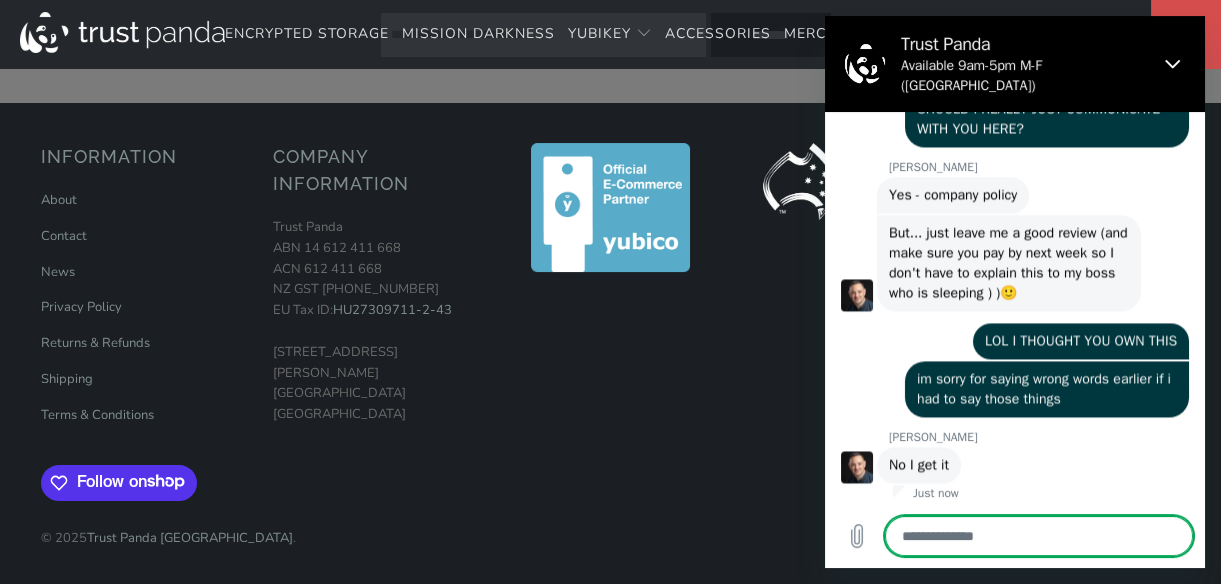 click on "Type a message *" at bounding box center (1015, 536) 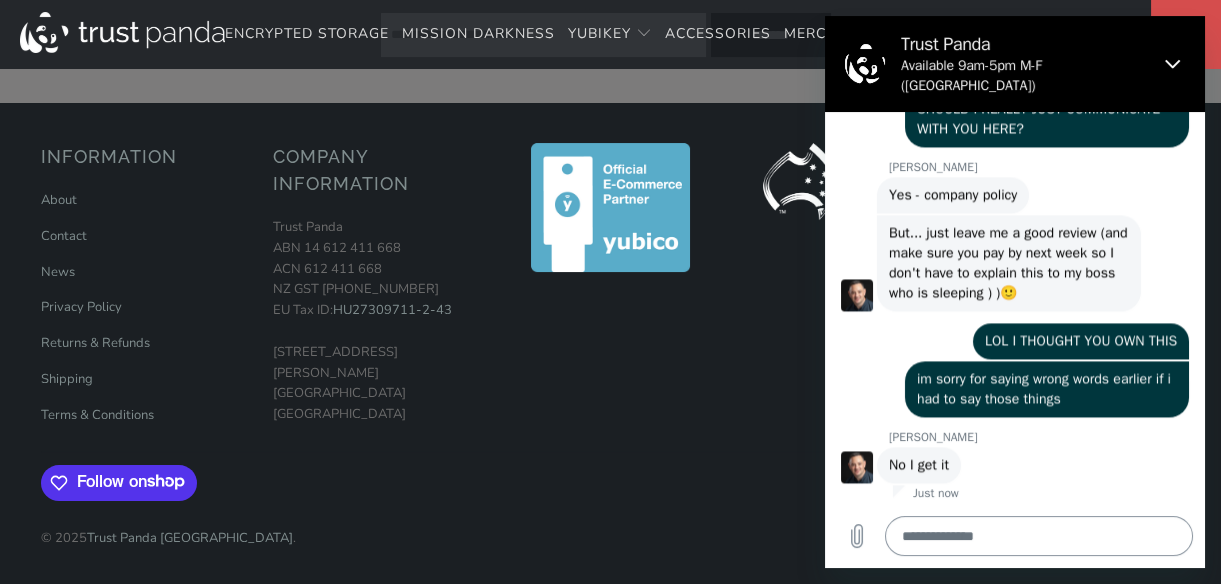 click at bounding box center (1039, 536) 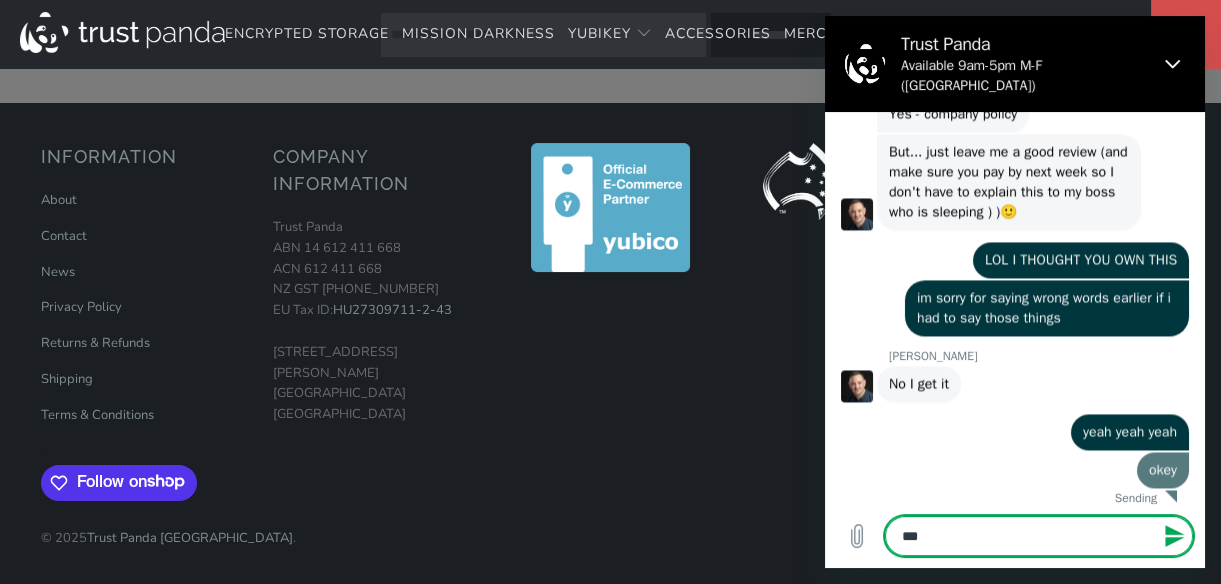 scroll, scrollTop: 5434, scrollLeft: 0, axis: vertical 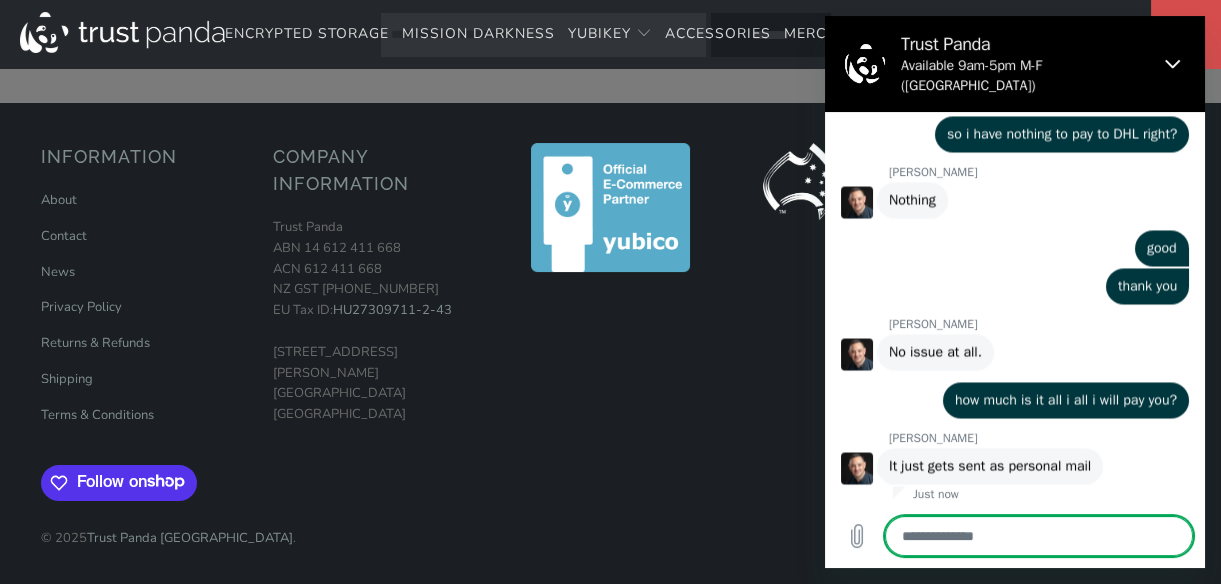 click at bounding box center [1039, 536] 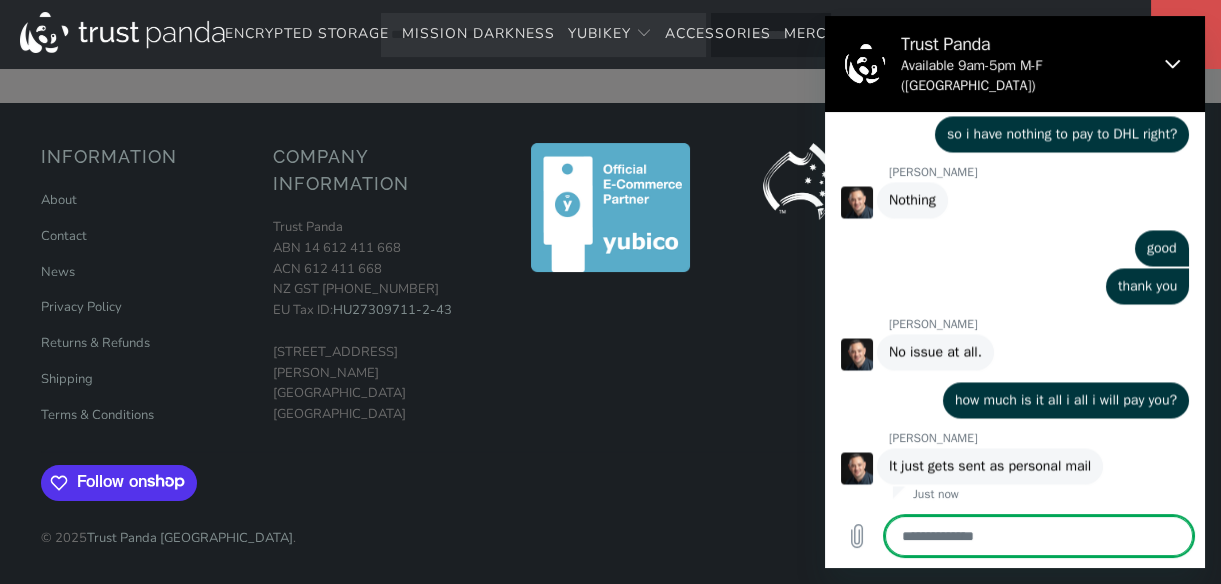 click at bounding box center [1039, 536] 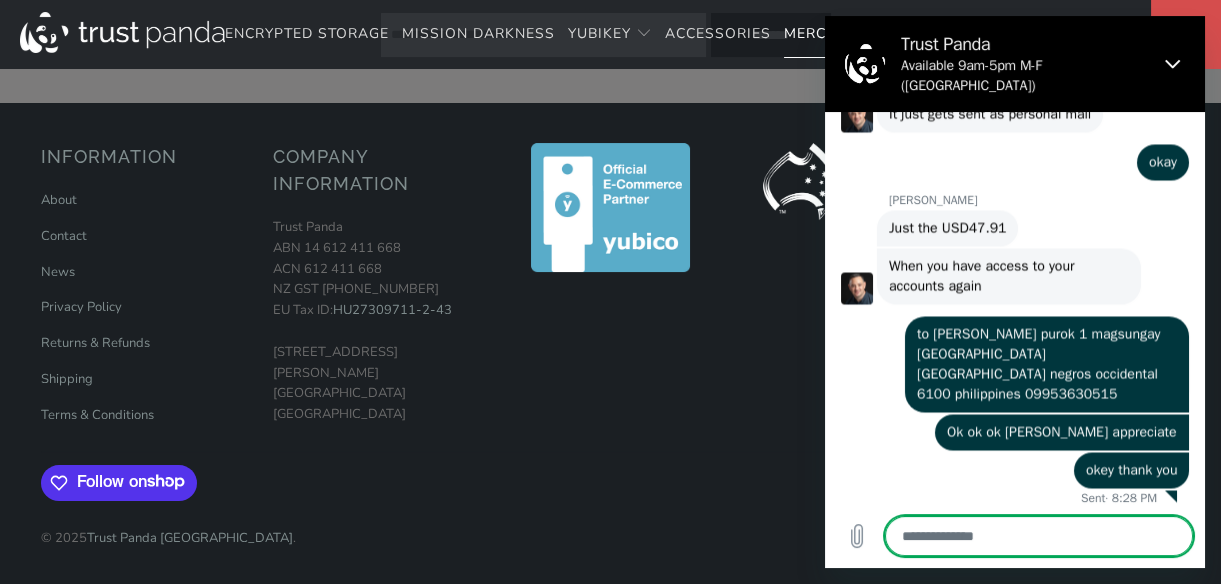 scroll, scrollTop: 6256, scrollLeft: 0, axis: vertical 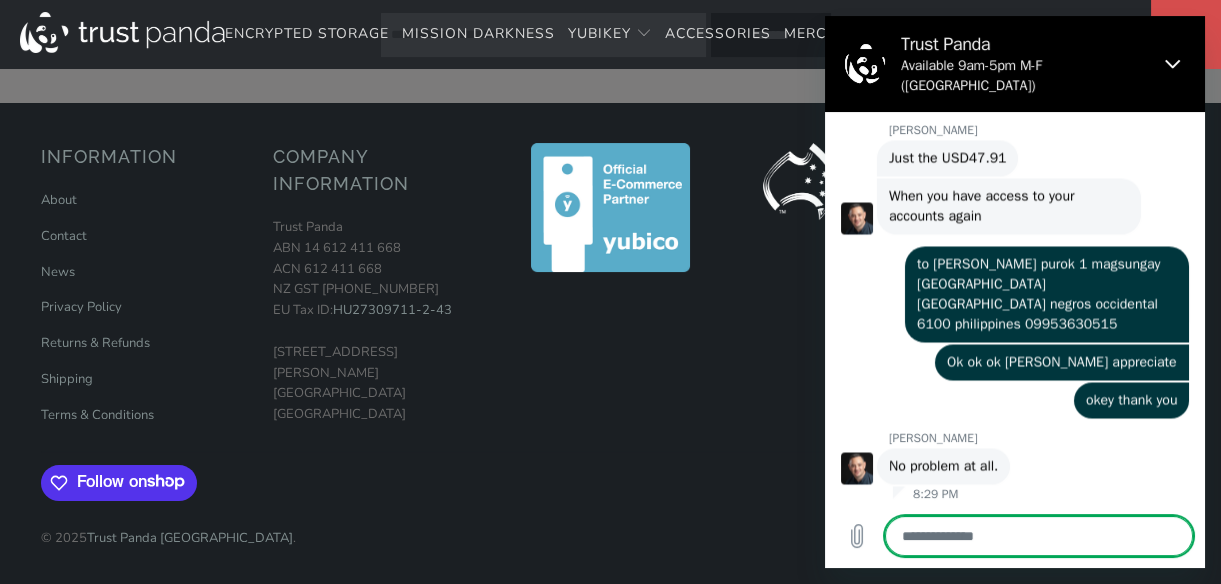 drag, startPoint x: 947, startPoint y: 539, endPoint x: 930, endPoint y: 534, distance: 17.720045 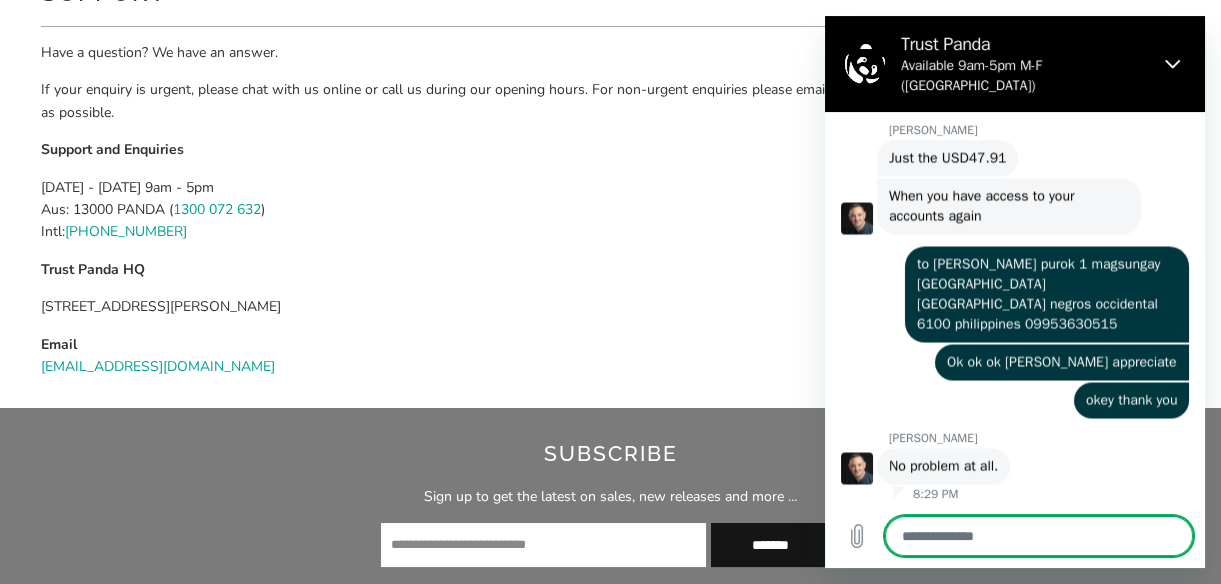 paste on "*" 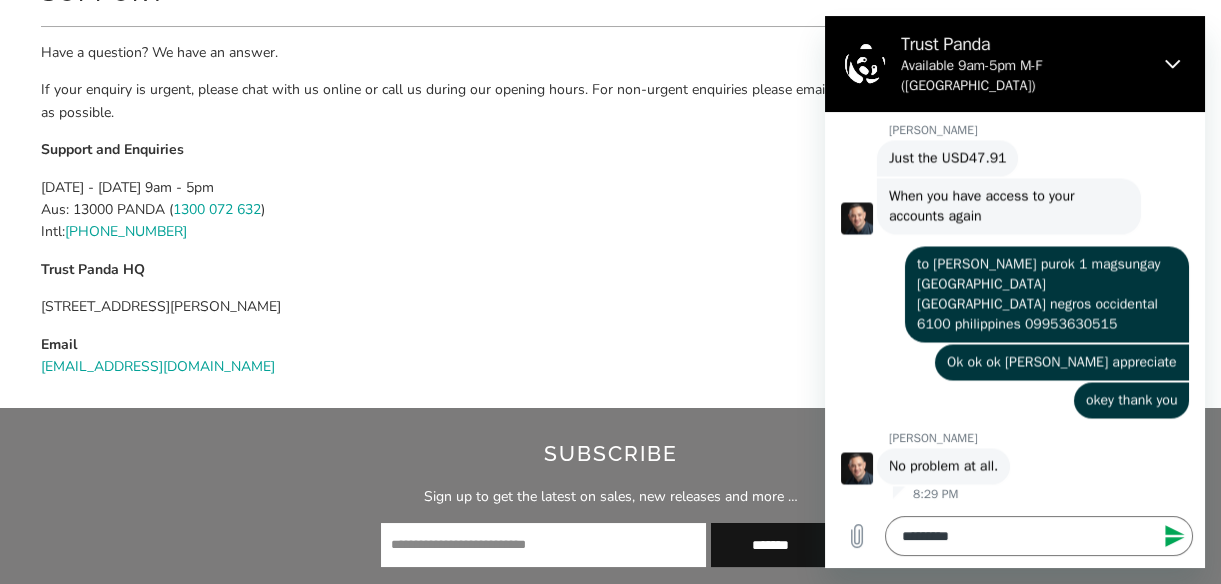 click at bounding box center (1173, 536) 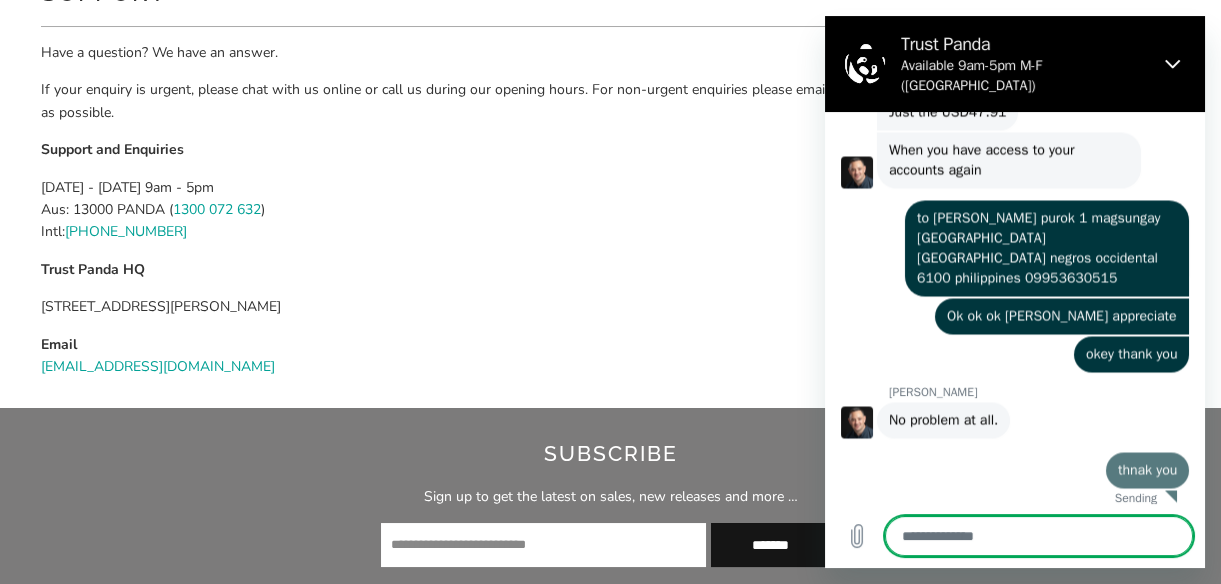 click at bounding box center [1039, 536] 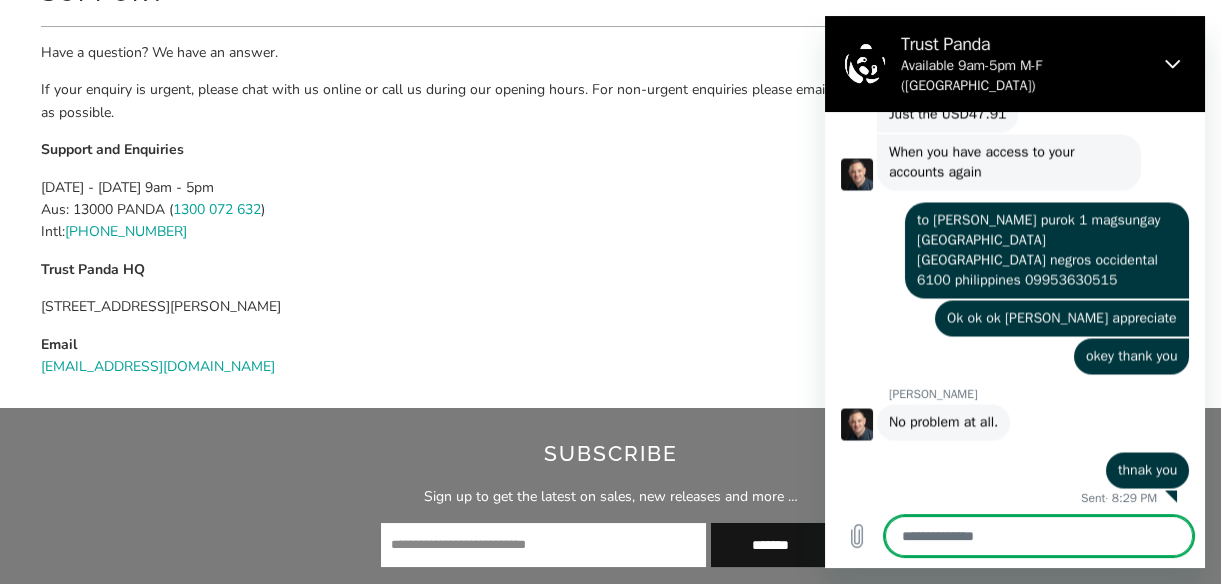 scroll, scrollTop: 6370, scrollLeft: 0, axis: vertical 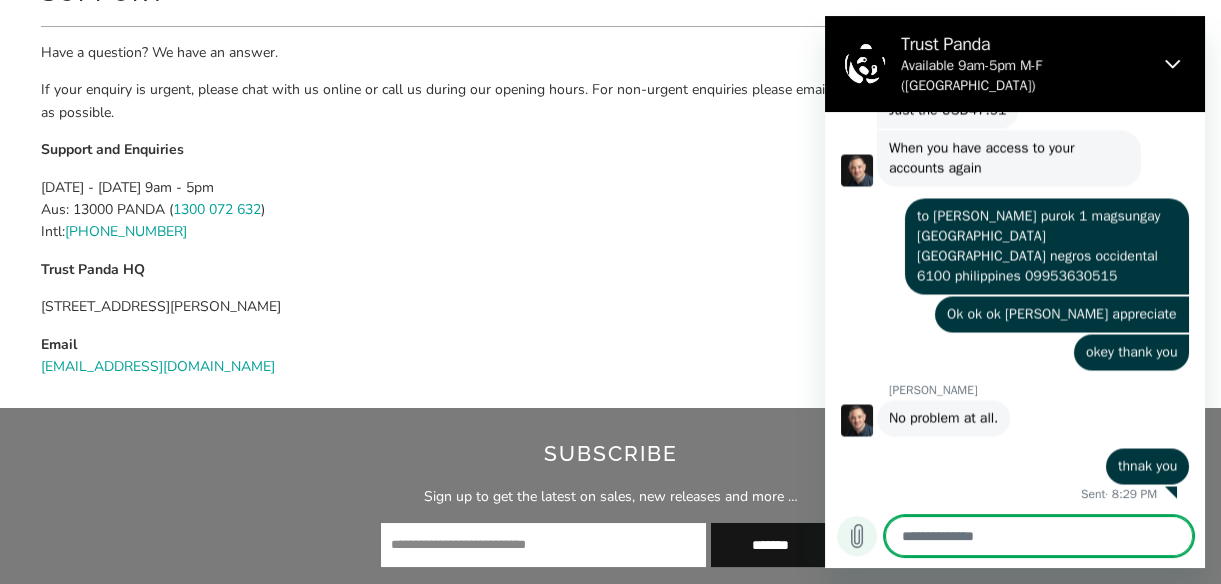 click 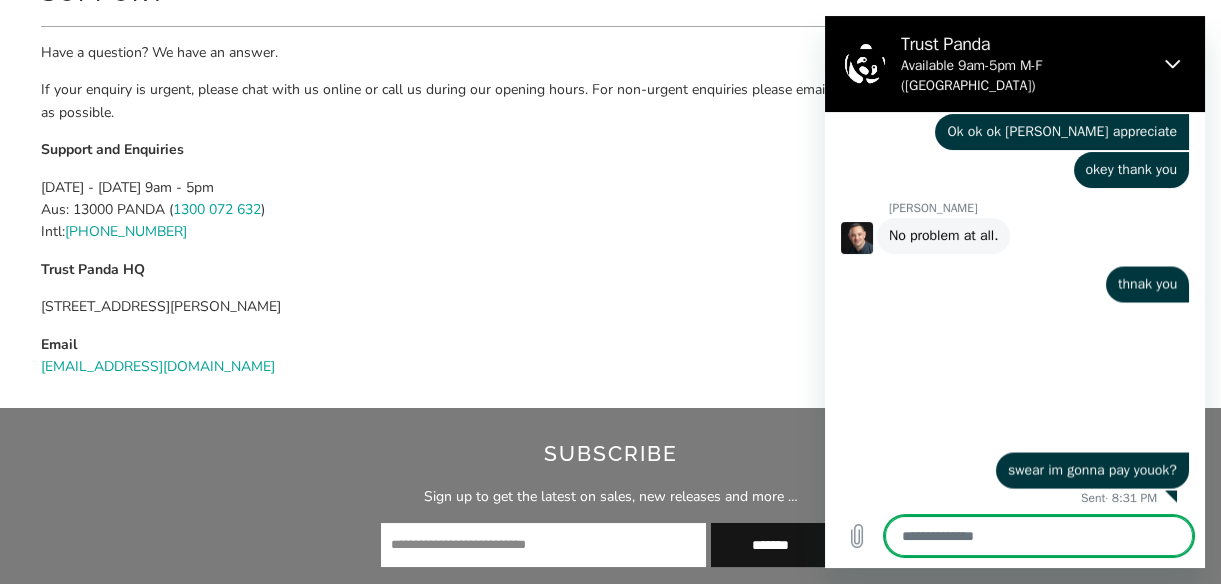 scroll, scrollTop: 6556, scrollLeft: 0, axis: vertical 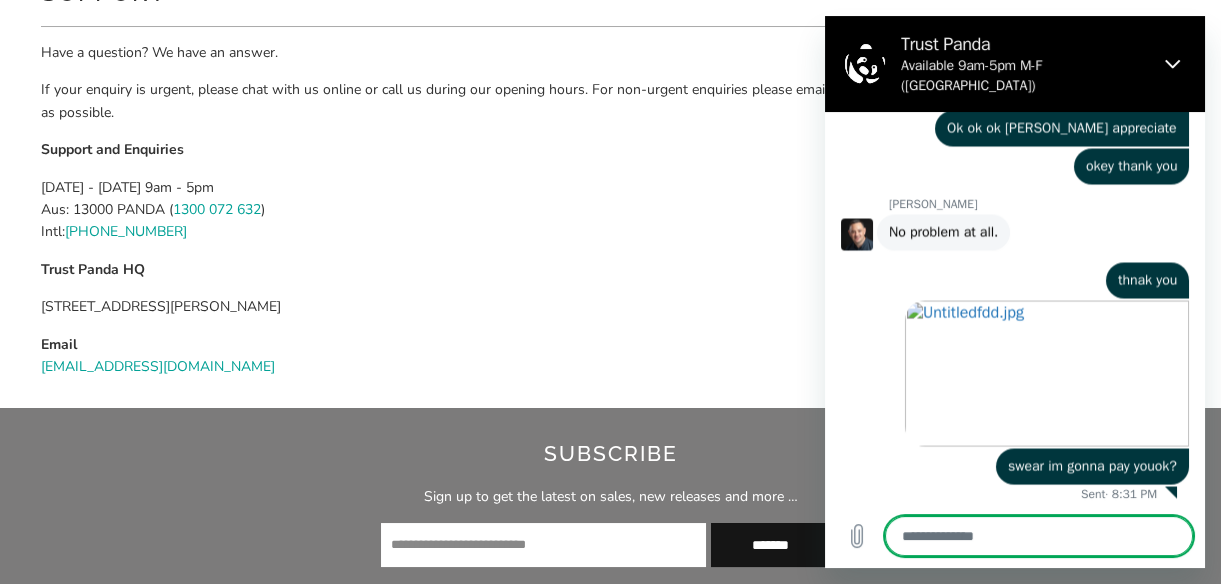 click on "Email support@trustpanda.com" at bounding box center [611, 356] 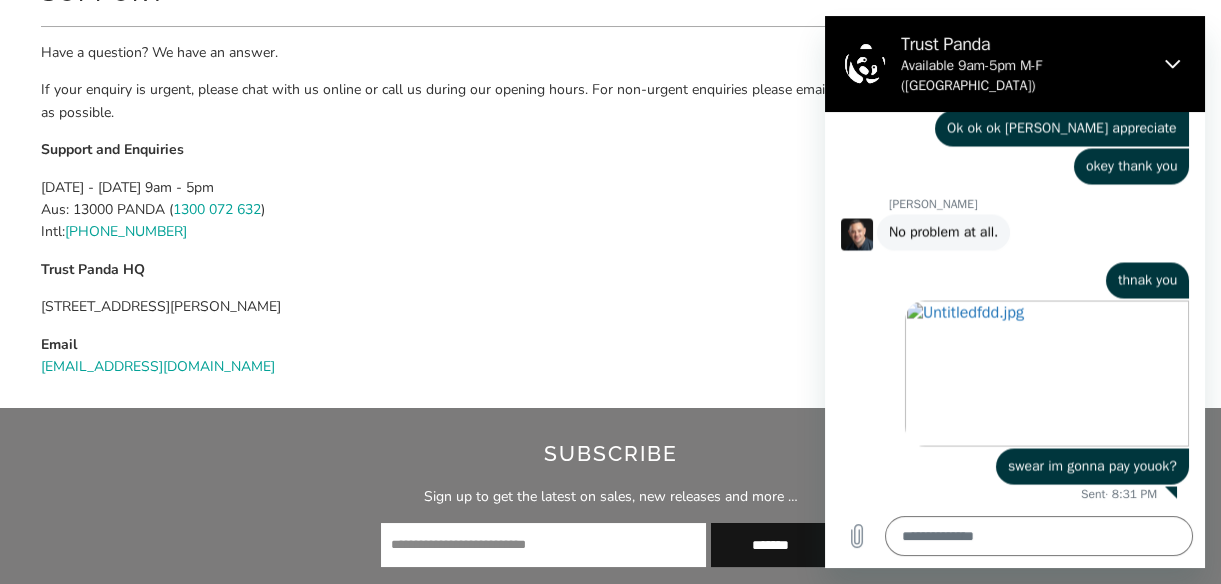 click on "Monday - Friday 9am - 5pm Aus: 13000 PANDA ( 1300 072 632 ) Intl:  +61 2 9157 4588" at bounding box center [611, 210] 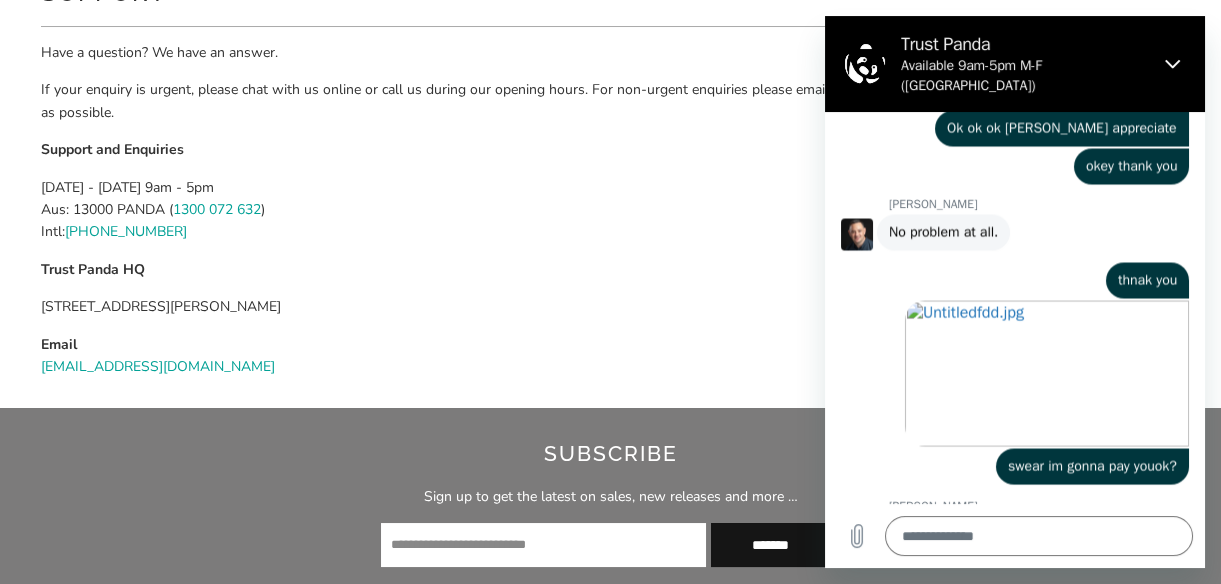 scroll, scrollTop: 6596, scrollLeft: 0, axis: vertical 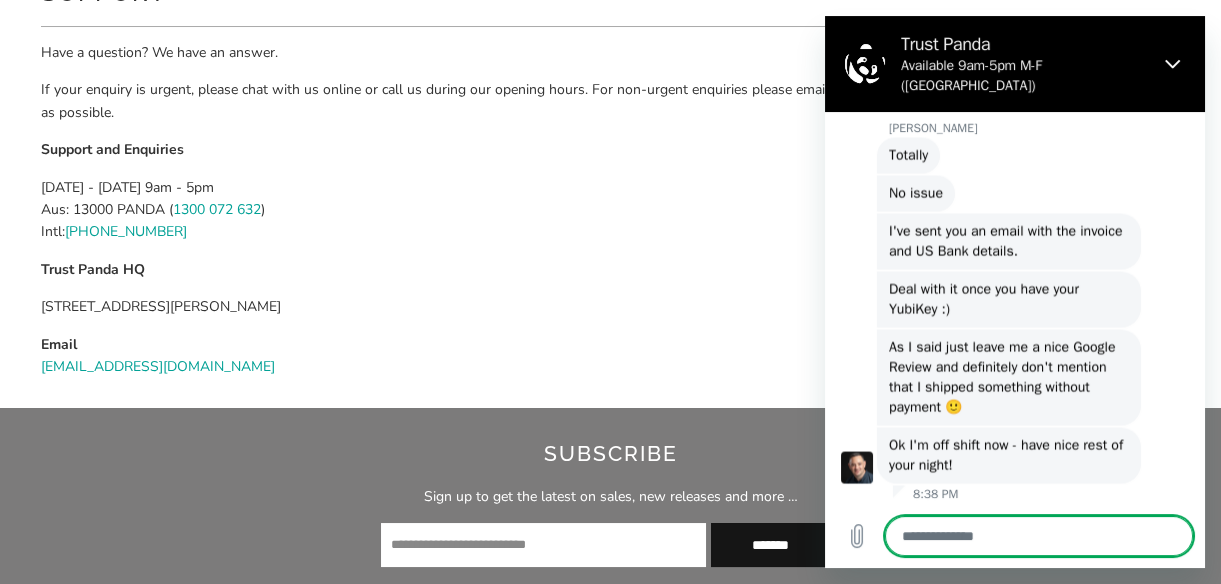 click at bounding box center [1039, 536] 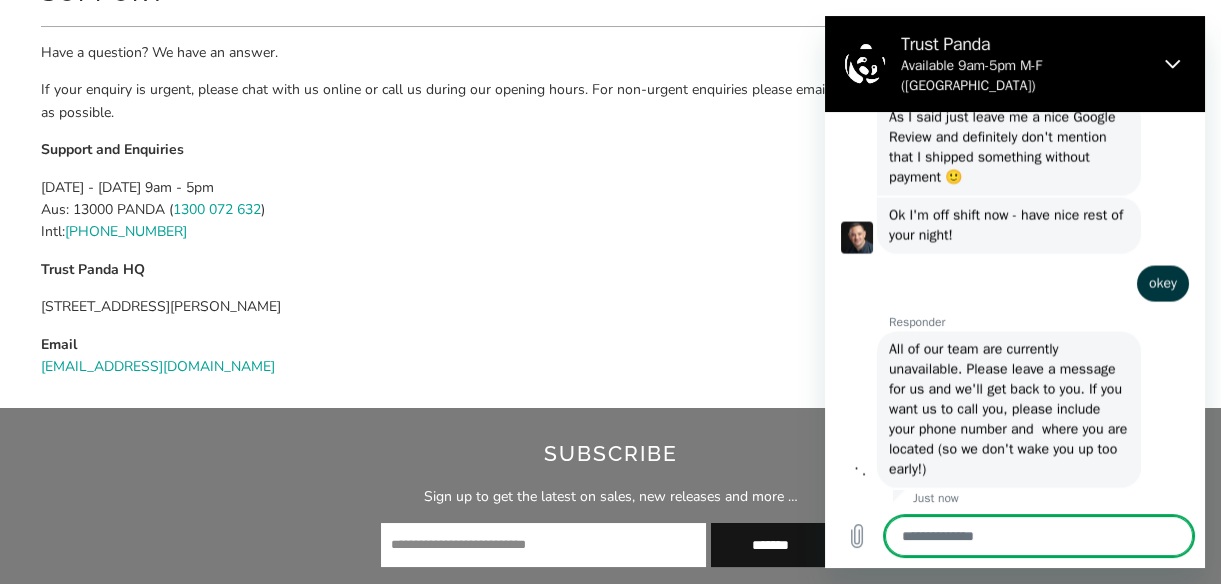 scroll, scrollTop: 7166, scrollLeft: 0, axis: vertical 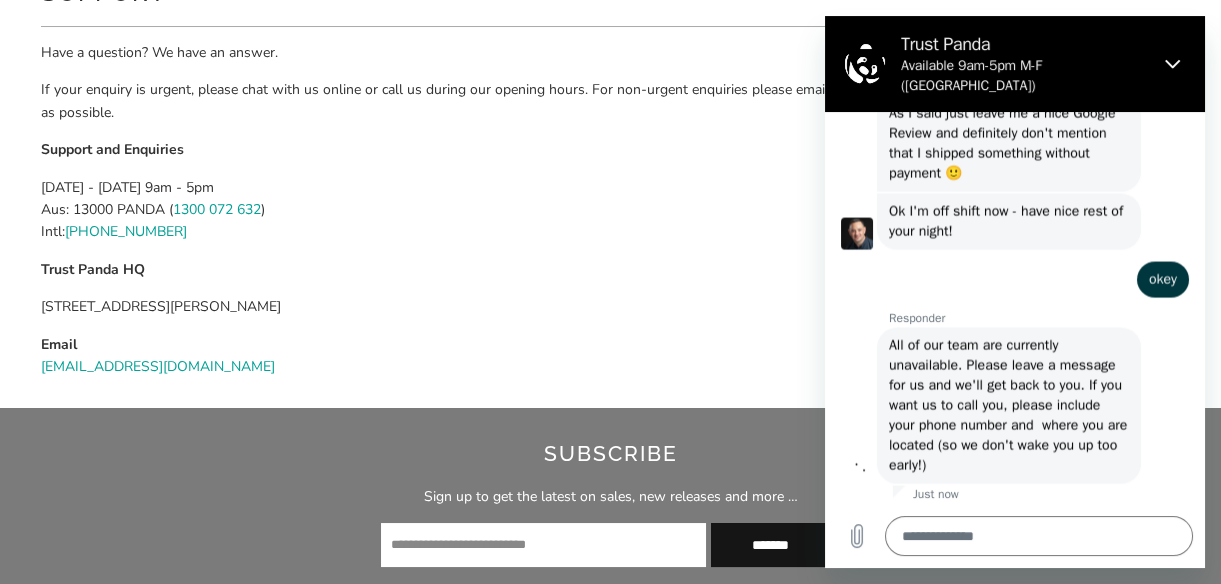 click on "says:  okey" at bounding box center (1007, 274) 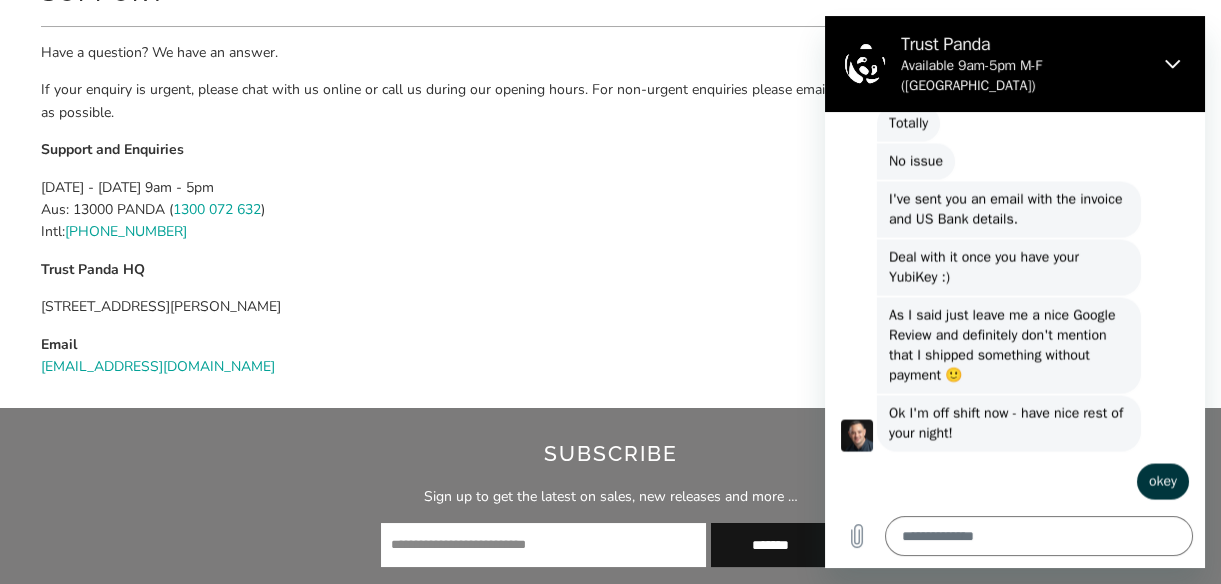 scroll, scrollTop: 6984, scrollLeft: 0, axis: vertical 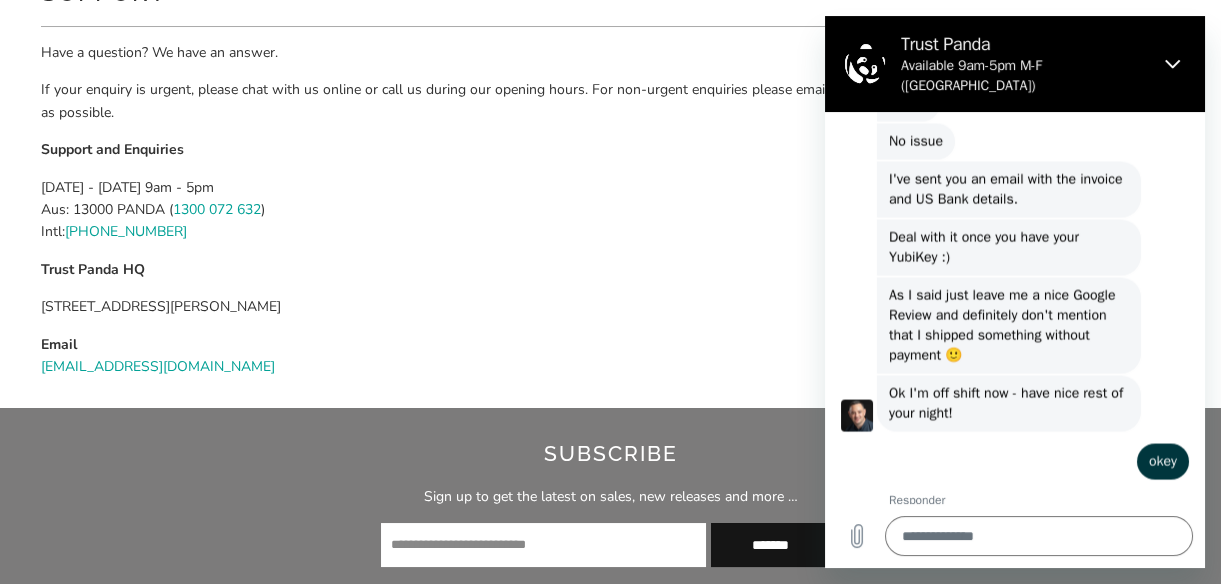 click on "As I said just leave me a nice Google Review and definitely don't mention that I shipped something without payment 🙂" at bounding box center (1009, 326) 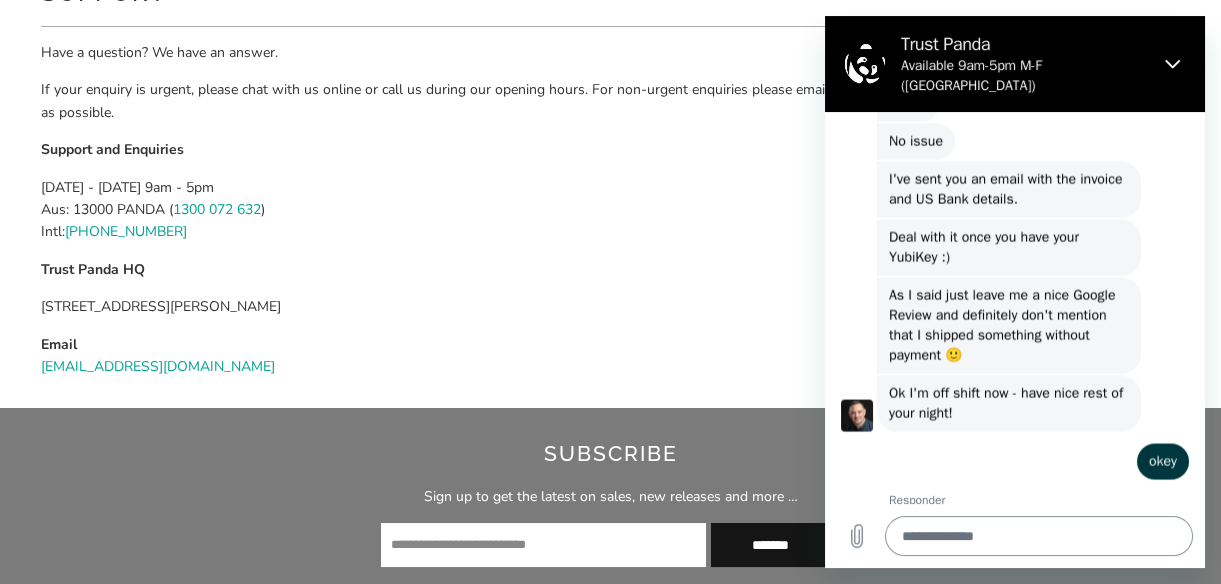 click at bounding box center (1039, 536) 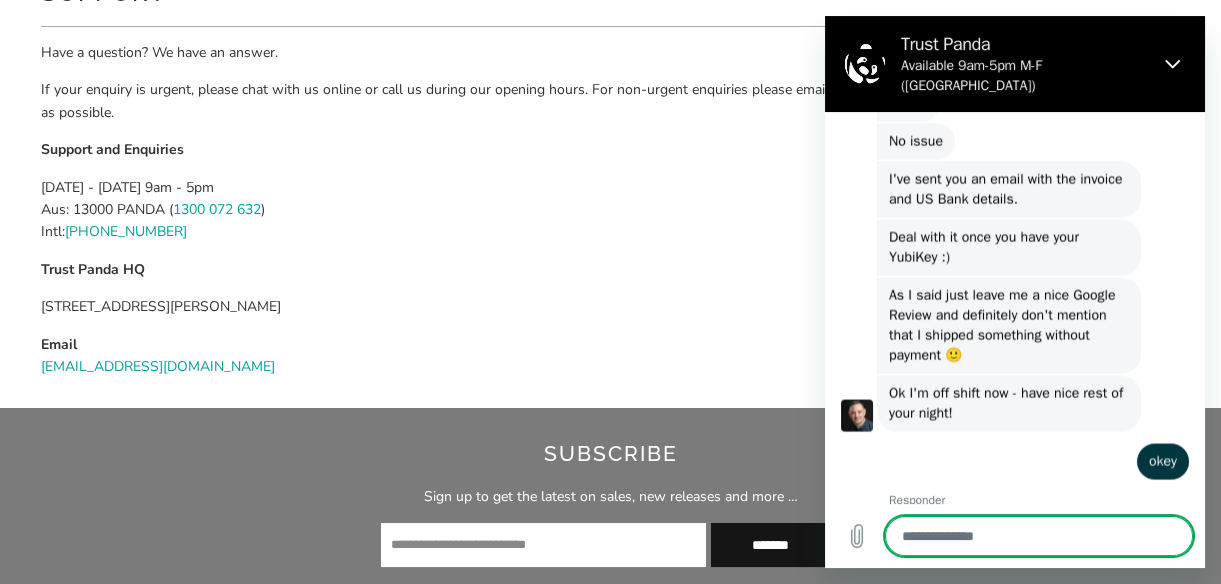 drag, startPoint x: 989, startPoint y: 543, endPoint x: 1021, endPoint y: 512, distance: 44.553337 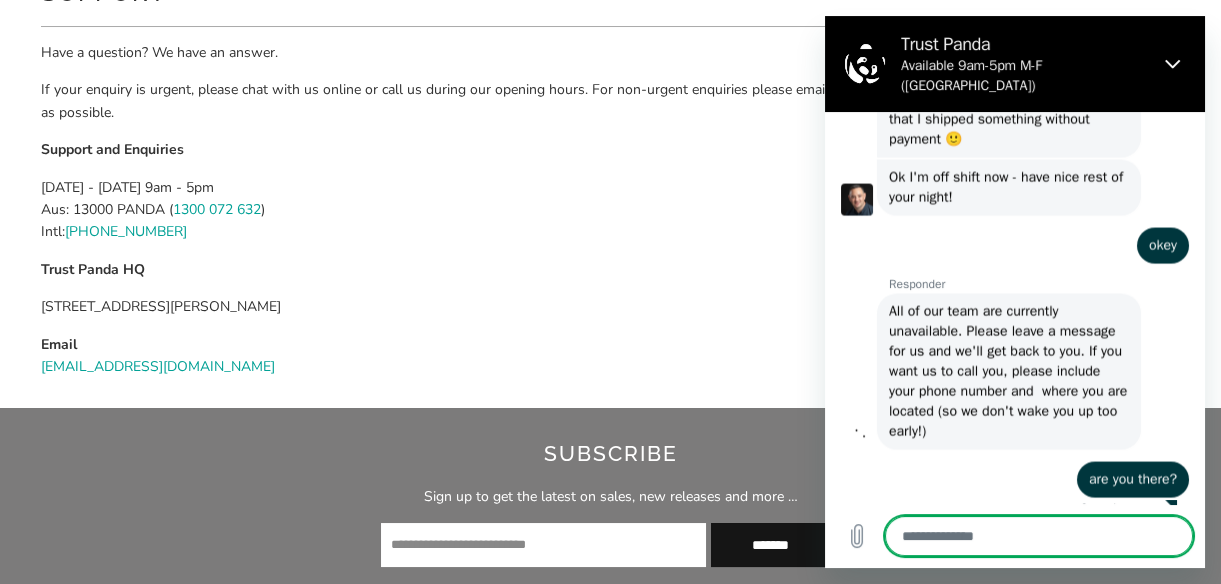 scroll, scrollTop: 7213, scrollLeft: 0, axis: vertical 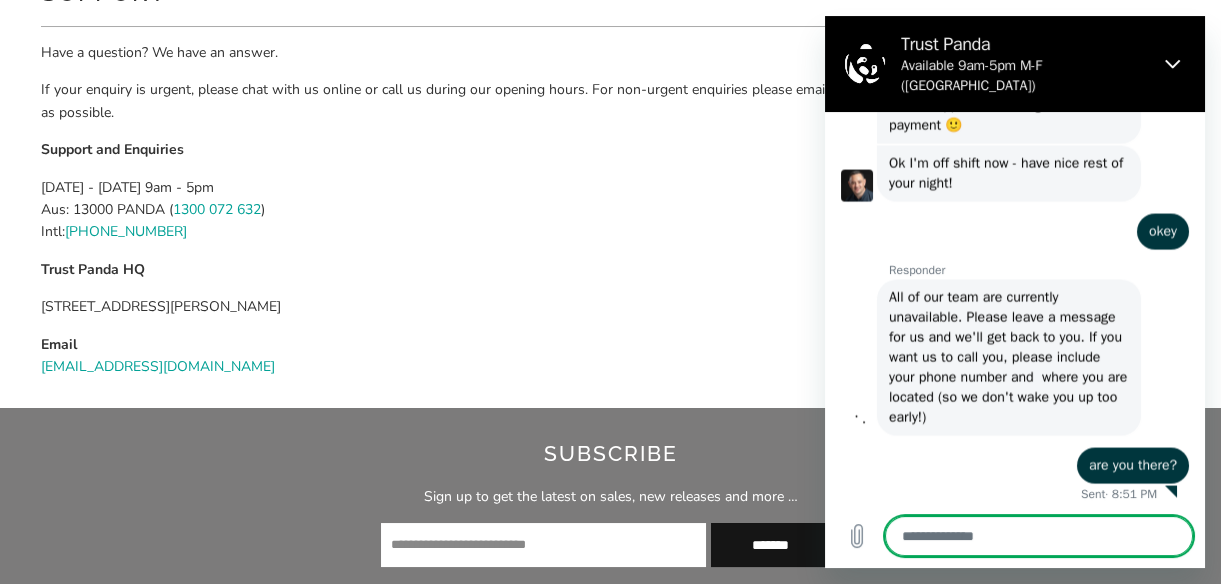 click at bounding box center (857, 186) 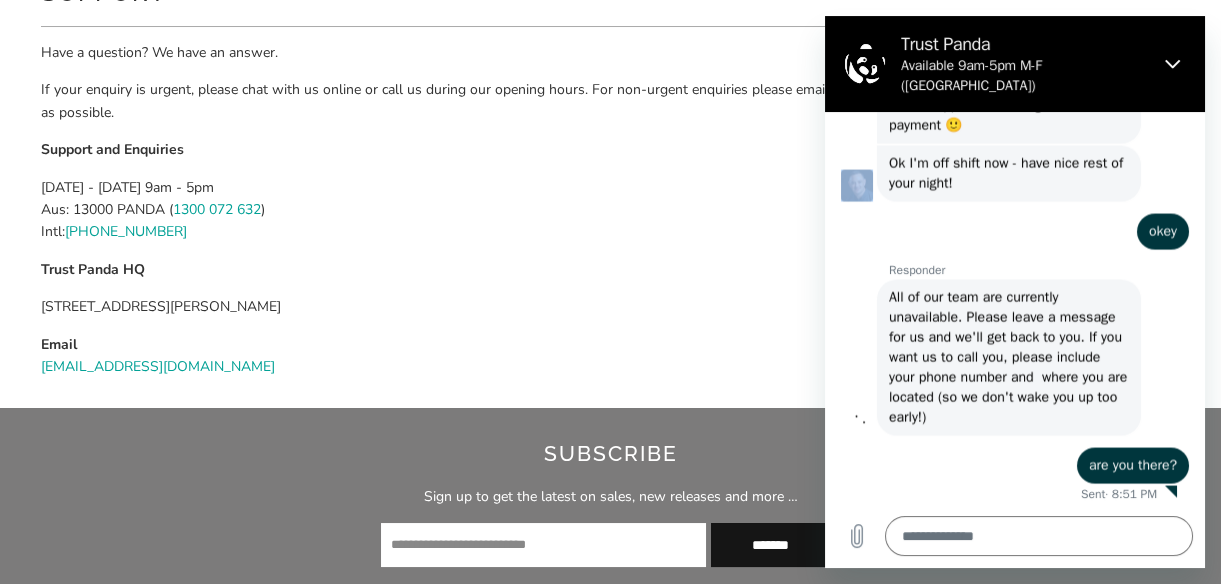 click at bounding box center [857, 186] 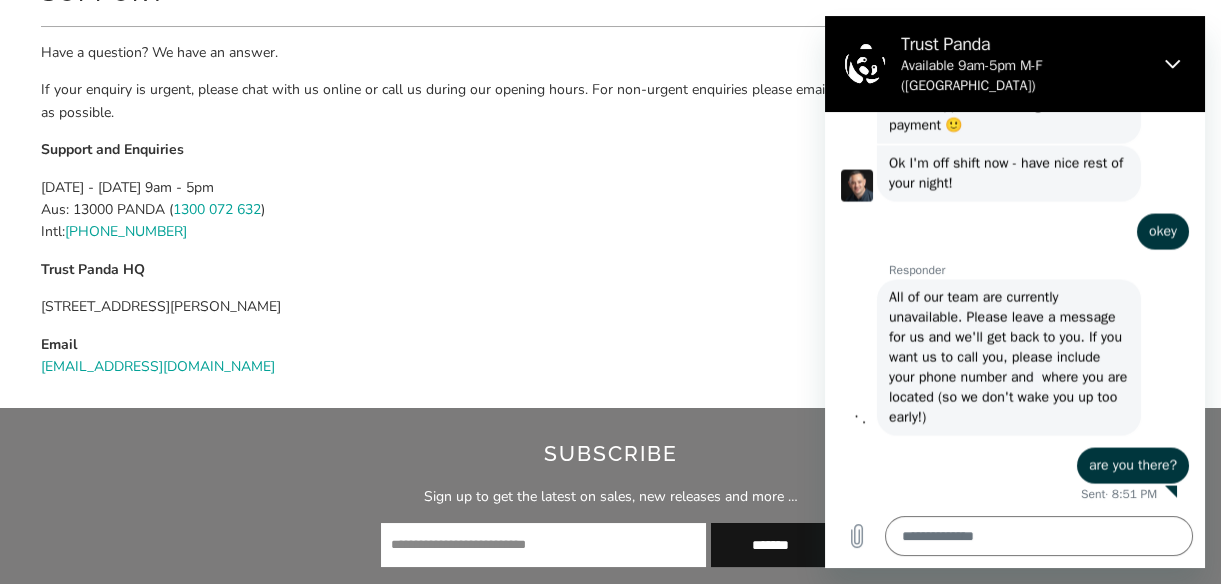 drag, startPoint x: 865, startPoint y: 190, endPoint x: 880, endPoint y: 216, distance: 30.016663 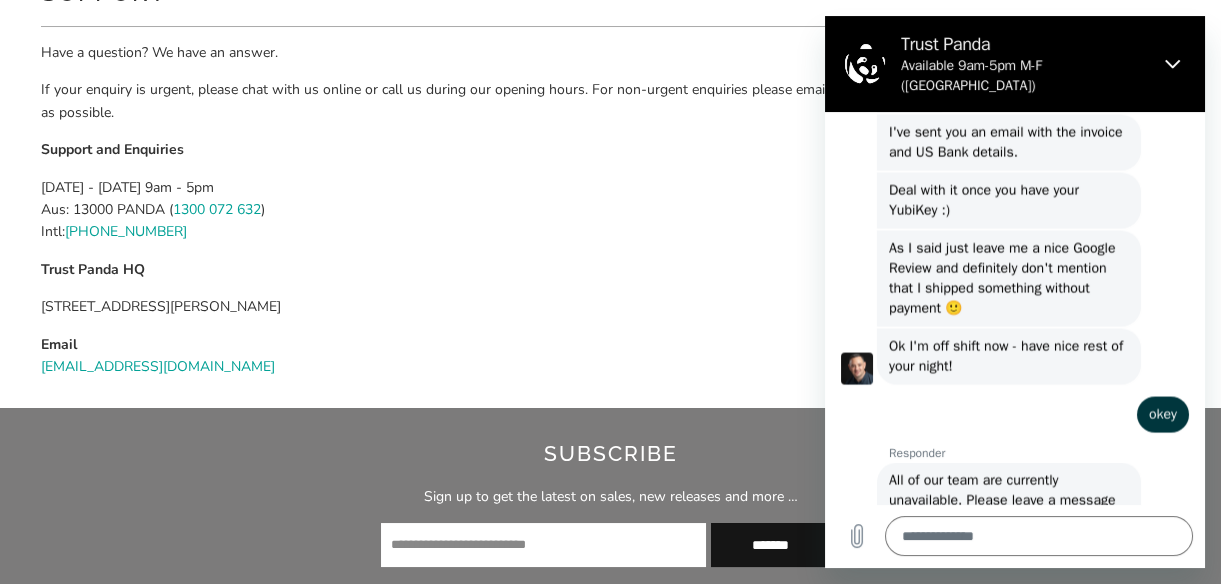 scroll, scrollTop: 6940, scrollLeft: 0, axis: vertical 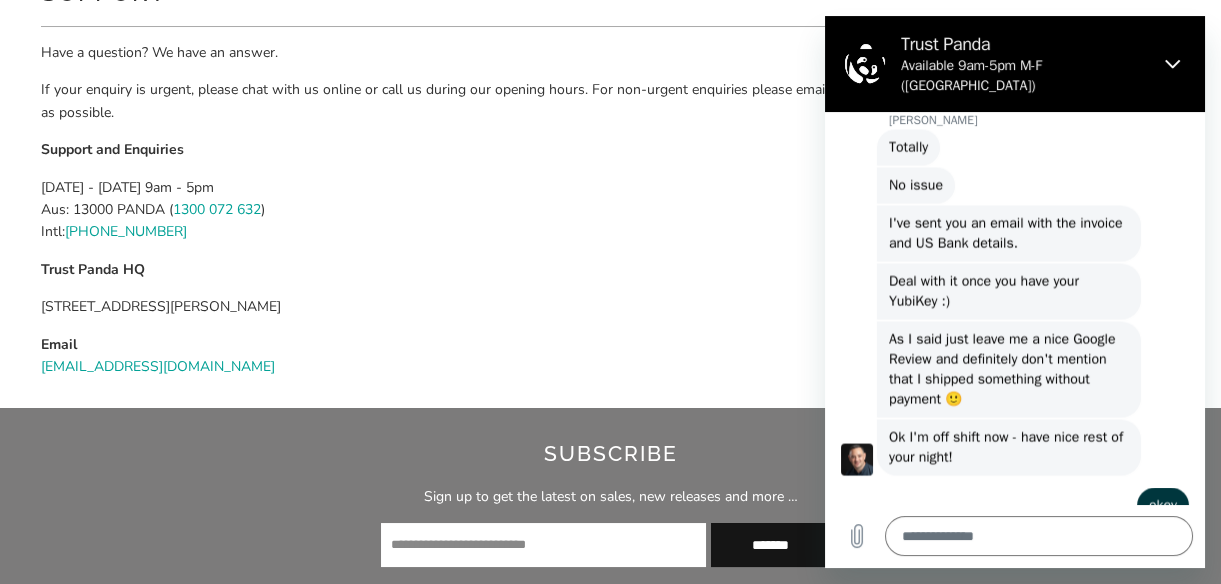 click on "I've sent you an email with the invoice and US Bank details." at bounding box center [1009, 234] 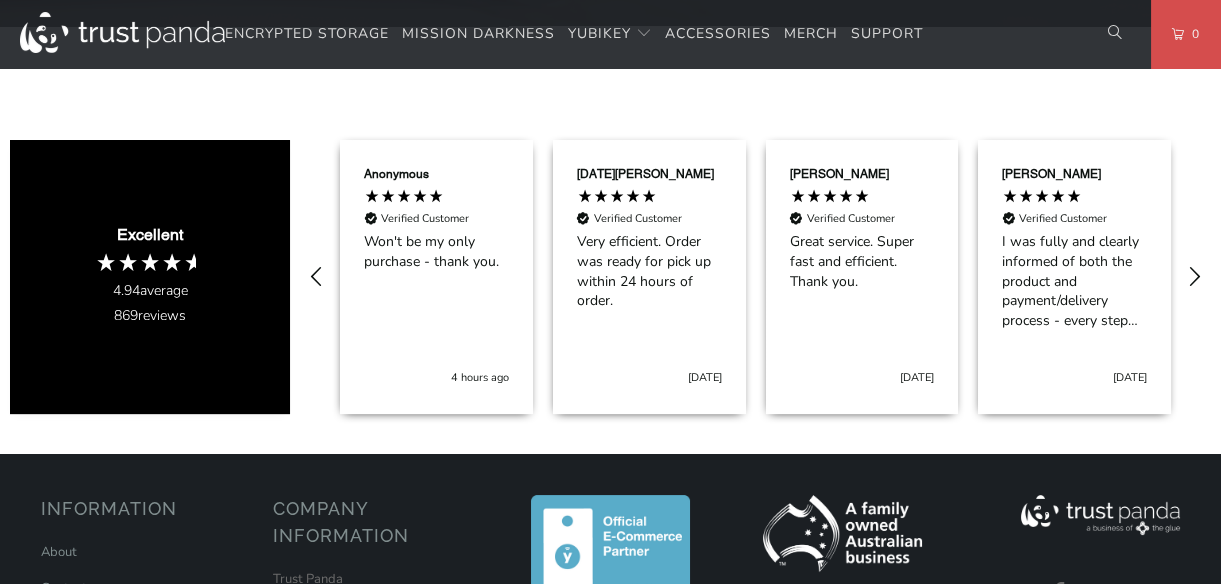 scroll, scrollTop: 619, scrollLeft: 0, axis: vertical 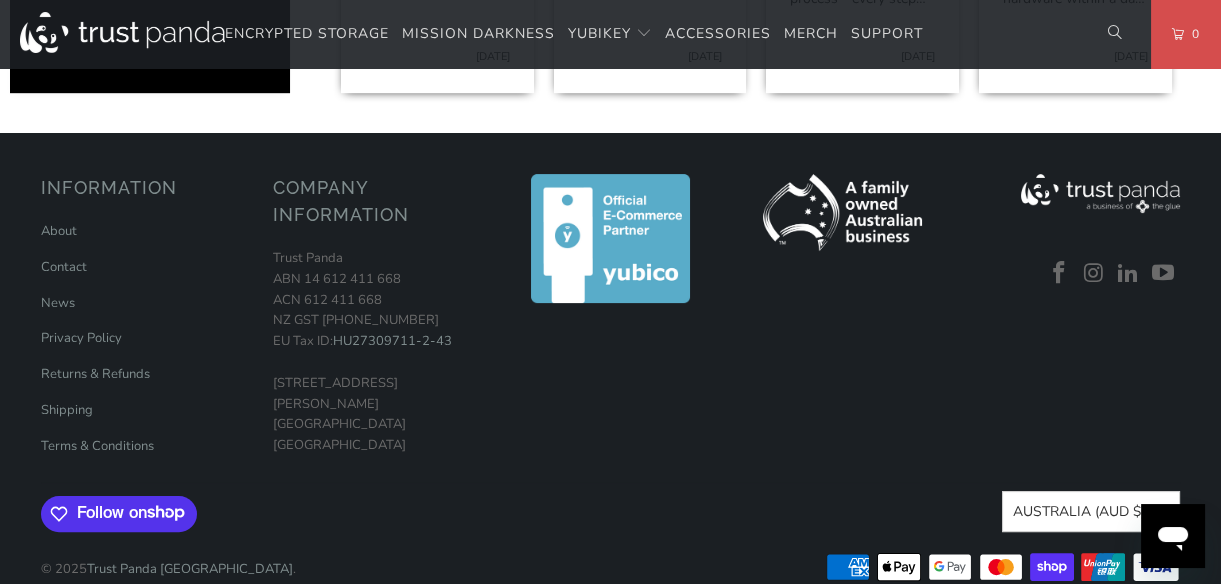 click on "Excellent 4.94  average 869  reviews
Anonymous
Verified Customer Won't be my only purchase - thank you. 4 hours ago
Lucia U
Verified Customer Very efficient. Order was ready for pick up within 24 hours of order.  1 day ago
Benjamin B
Verified Customer Great service. Super fast and efficient. Thank you. 5 days ago" at bounding box center (610, -34) 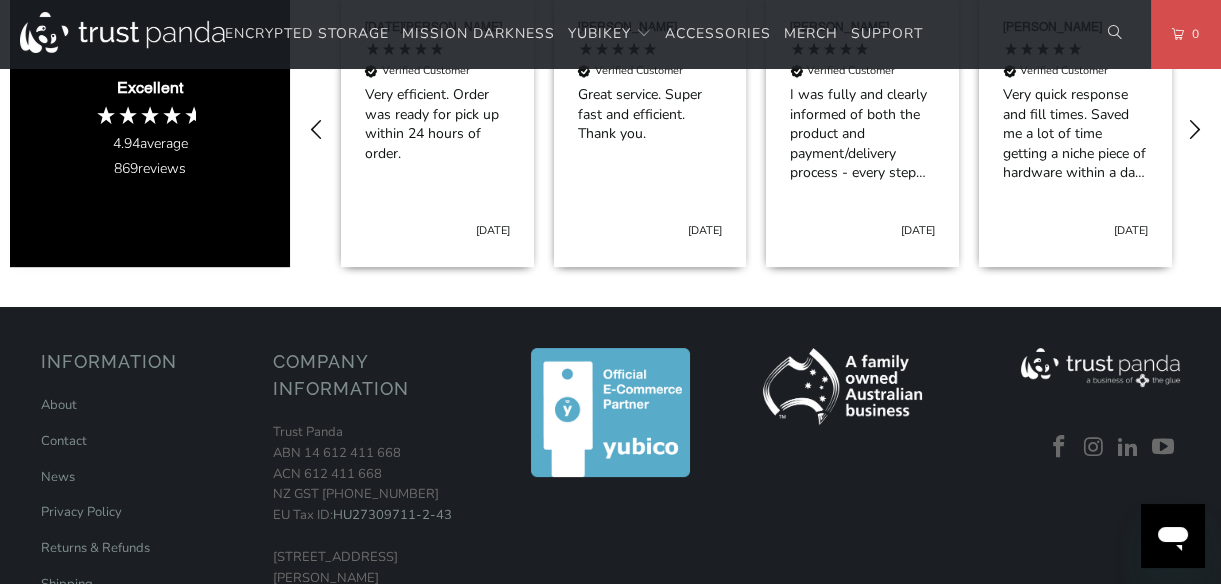 scroll, scrollTop: 969, scrollLeft: 0, axis: vertical 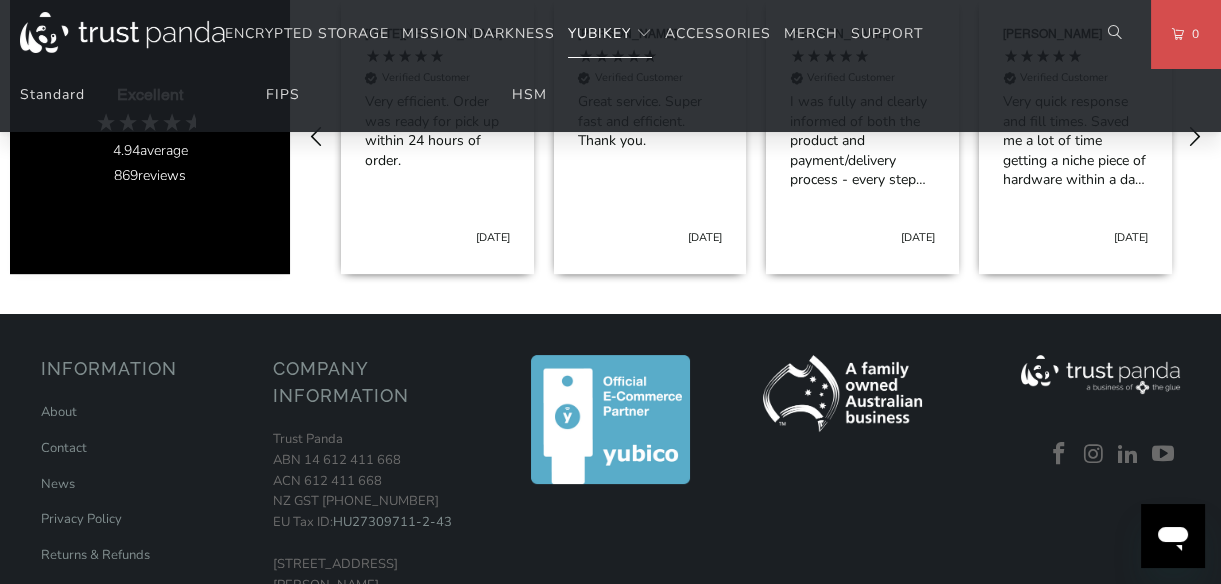 click on "YubiKey" at bounding box center [599, 33] 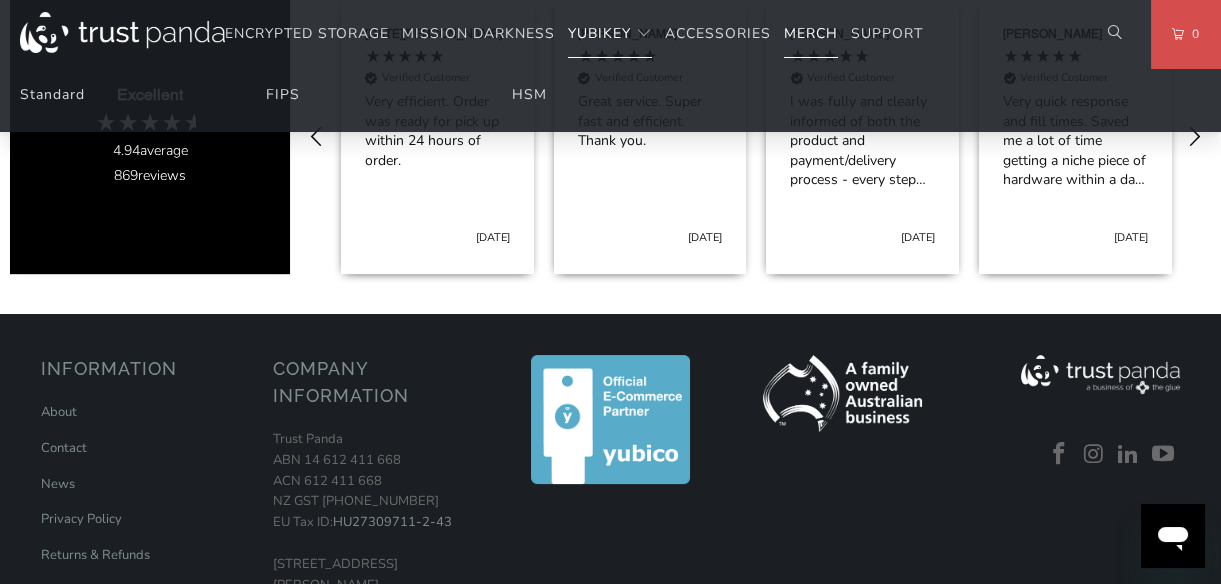scroll, scrollTop: 923, scrollLeft: 0, axis: vertical 